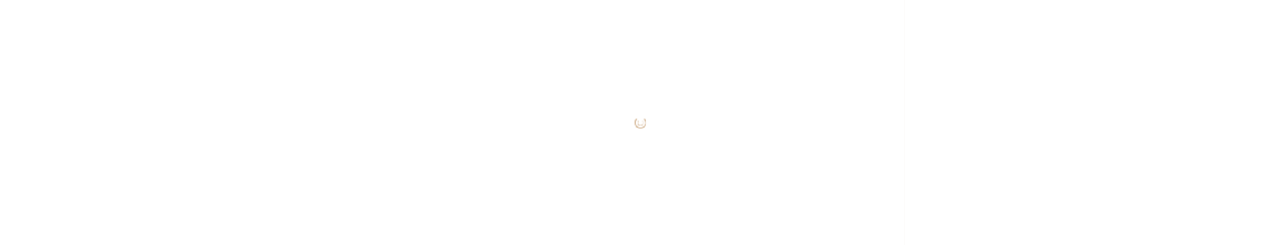 scroll, scrollTop: 0, scrollLeft: 0, axis: both 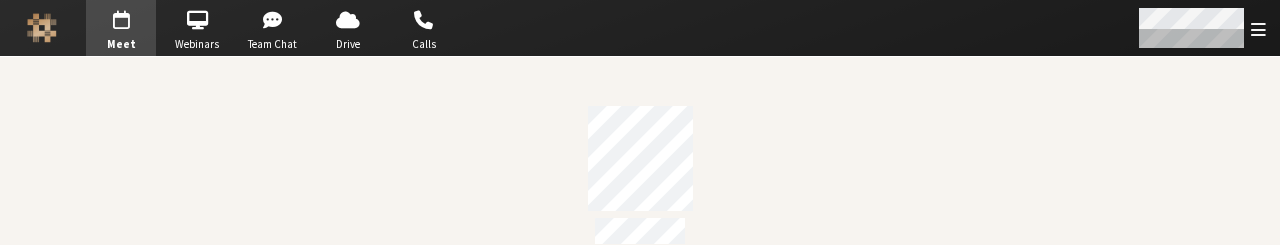 click at bounding box center (1258, 29) 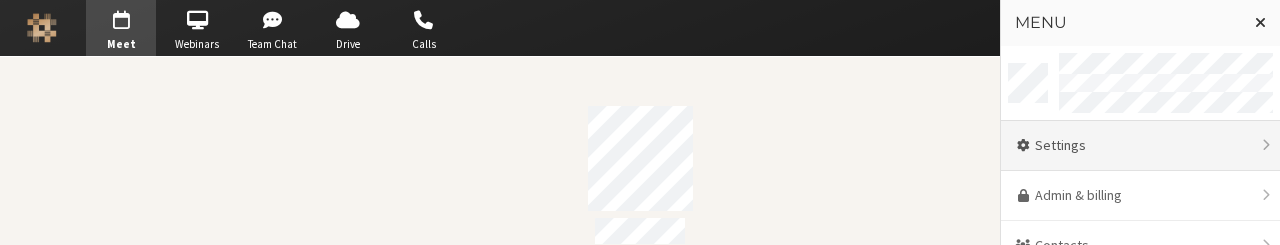 click on "Settings" at bounding box center [1140, 146] 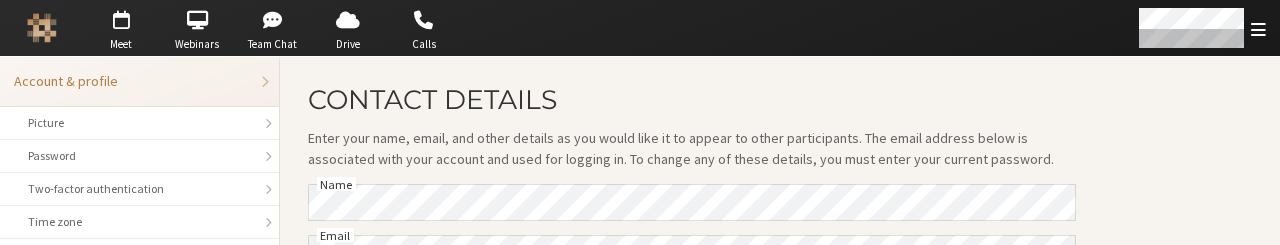 scroll, scrollTop: 153, scrollLeft: 0, axis: vertical 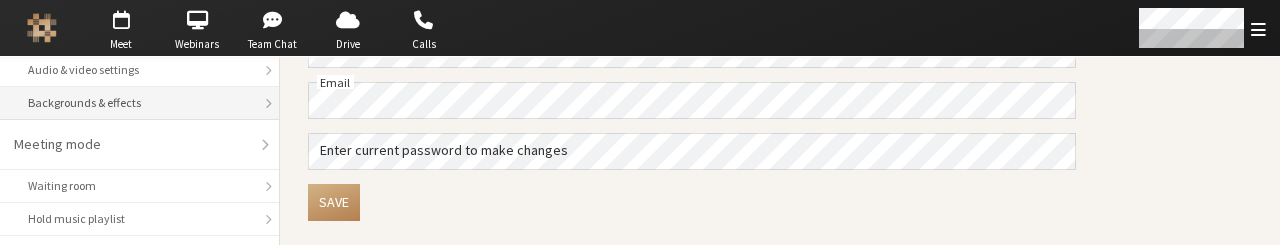 click on "Backgrounds & effects" at bounding box center (139, 103) 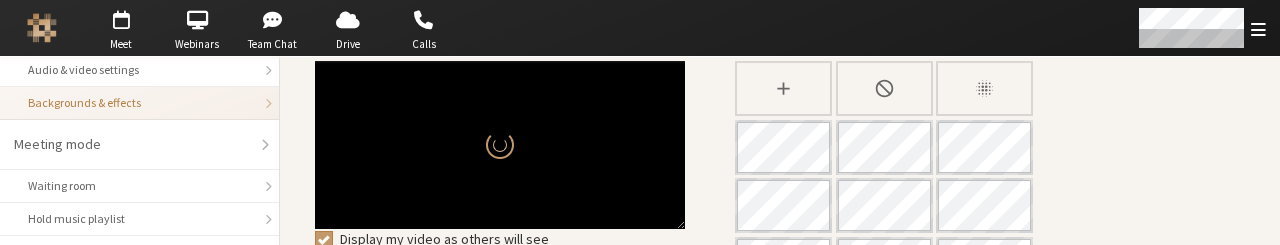 scroll, scrollTop: 49, scrollLeft: 0, axis: vertical 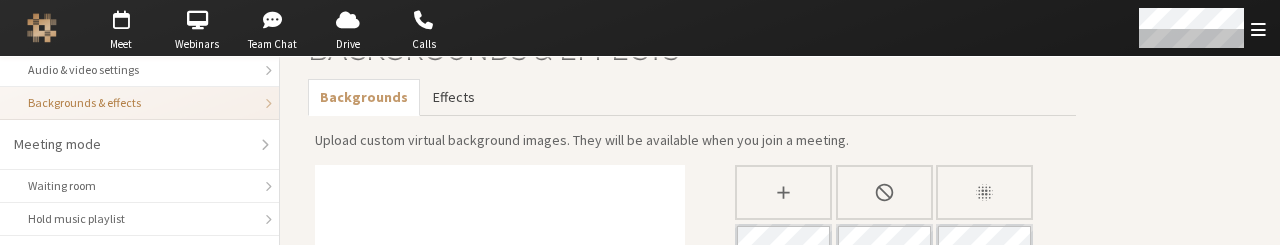 click on "Effects" at bounding box center [453, 97] 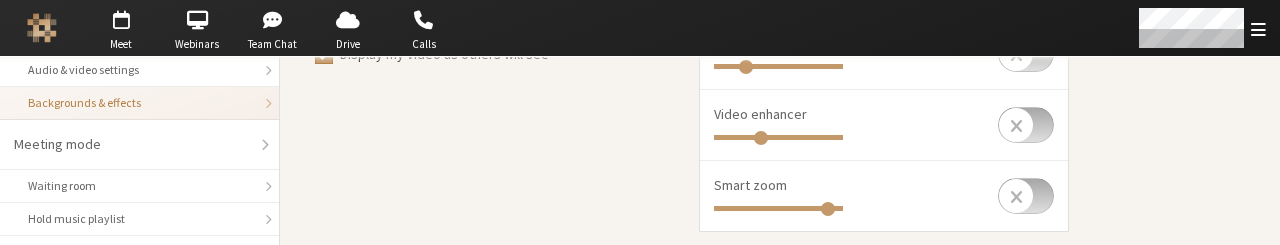 scroll, scrollTop: 305, scrollLeft: 0, axis: vertical 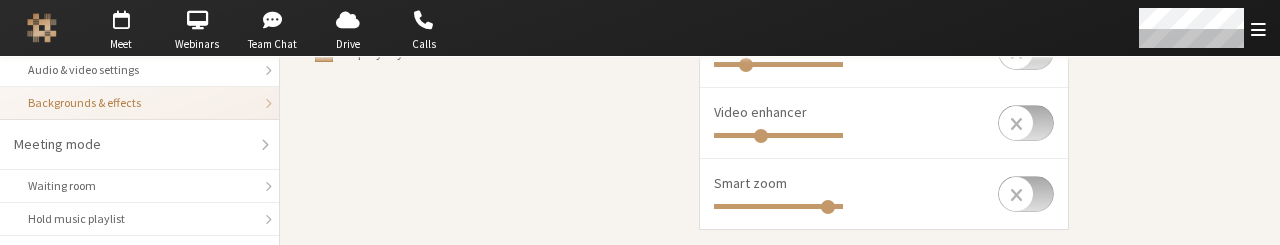 click at bounding box center (1026, 194) 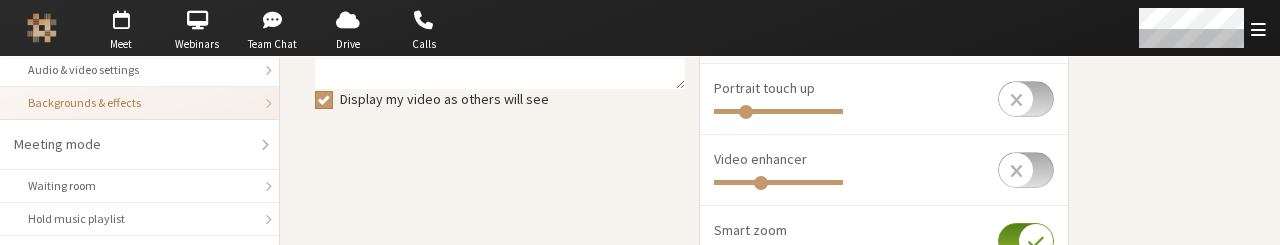 scroll, scrollTop: 277, scrollLeft: 0, axis: vertical 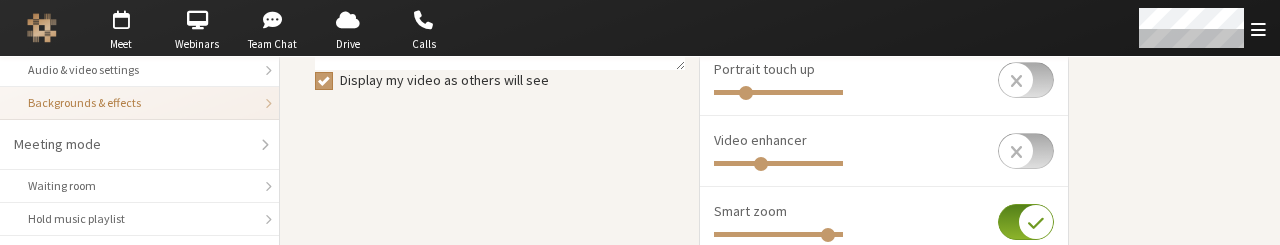 click at bounding box center (1026, 222) 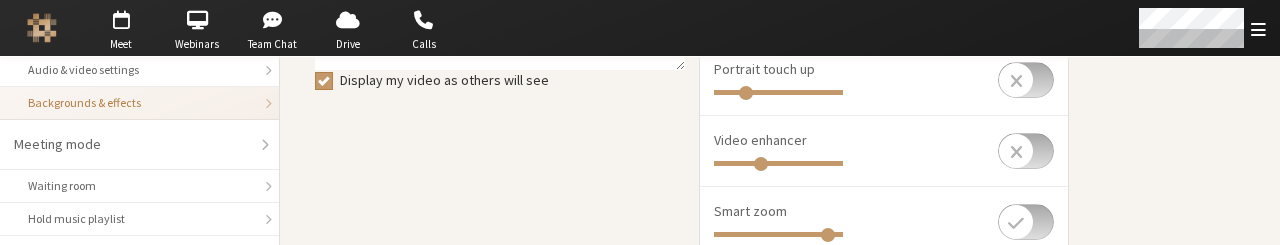 checkbox on "false" 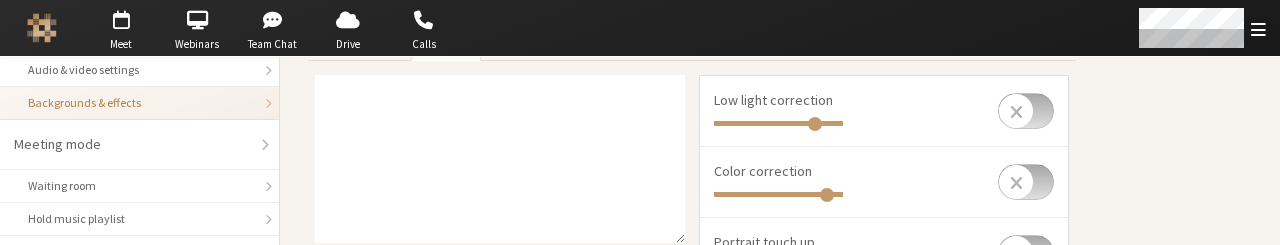 scroll, scrollTop: 101, scrollLeft: 0, axis: vertical 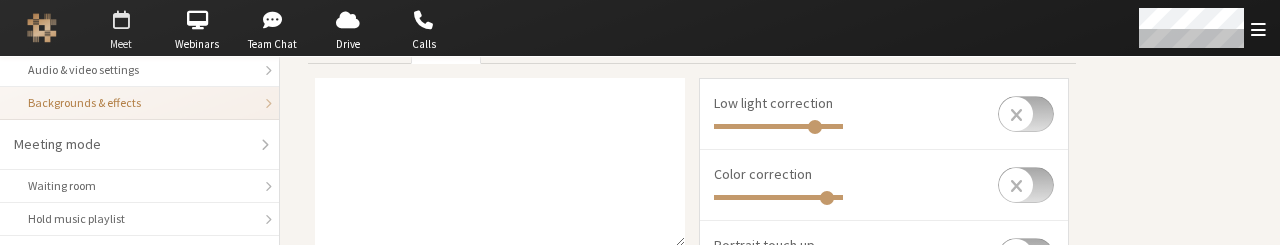 click at bounding box center (121, 20) 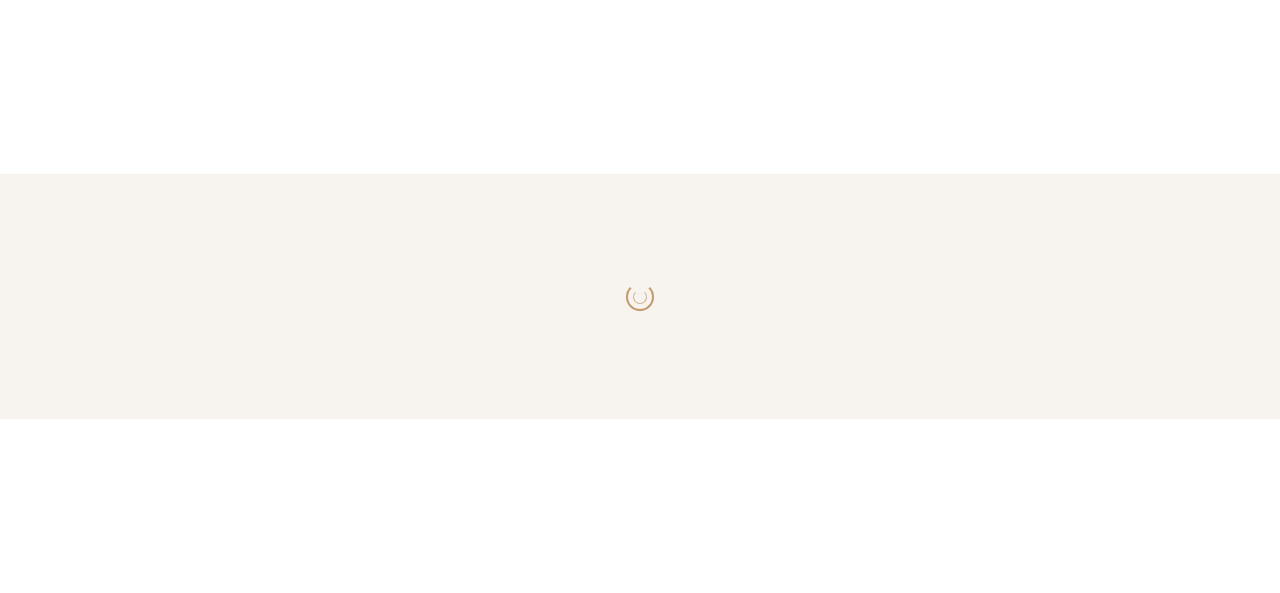scroll, scrollTop: 0, scrollLeft: 0, axis: both 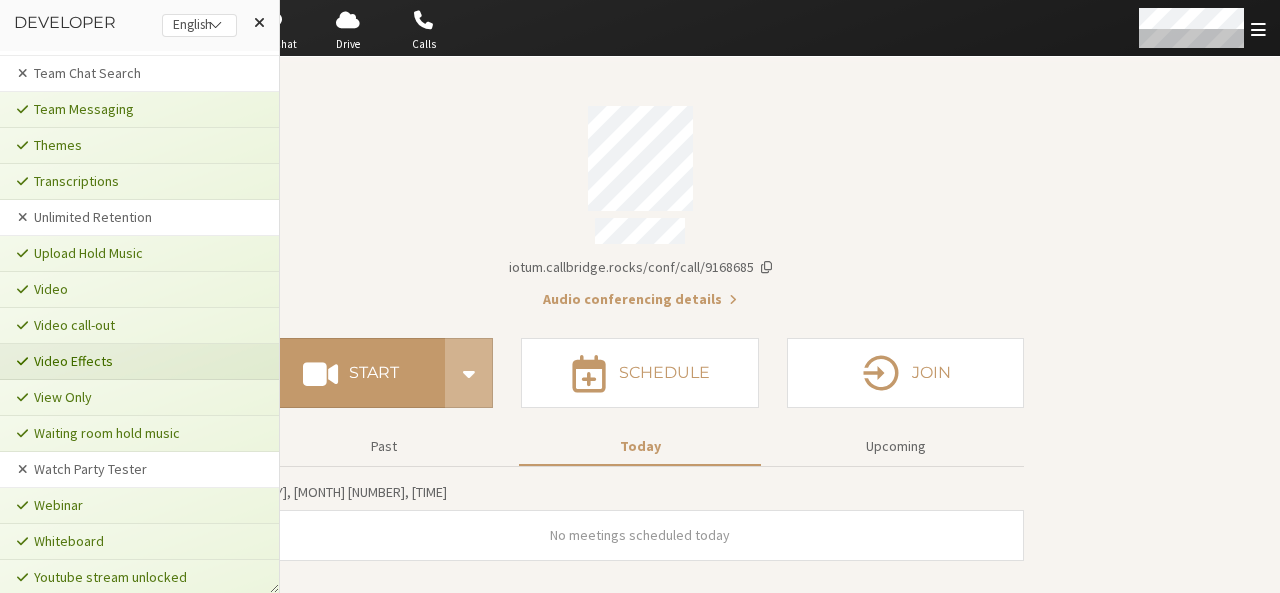 click on "Video Effects" at bounding box center (139, 362) 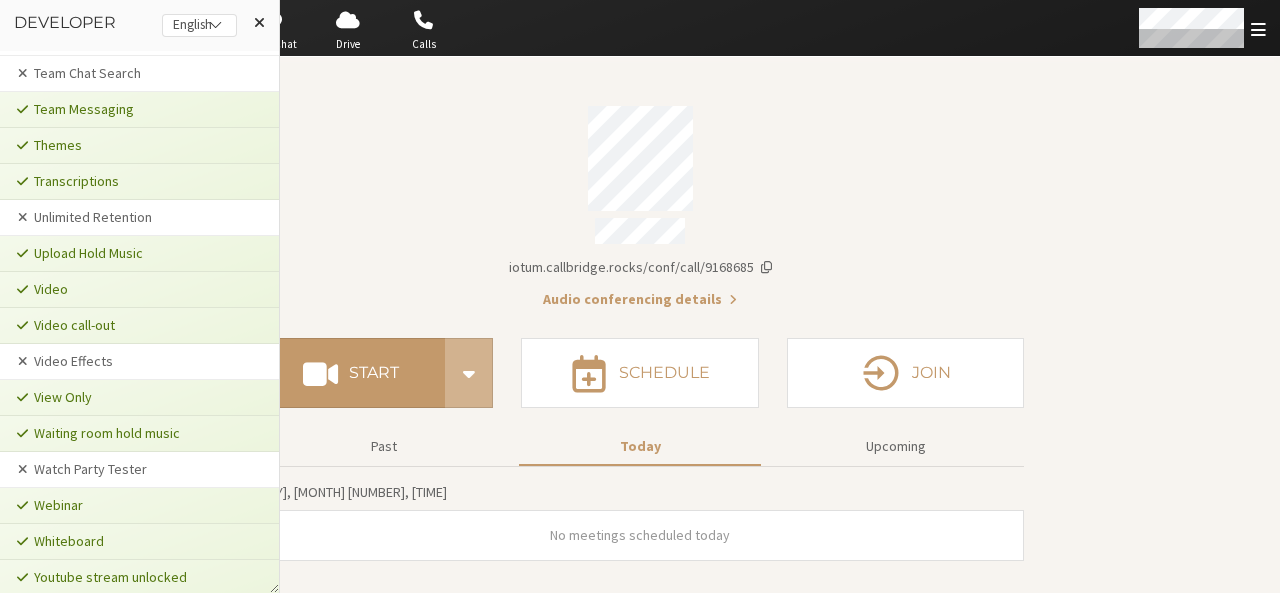 click on "Meeting link iotum.callbridge.rocks/conf/call/[NUMBER]" at bounding box center (640, 267) 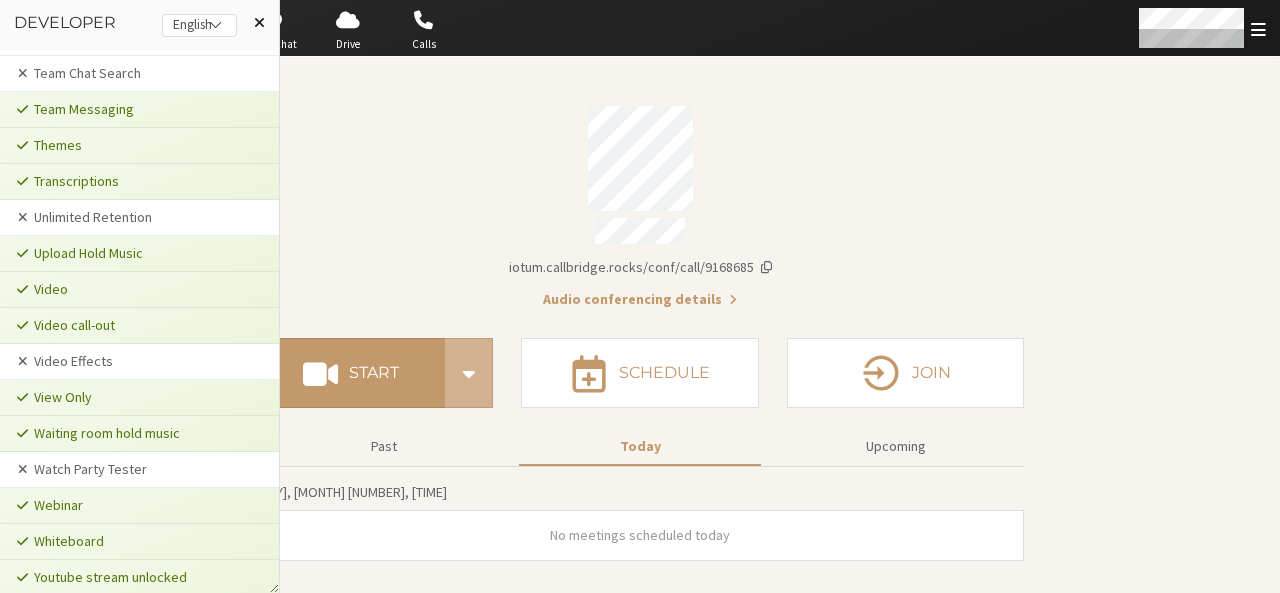 click at bounding box center [259, 22] 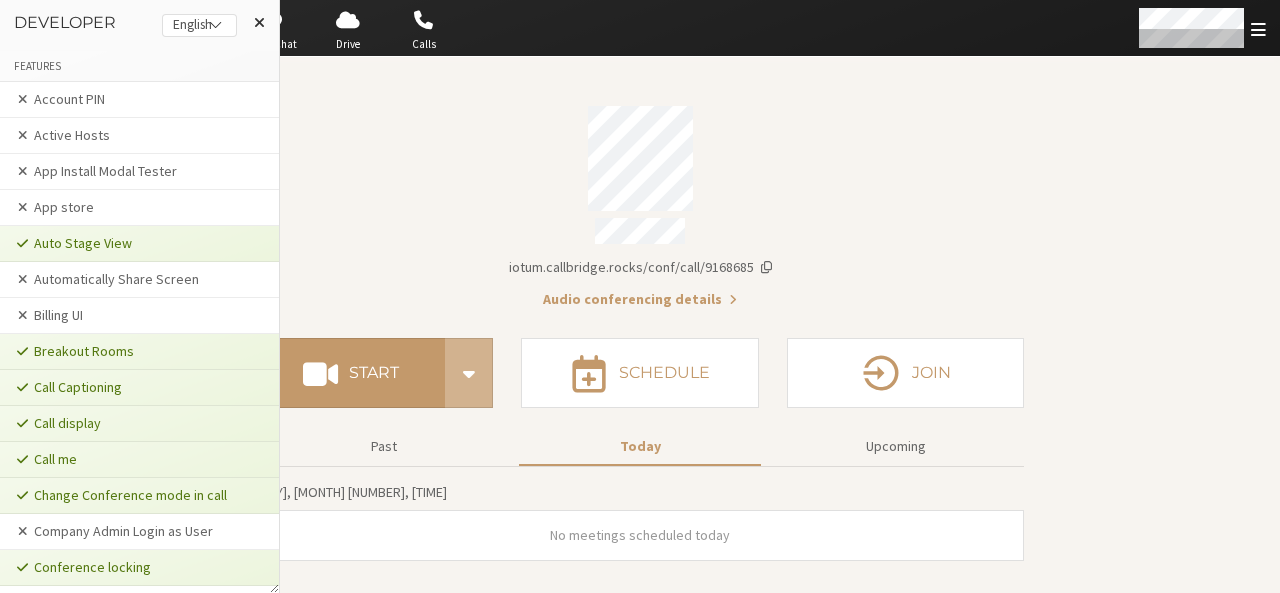 scroll, scrollTop: 3950, scrollLeft: 0, axis: vertical 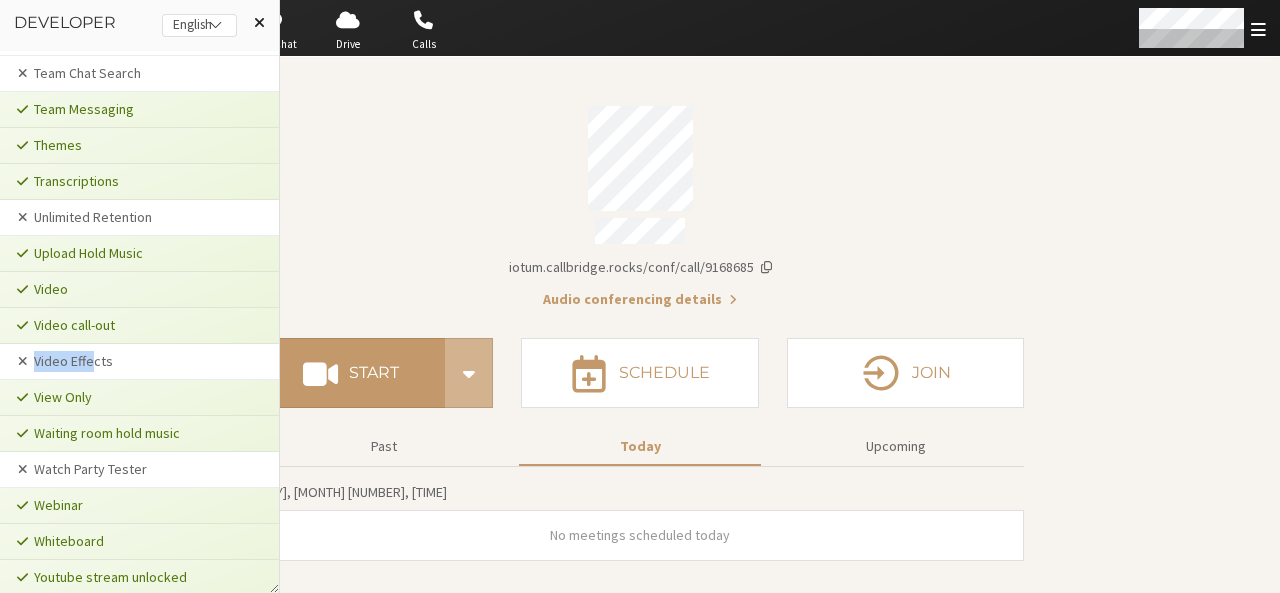 click at bounding box center [259, 23] 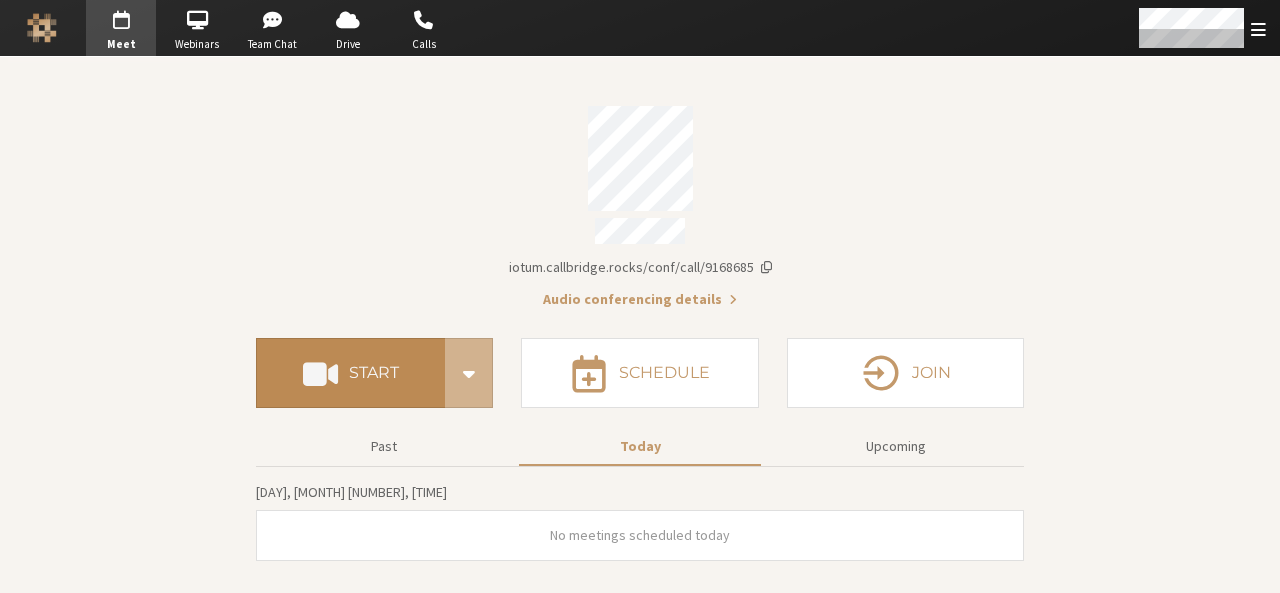 click on "Start" at bounding box center (350, 373) 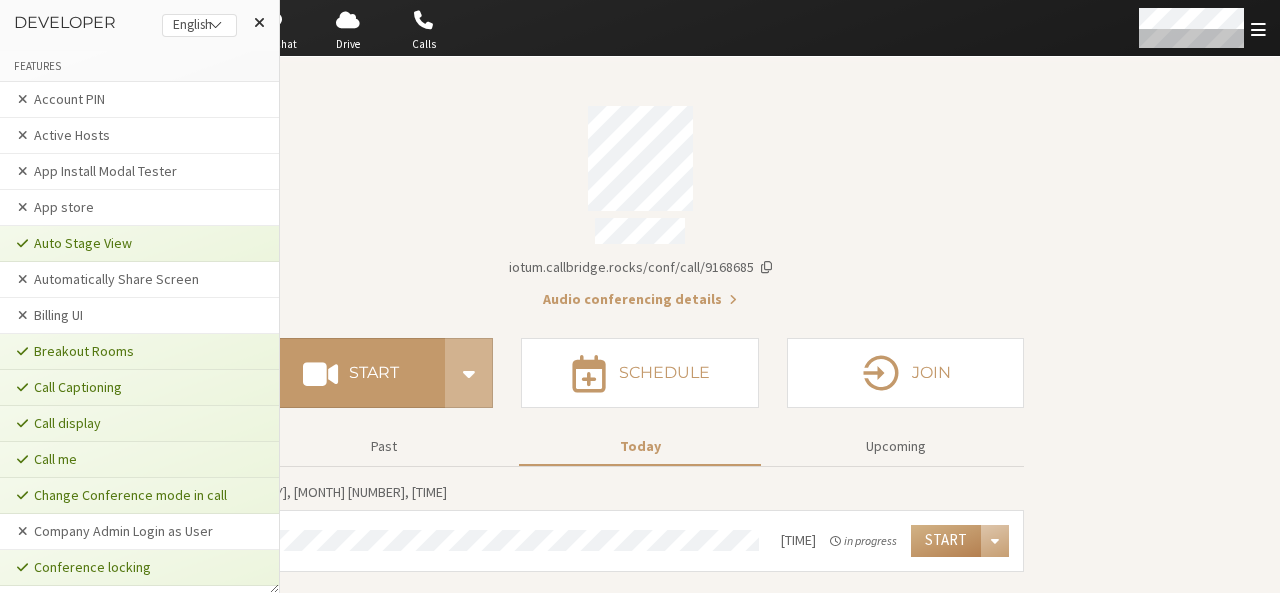 scroll, scrollTop: 3950, scrollLeft: 0, axis: vertical 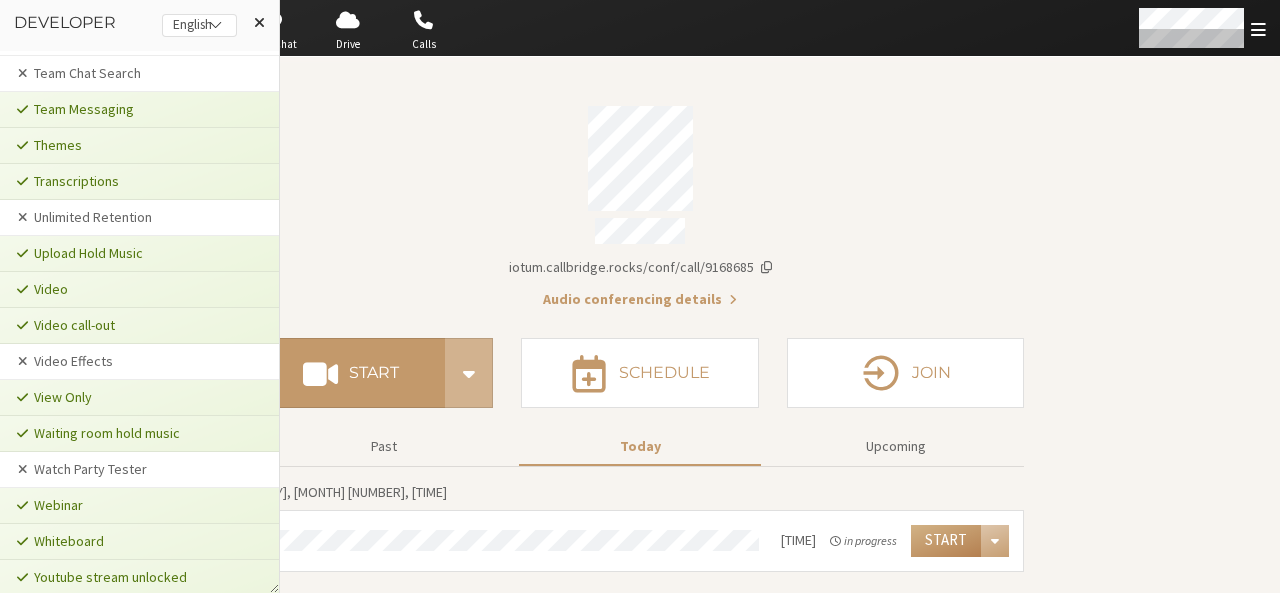 click on "Meeting link iotum.callbridge.rocks/conf/call/9168685 Audio conferencing details Start Schedule Join Past Today Upcoming Friday, August 8, 5:06 PM 5:00 PM in progress Start" at bounding box center [640, 325] 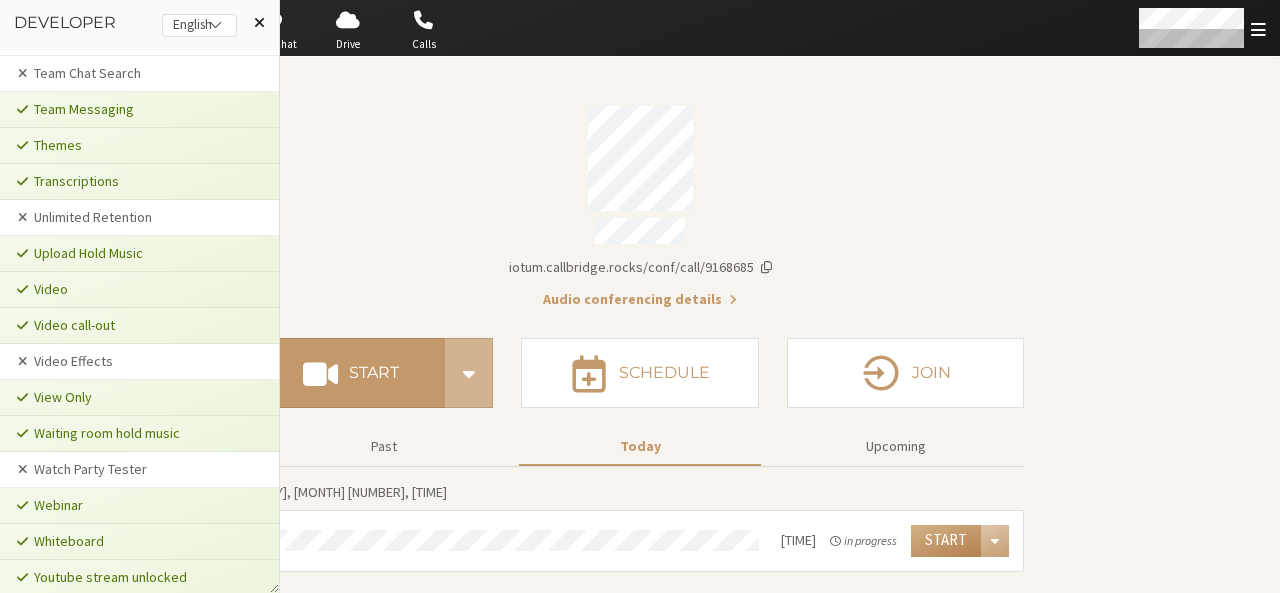click at bounding box center [259, 22] 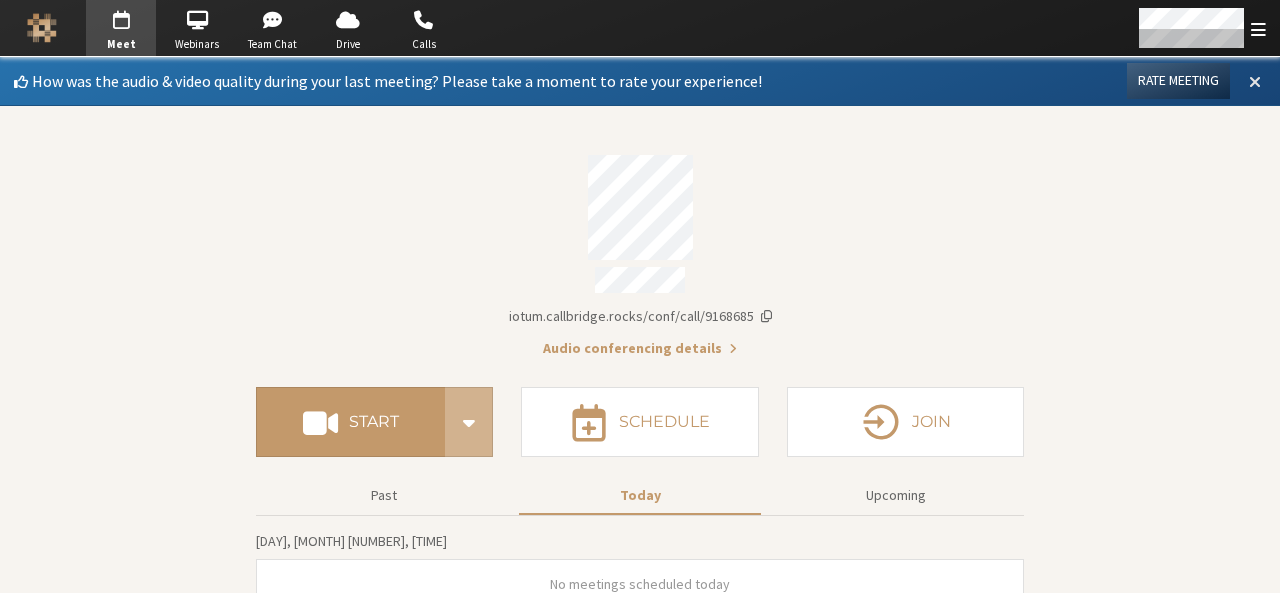 click at bounding box center [1255, 81] 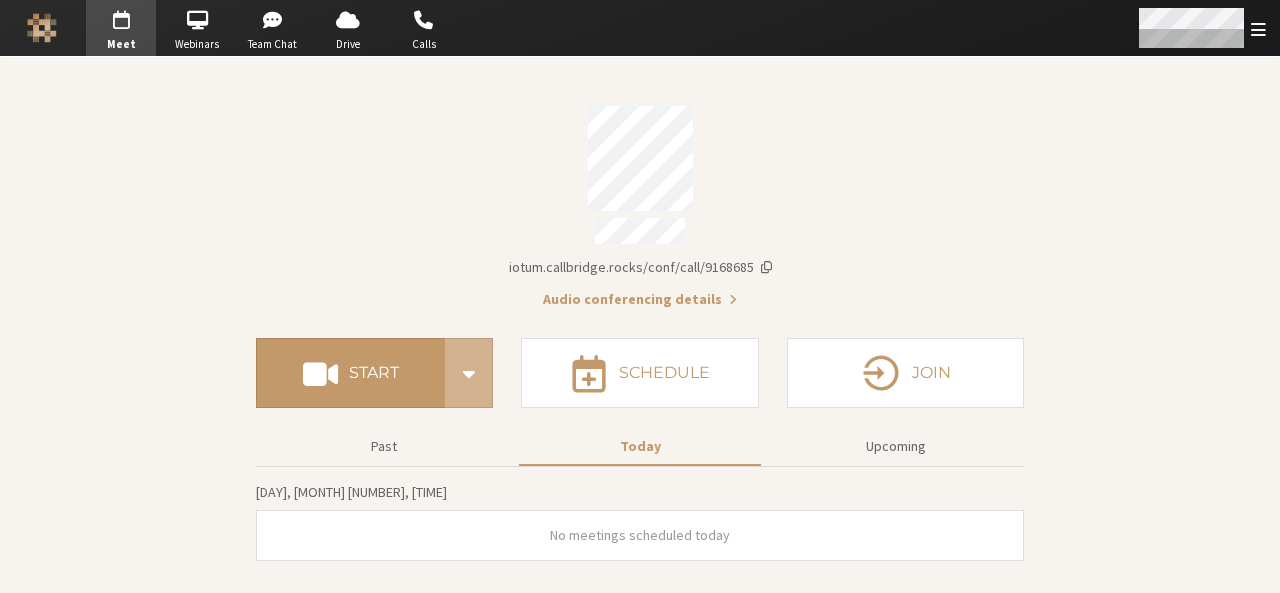 click at bounding box center [1258, 29] 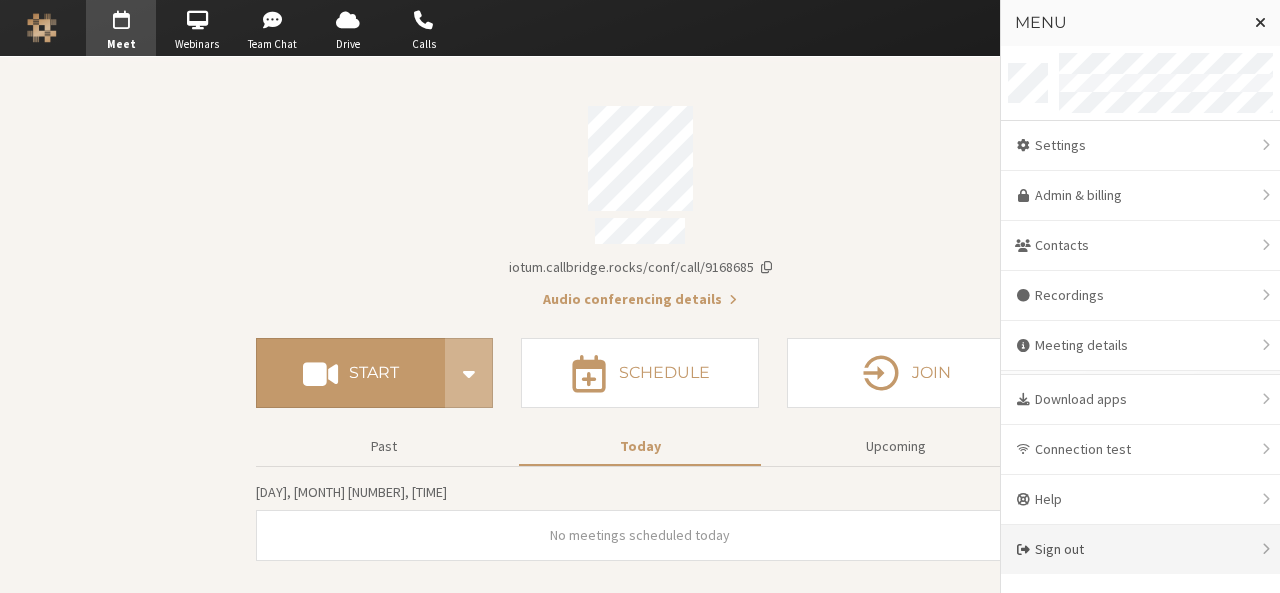 click on "Sign out" at bounding box center (1140, 549) 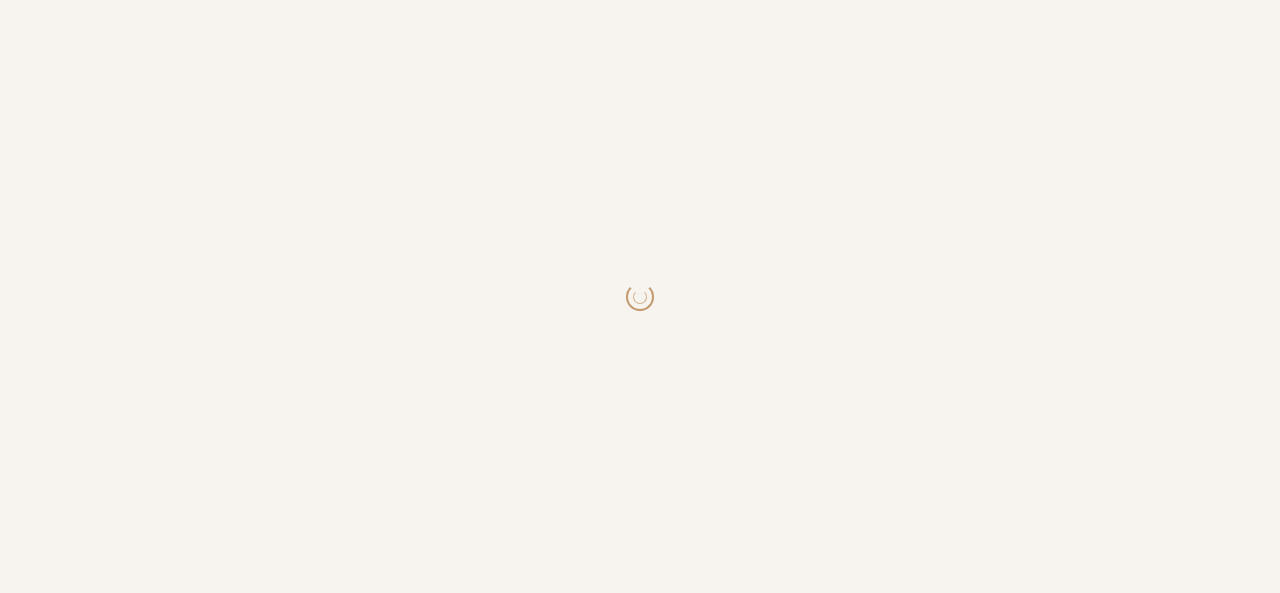 scroll, scrollTop: 0, scrollLeft: 0, axis: both 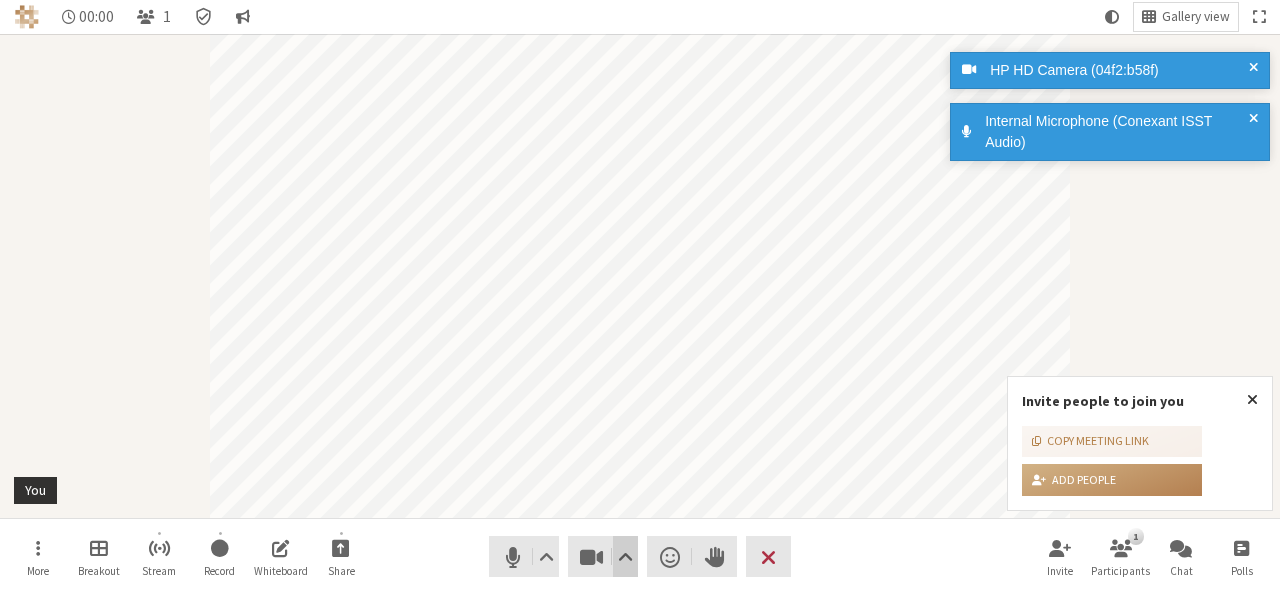 click at bounding box center [625, 557] 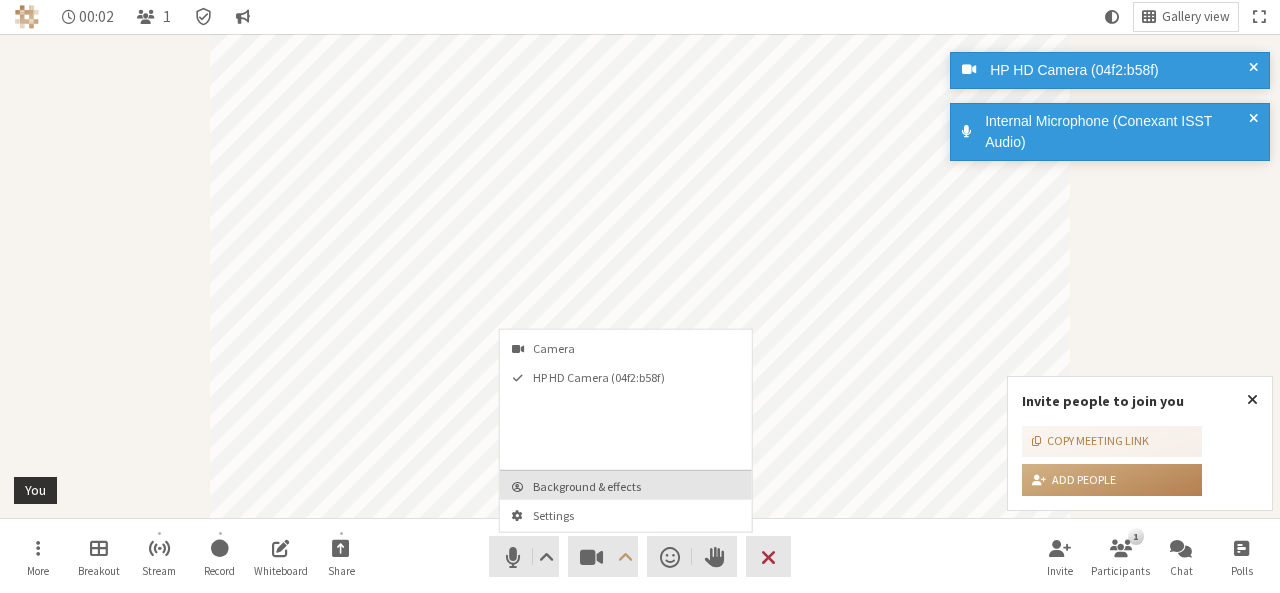 click on "Background & effects" at bounding box center (638, 486) 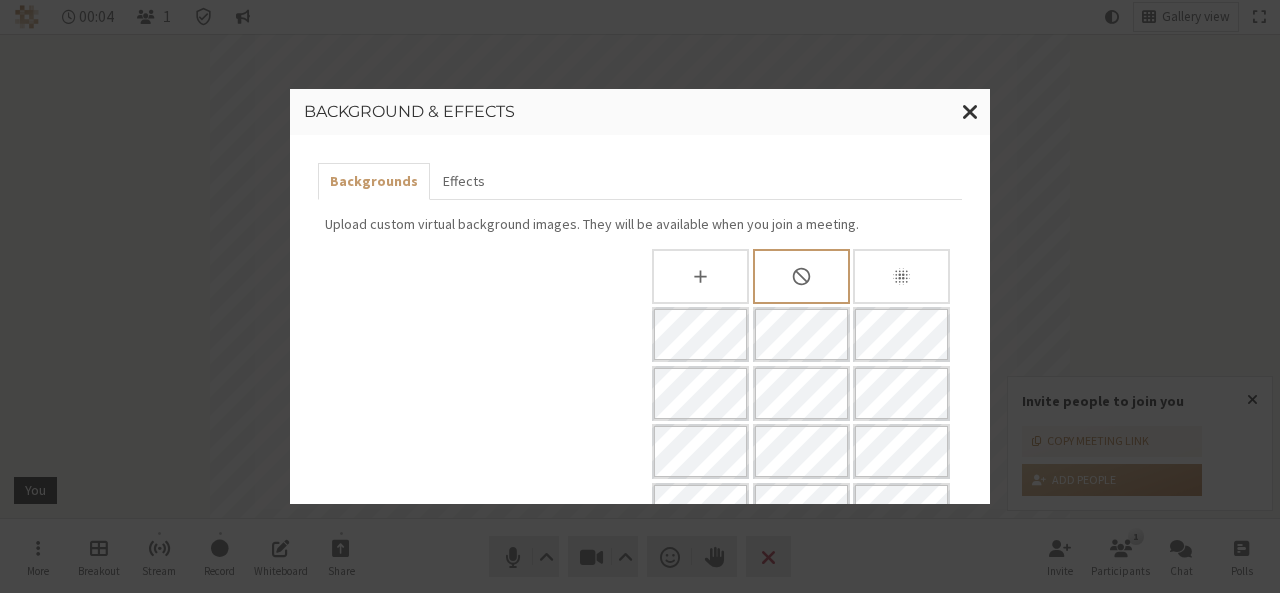 scroll, scrollTop: 386, scrollLeft: 0, axis: vertical 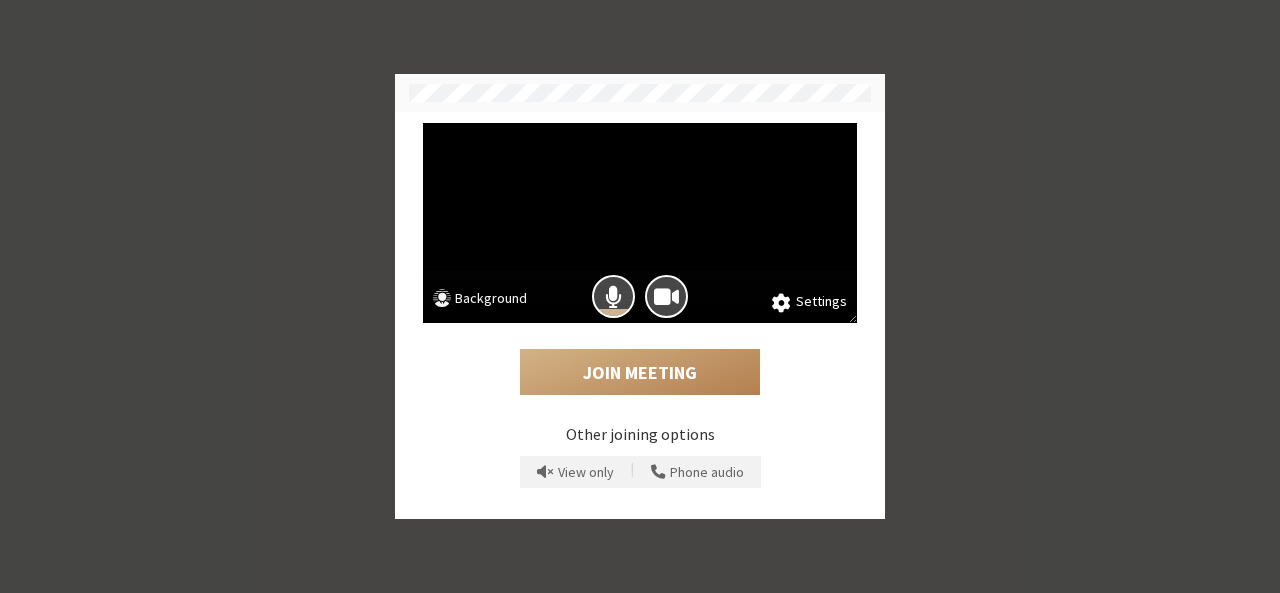 click on "Background" at bounding box center (480, 300) 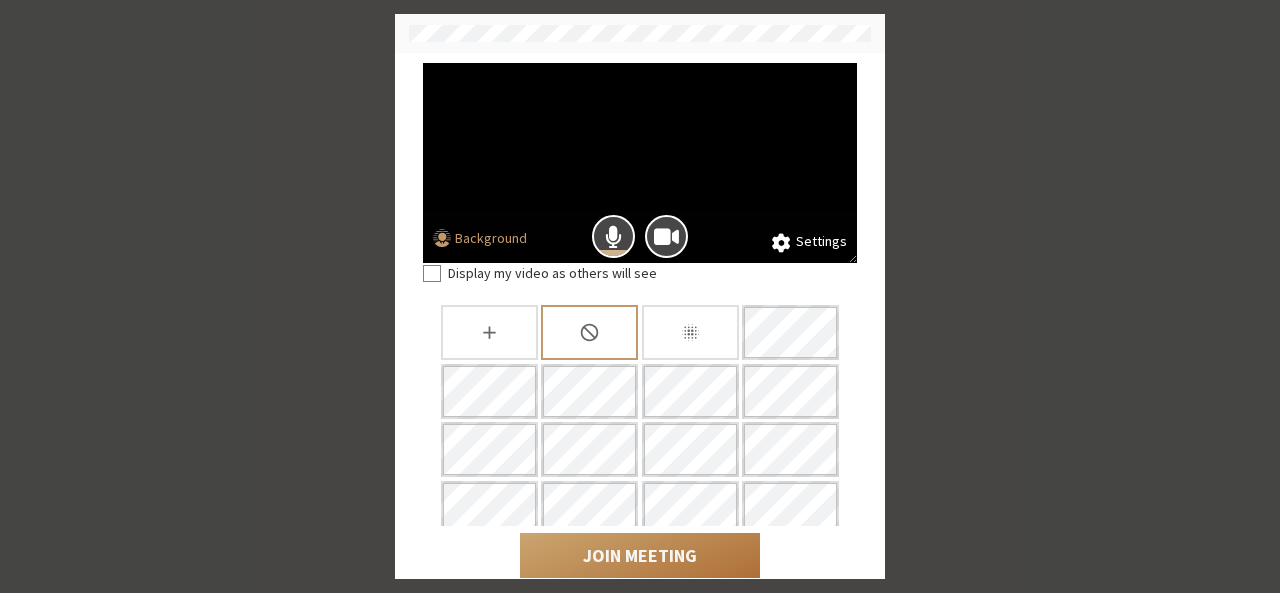 click on "Join Meeting" at bounding box center (640, 556) 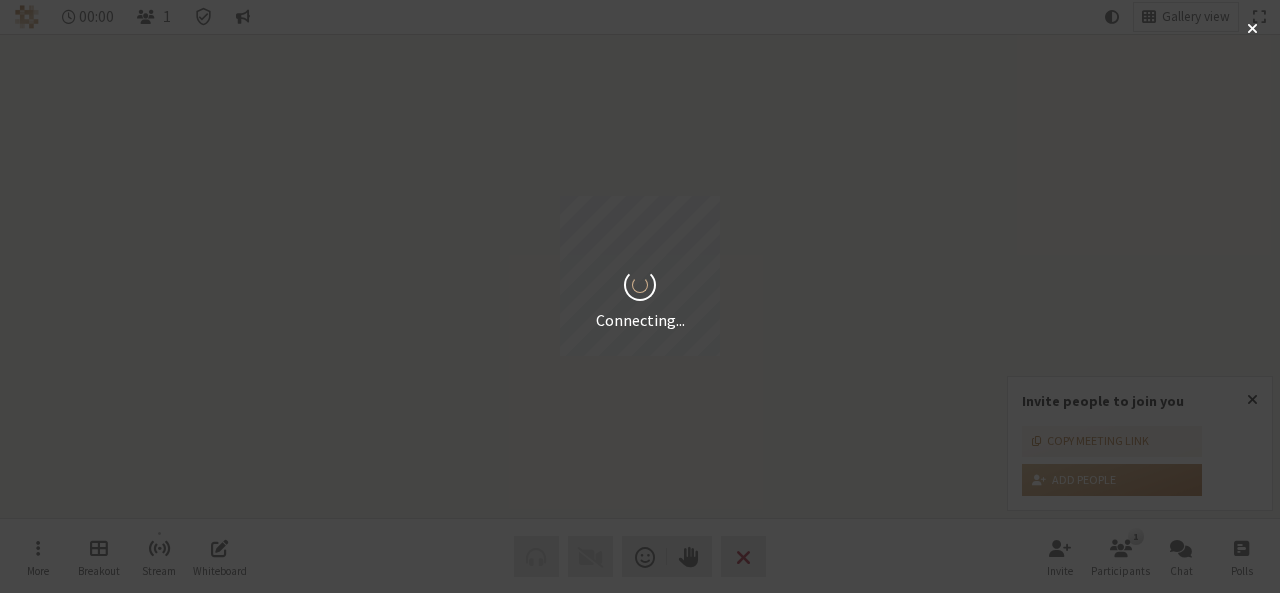 click on "Connecting..." at bounding box center [640, 296] 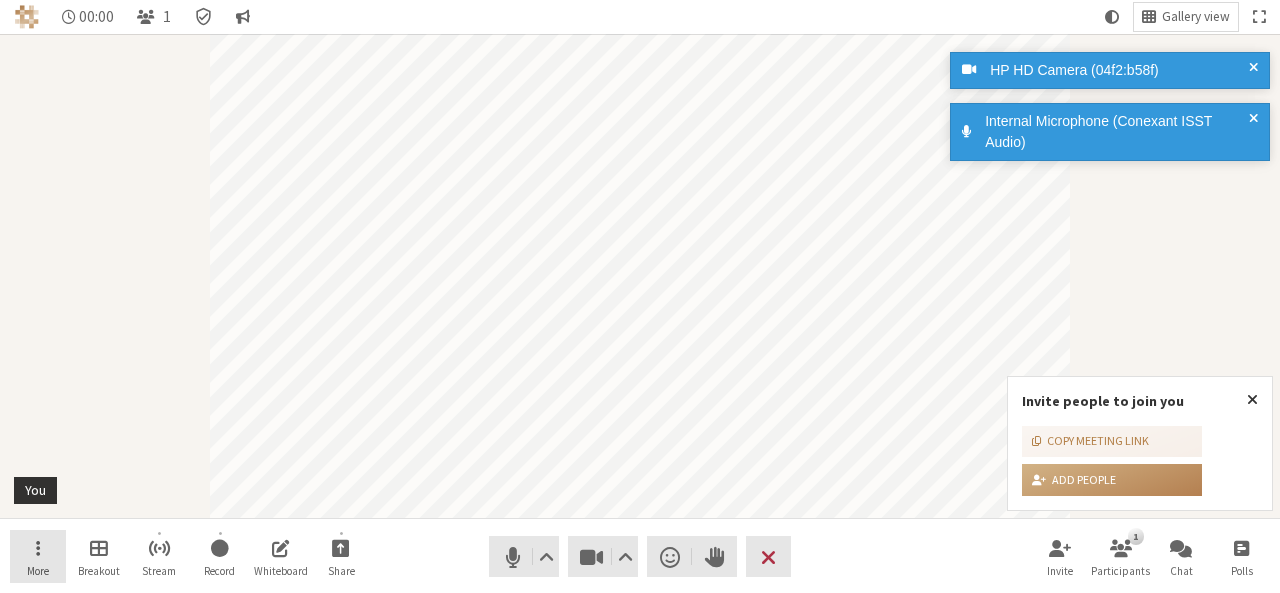 click on "More" at bounding box center (38, 557) 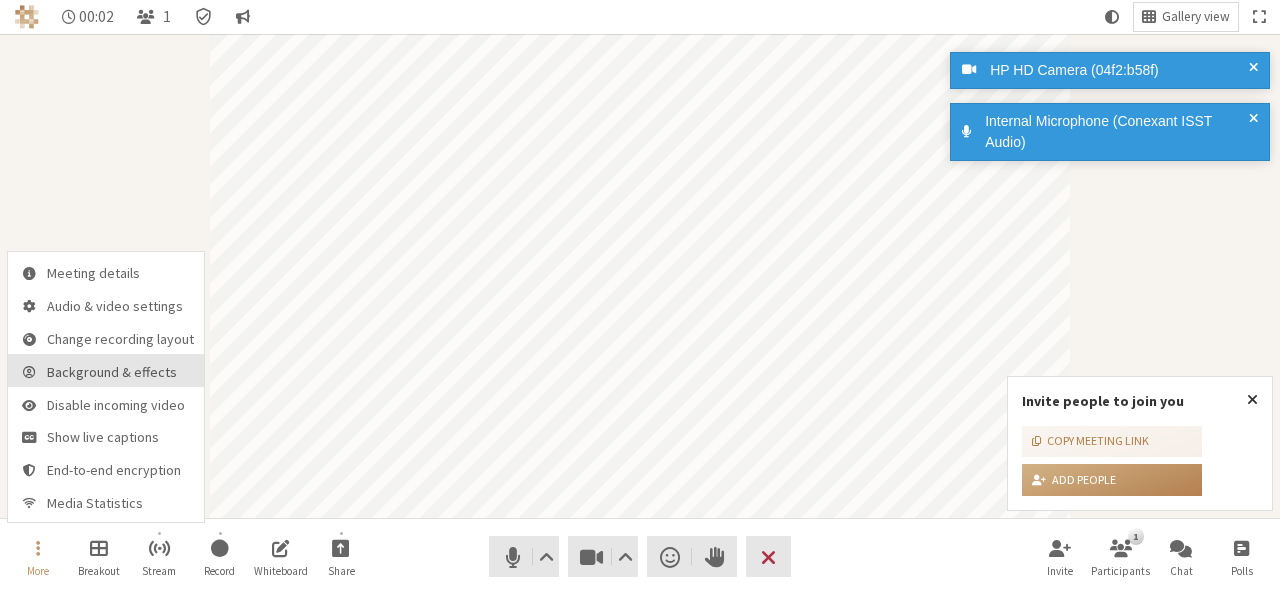 click on "Background & effects" at bounding box center (120, 372) 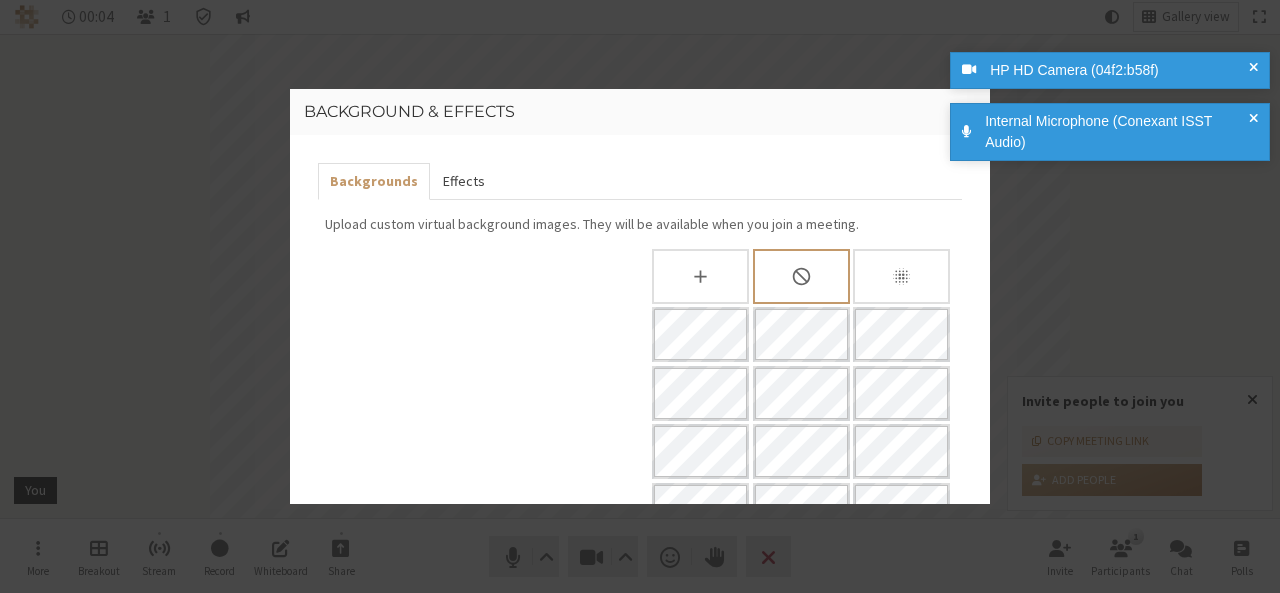 click on "Effects" at bounding box center (463, 181) 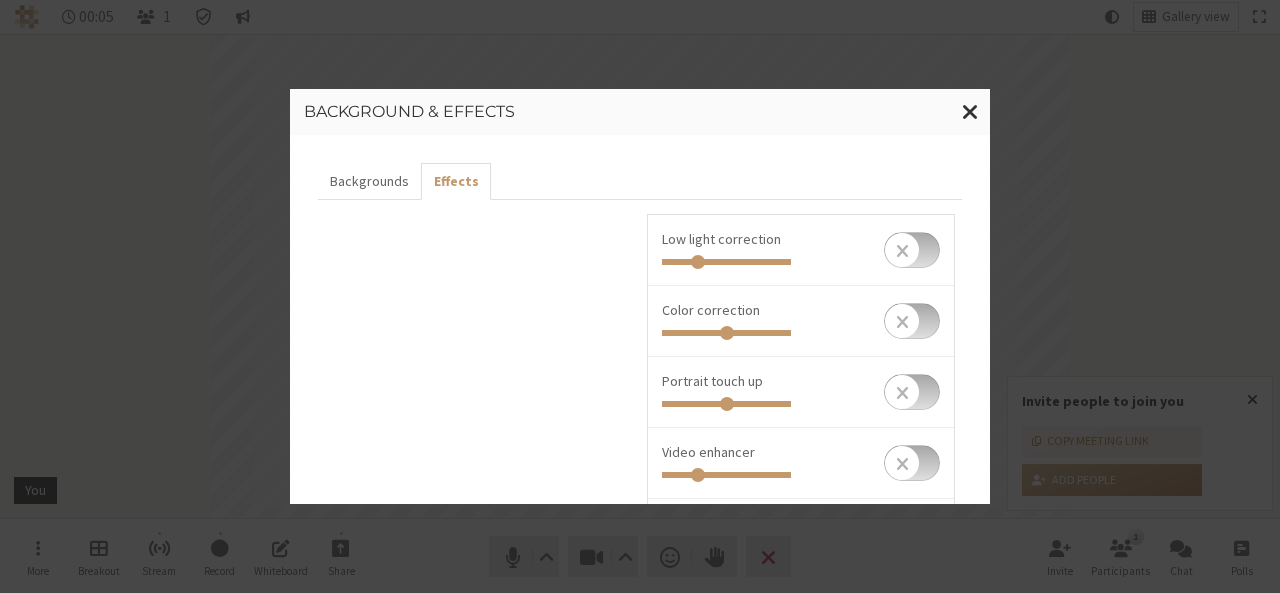 scroll, scrollTop: 152, scrollLeft: 0, axis: vertical 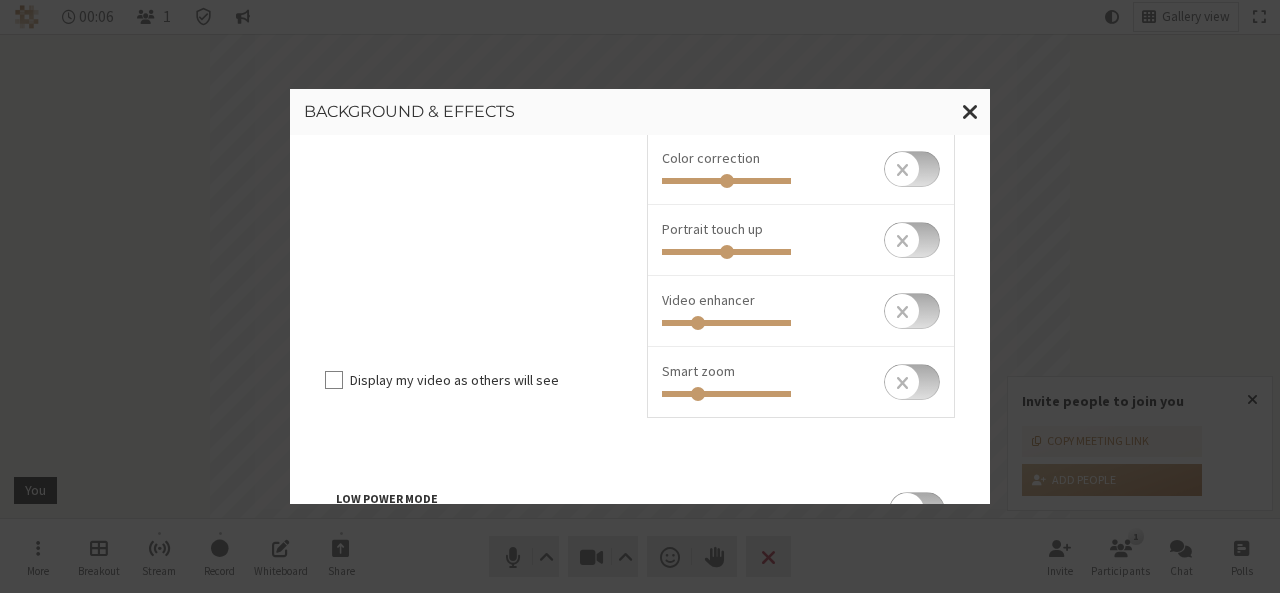 click at bounding box center [912, 382] 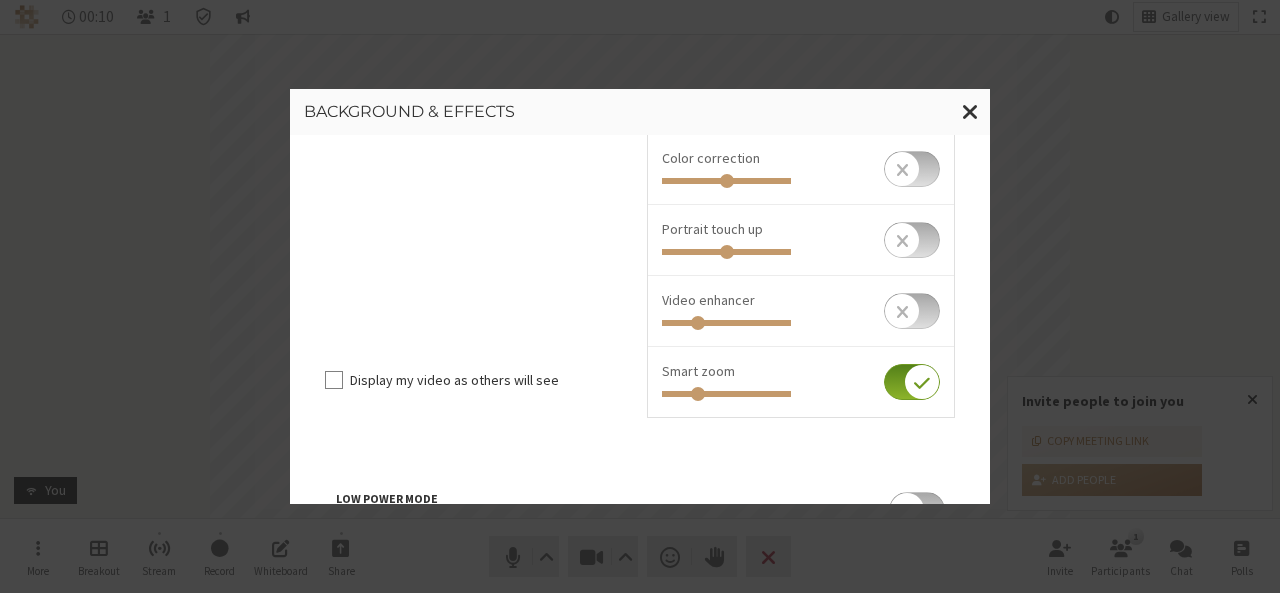 click at bounding box center (912, 382) 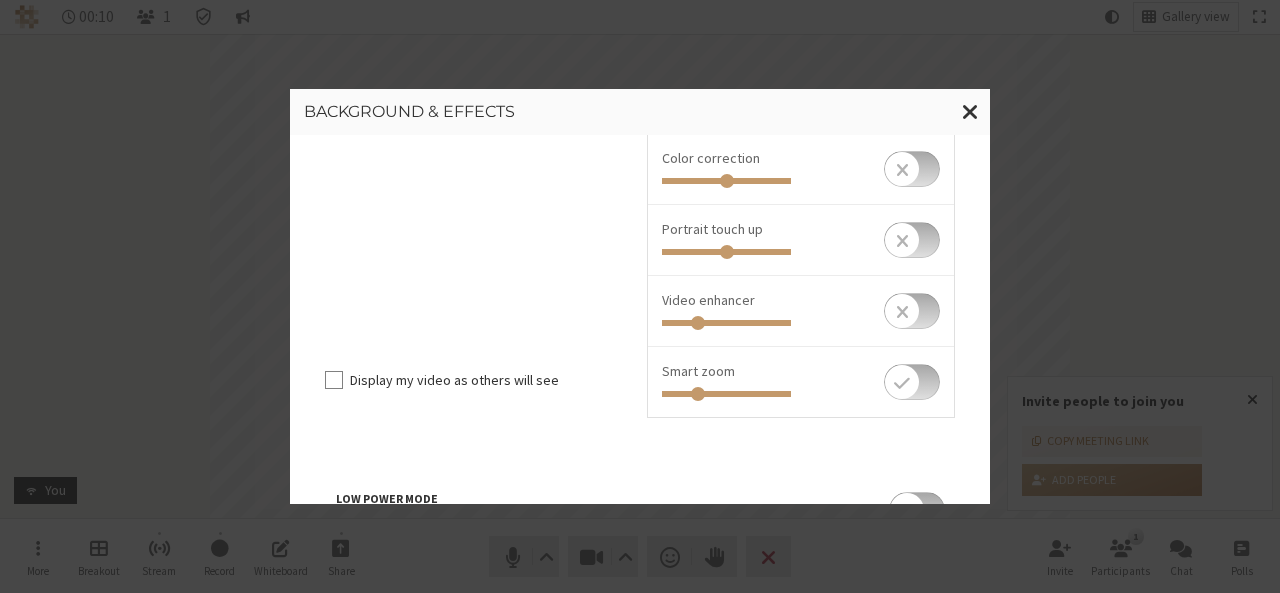 checkbox on "false" 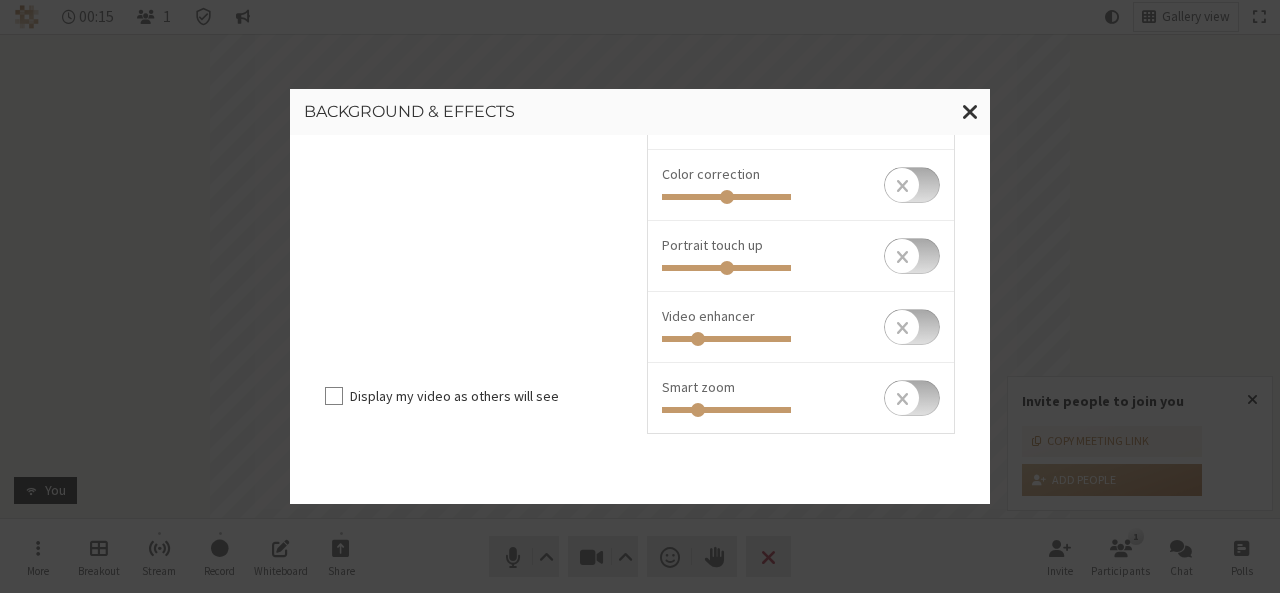 scroll, scrollTop: 0, scrollLeft: 0, axis: both 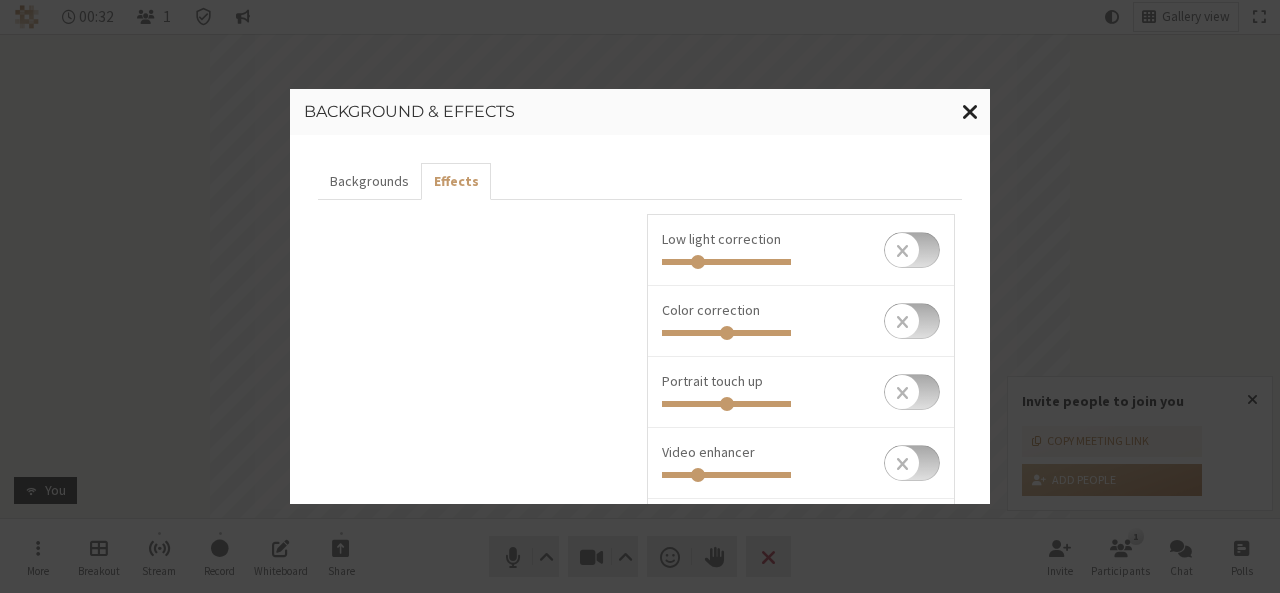 click at bounding box center (970, 111) 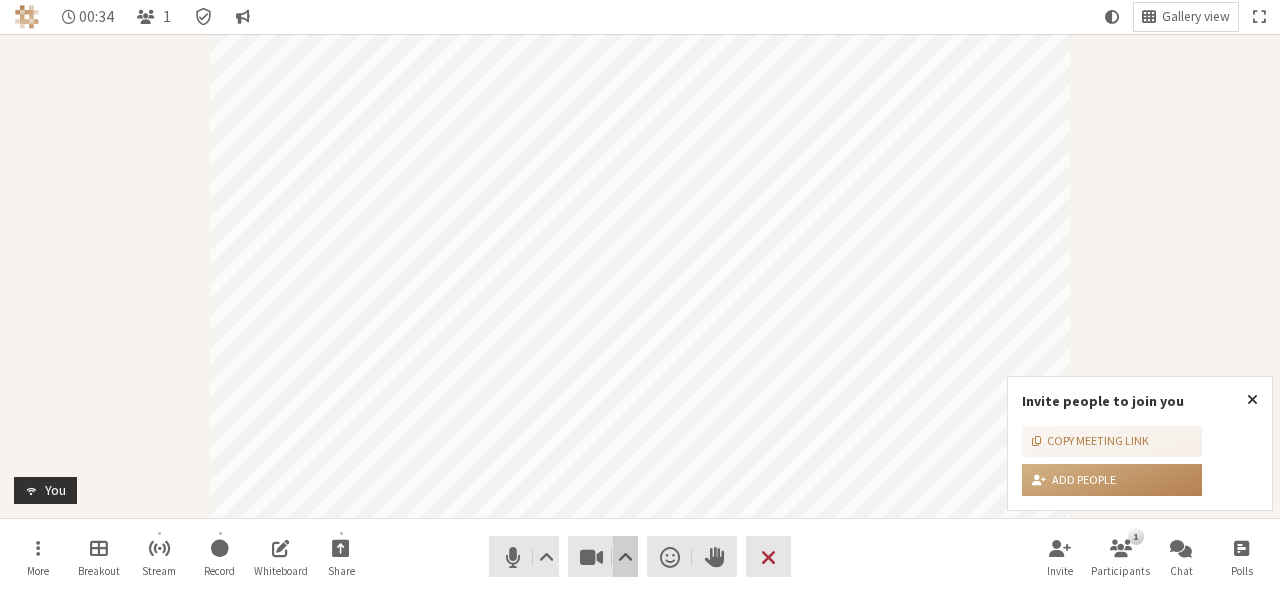 click at bounding box center [625, 557] 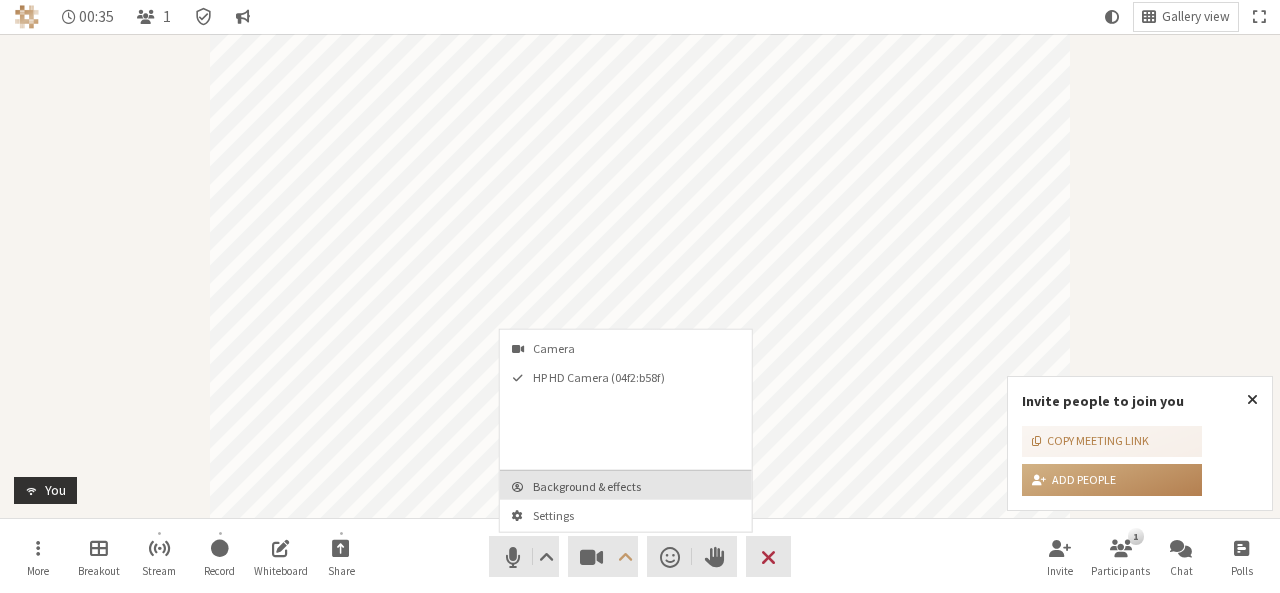click on "Background & effects" at bounding box center (638, 486) 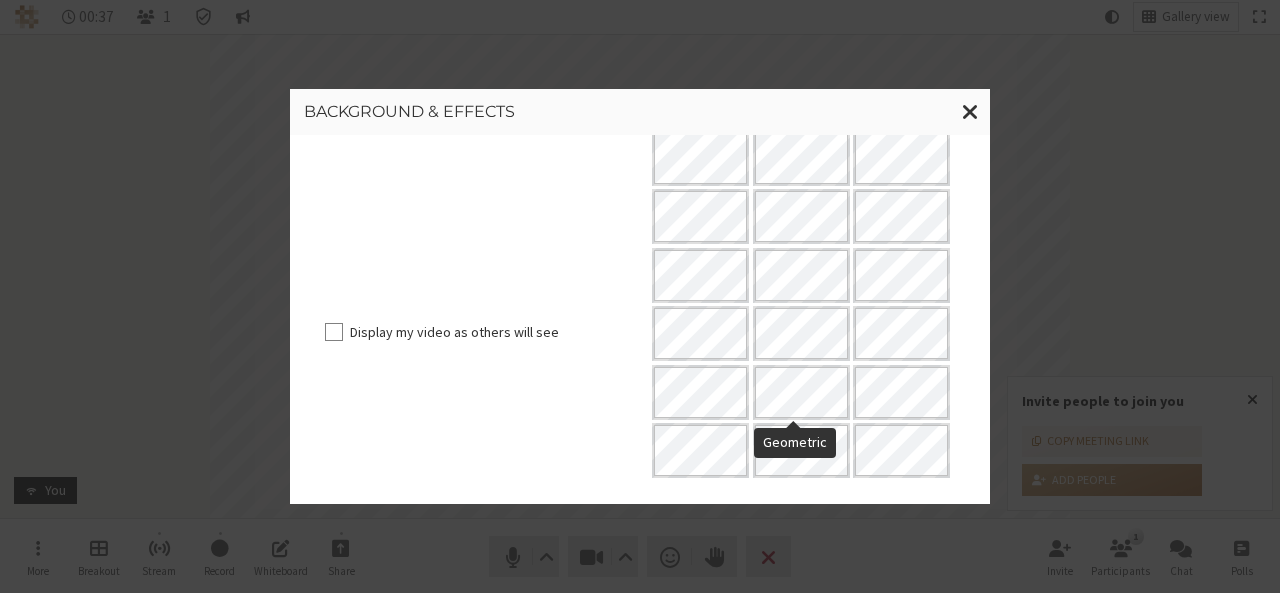 scroll, scrollTop: 236, scrollLeft: 0, axis: vertical 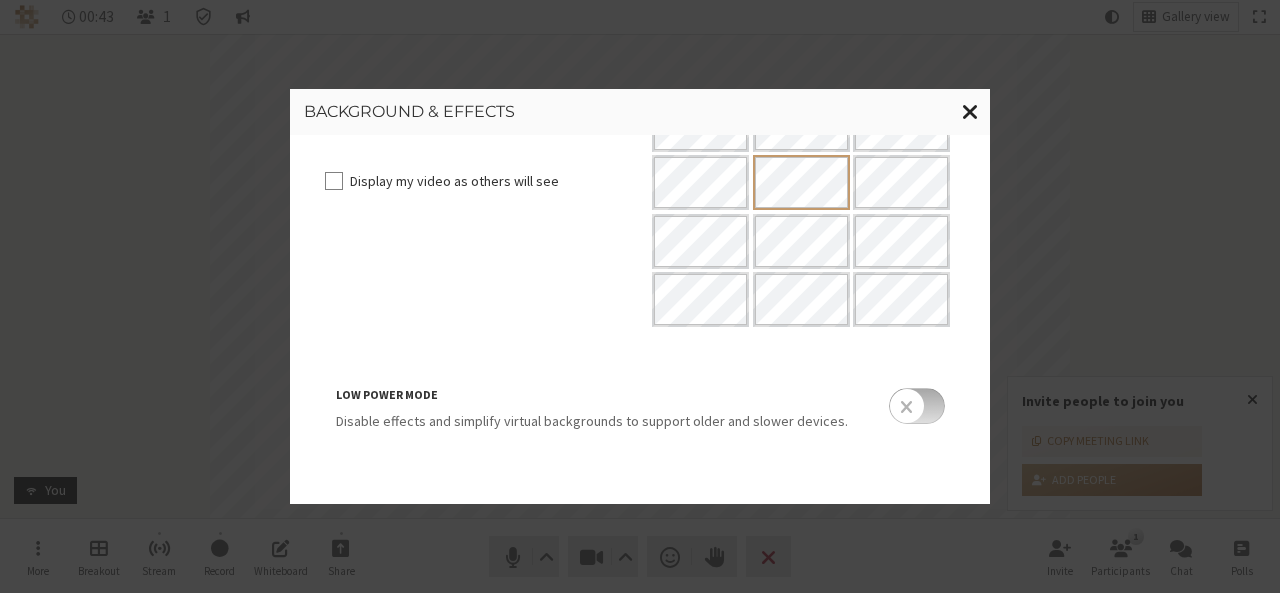click at bounding box center [970, 112] 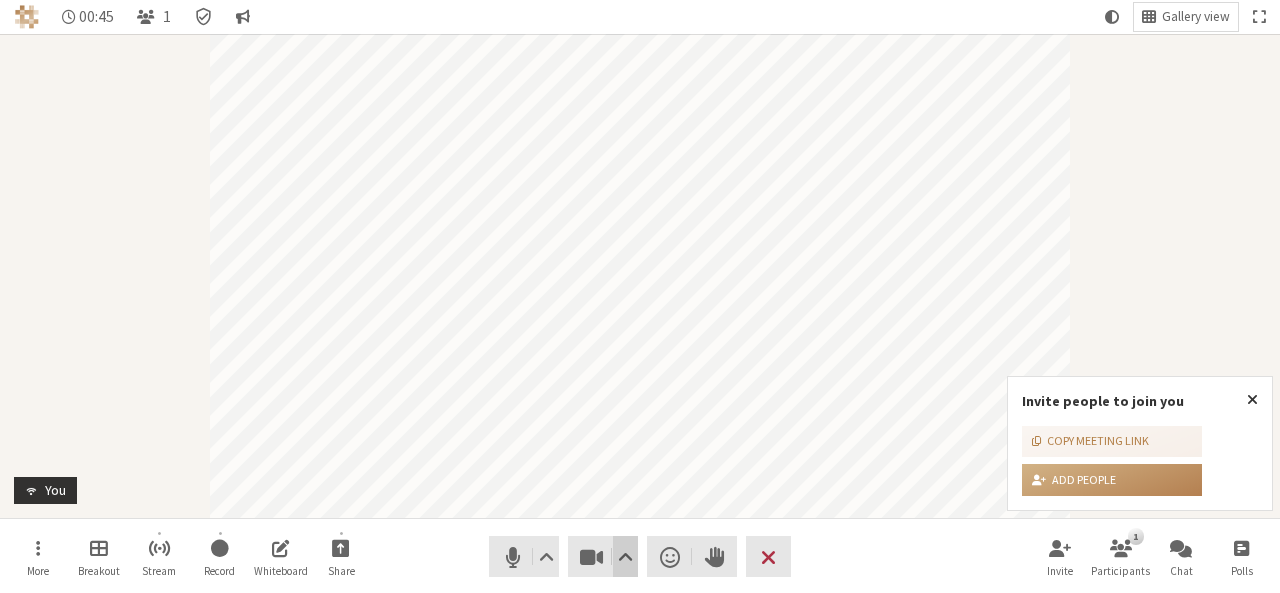 click at bounding box center (625, 557) 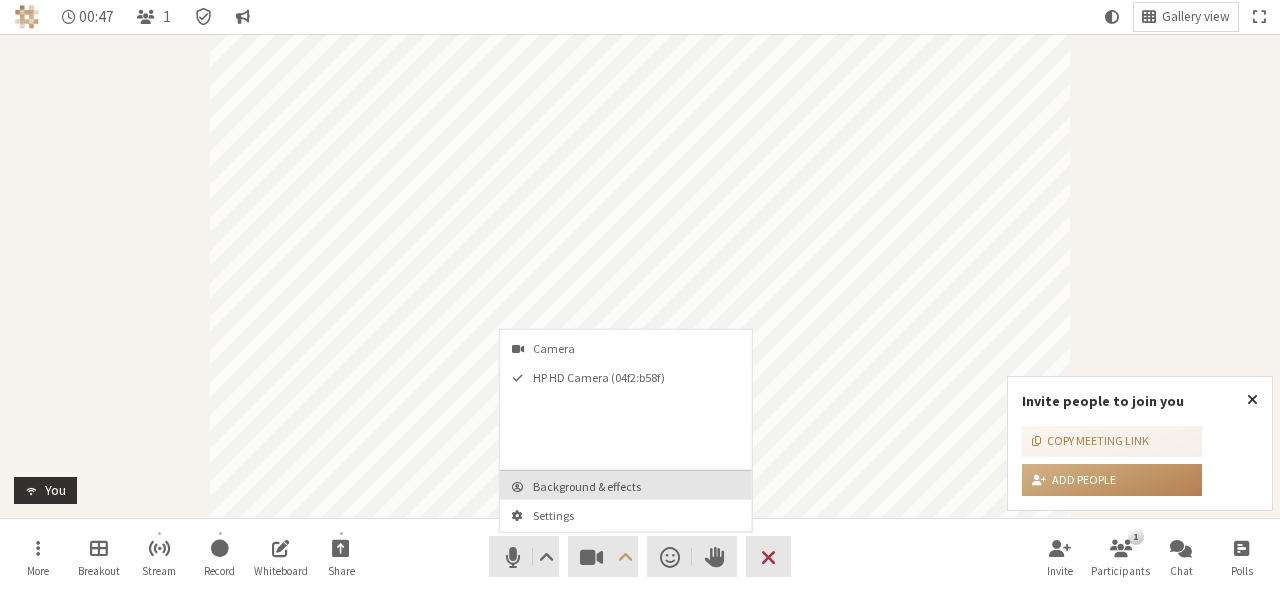 click on "Background & effects" at bounding box center [638, 486] 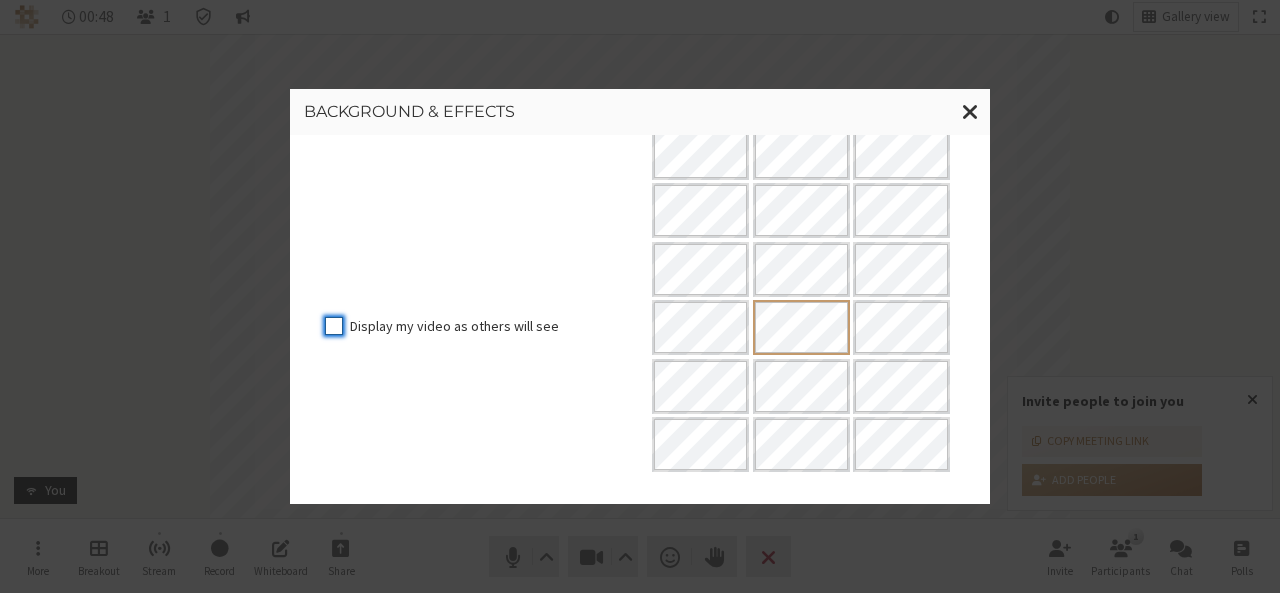 scroll, scrollTop: 386, scrollLeft: 0, axis: vertical 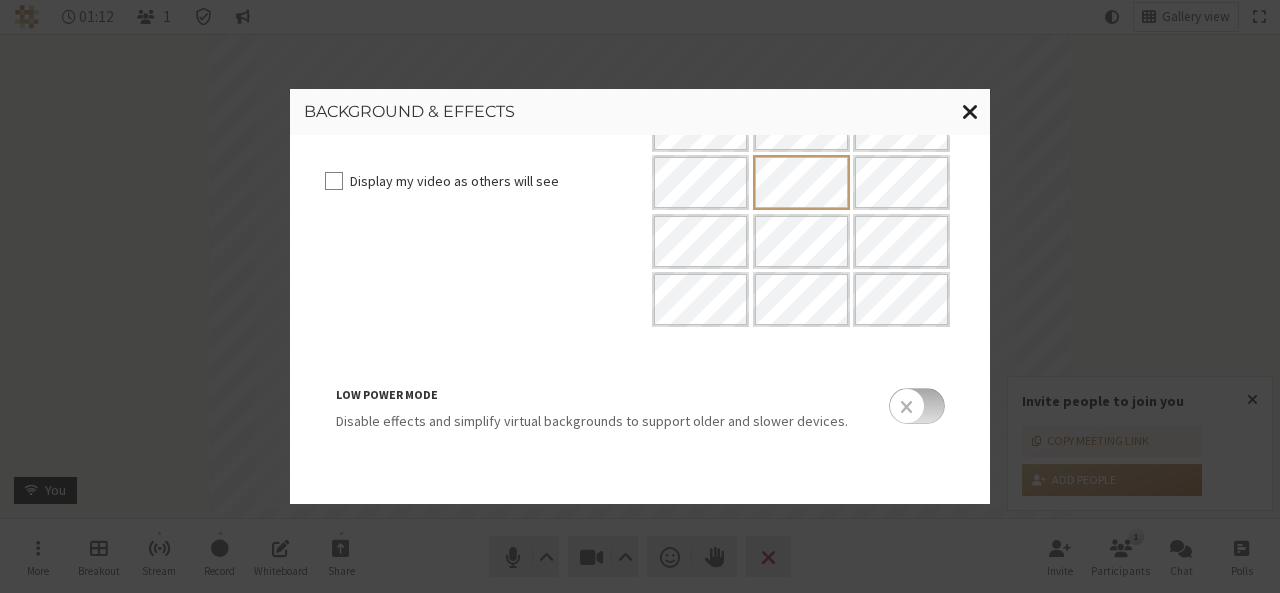 click at bounding box center (970, 111) 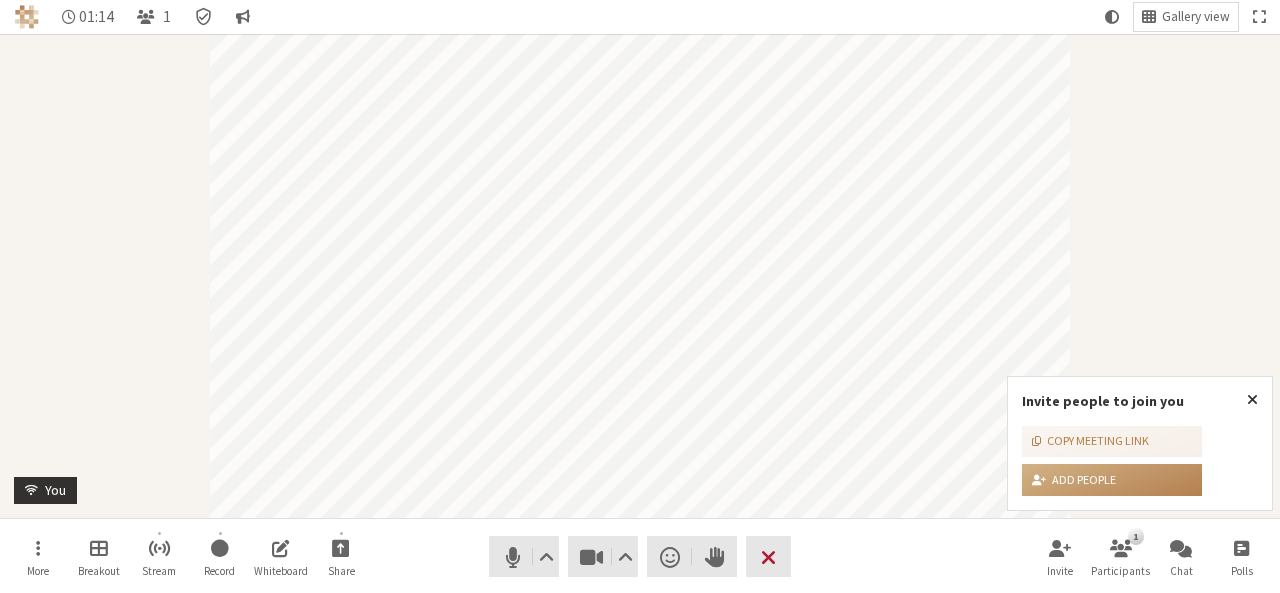 click at bounding box center (768, 557) 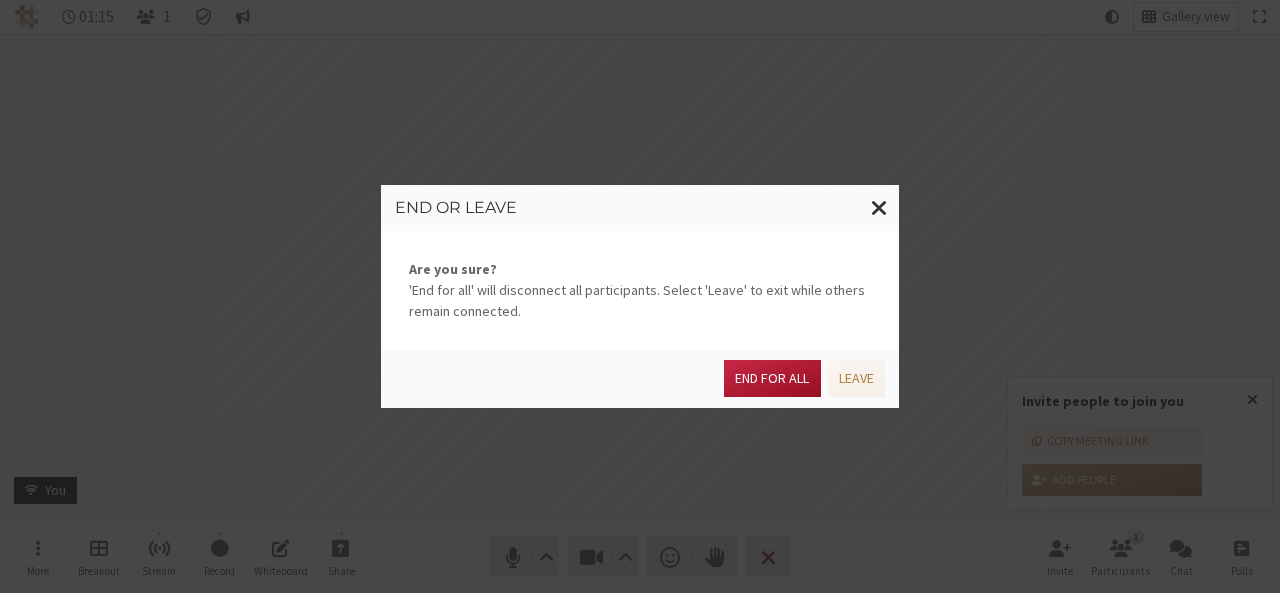 click on "End for all" at bounding box center (772, 378) 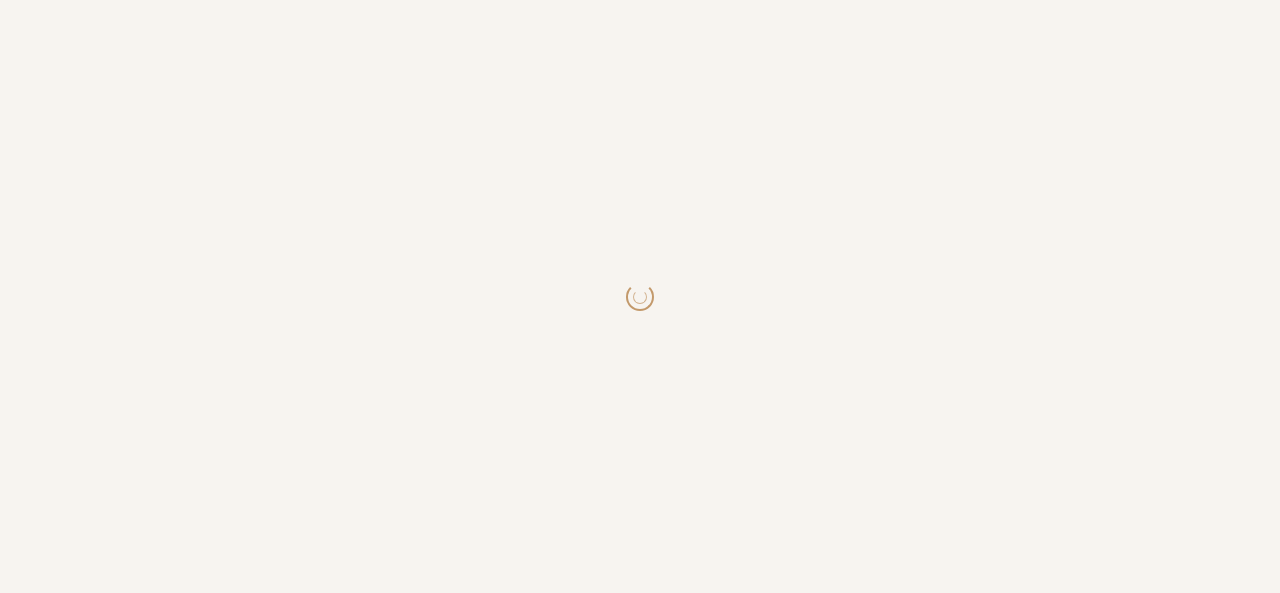 scroll, scrollTop: 0, scrollLeft: 0, axis: both 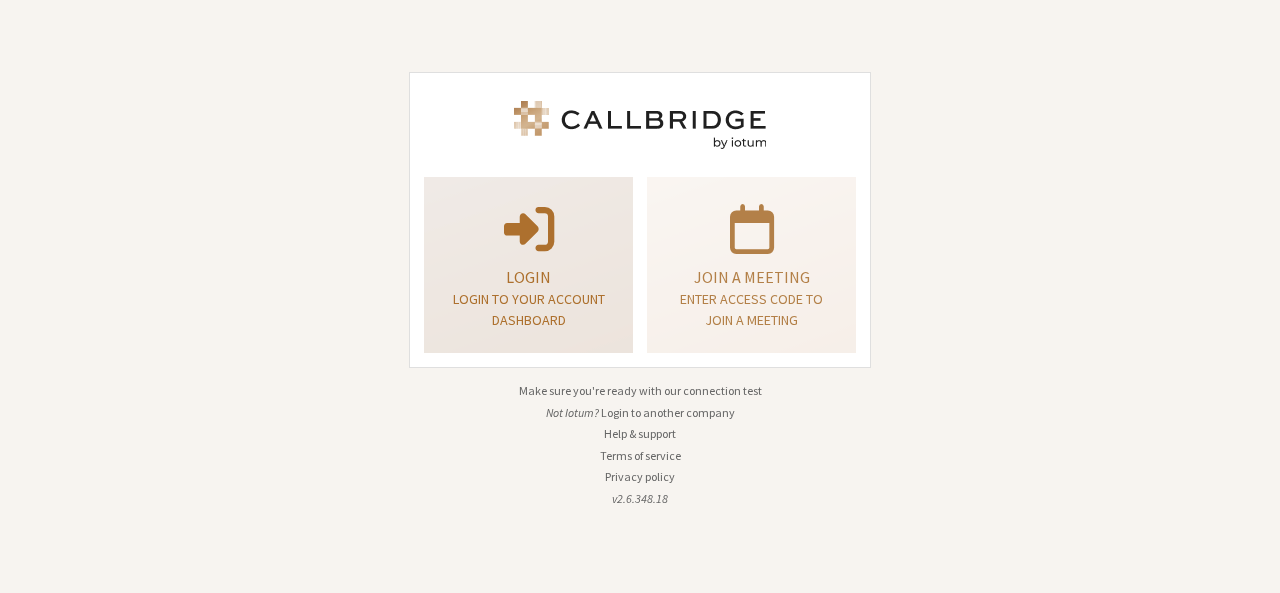 click on "Login" at bounding box center [528, 277] 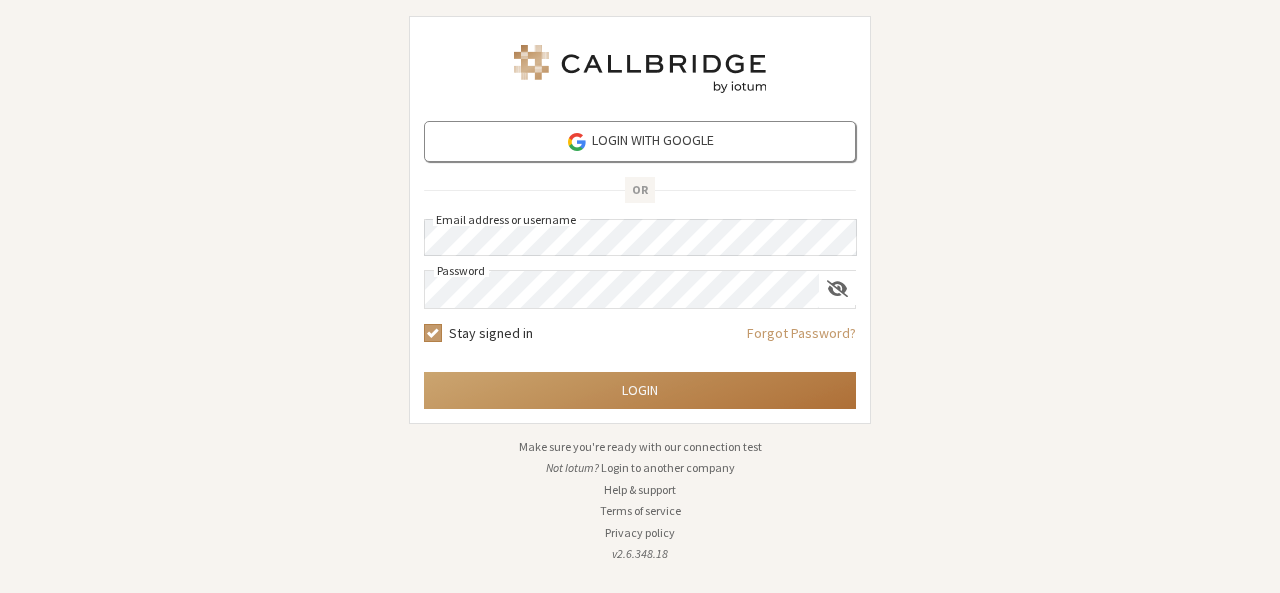 click on "Login" at bounding box center (640, 390) 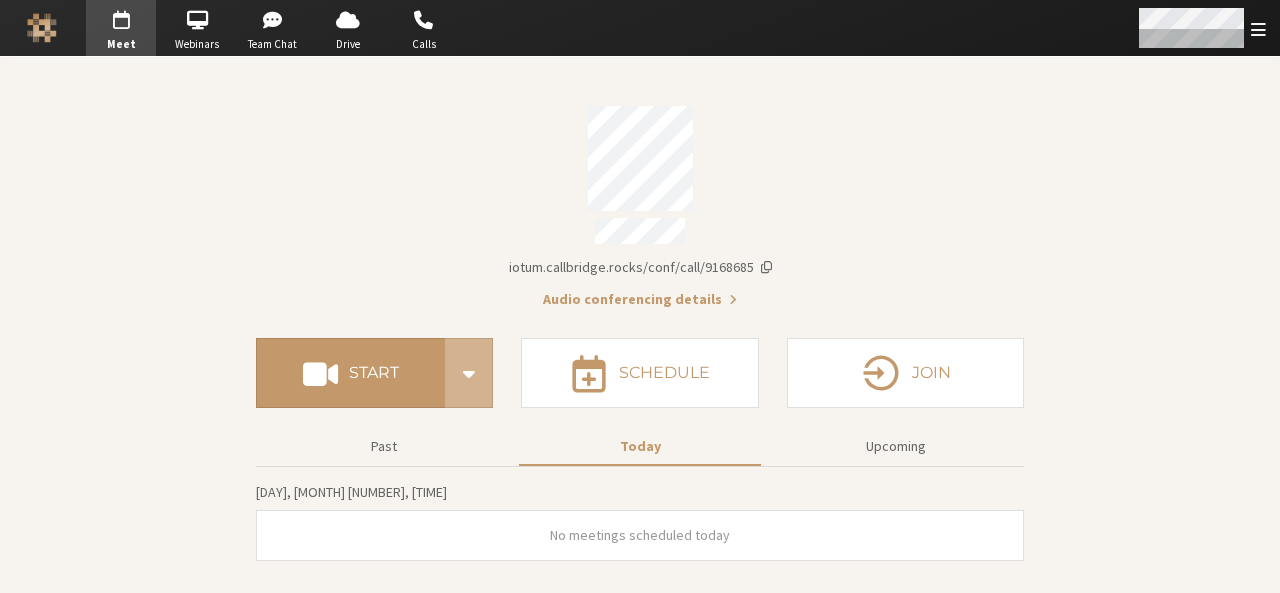 click at bounding box center (1258, 29) 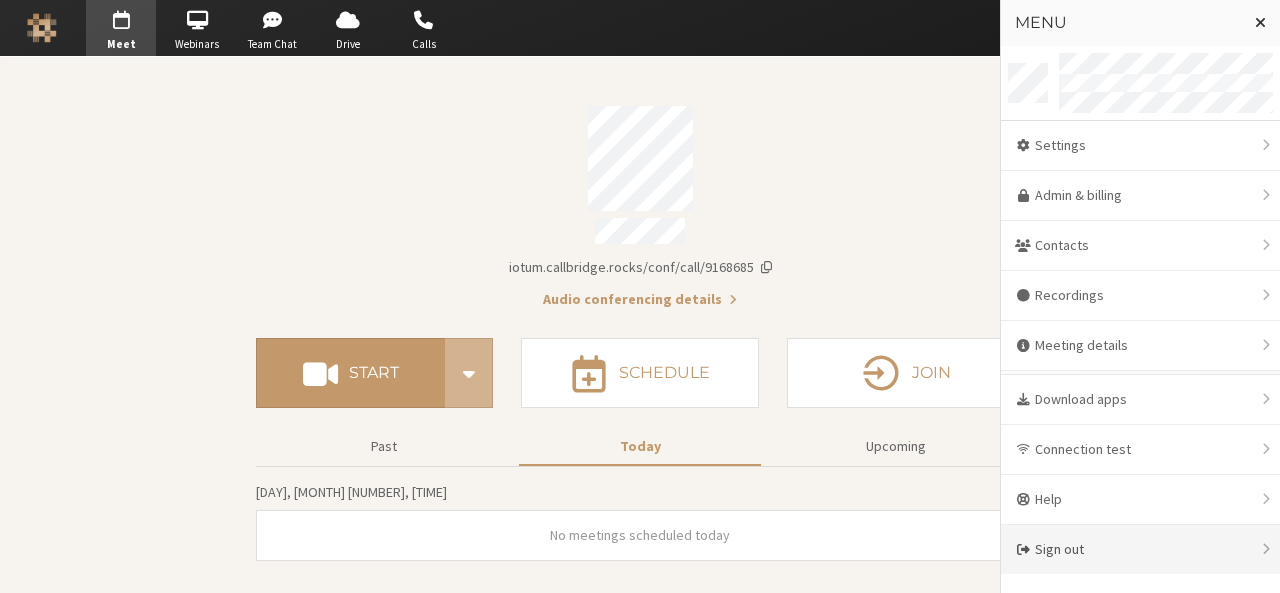 click on "Sign out" at bounding box center [1140, 549] 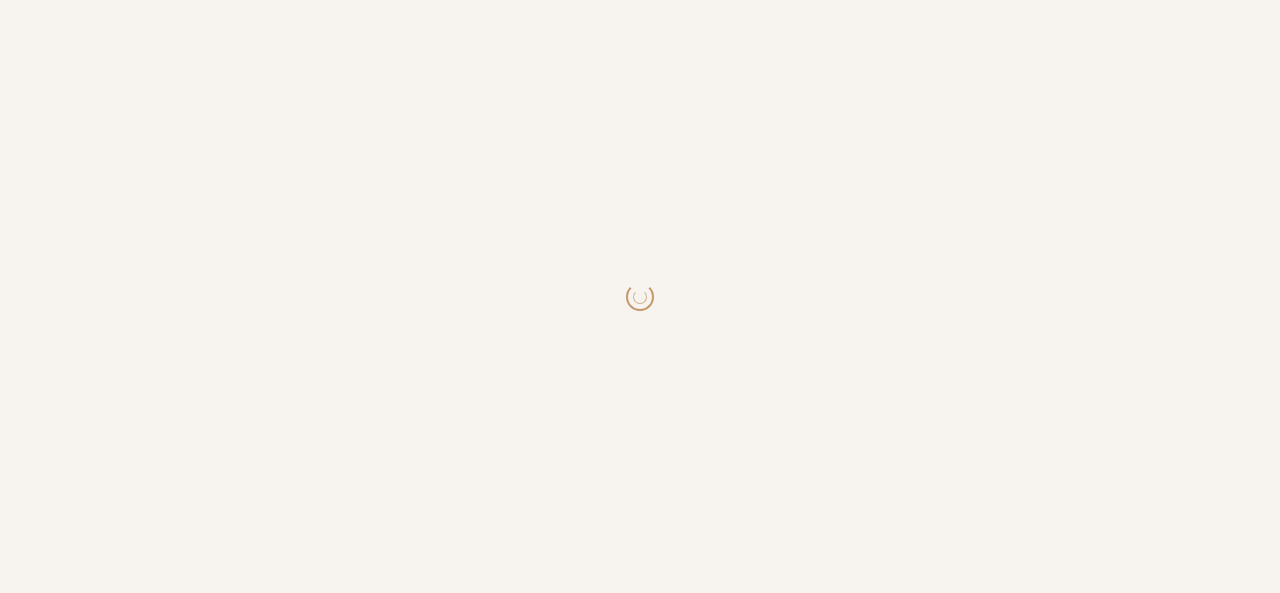 scroll, scrollTop: 0, scrollLeft: 0, axis: both 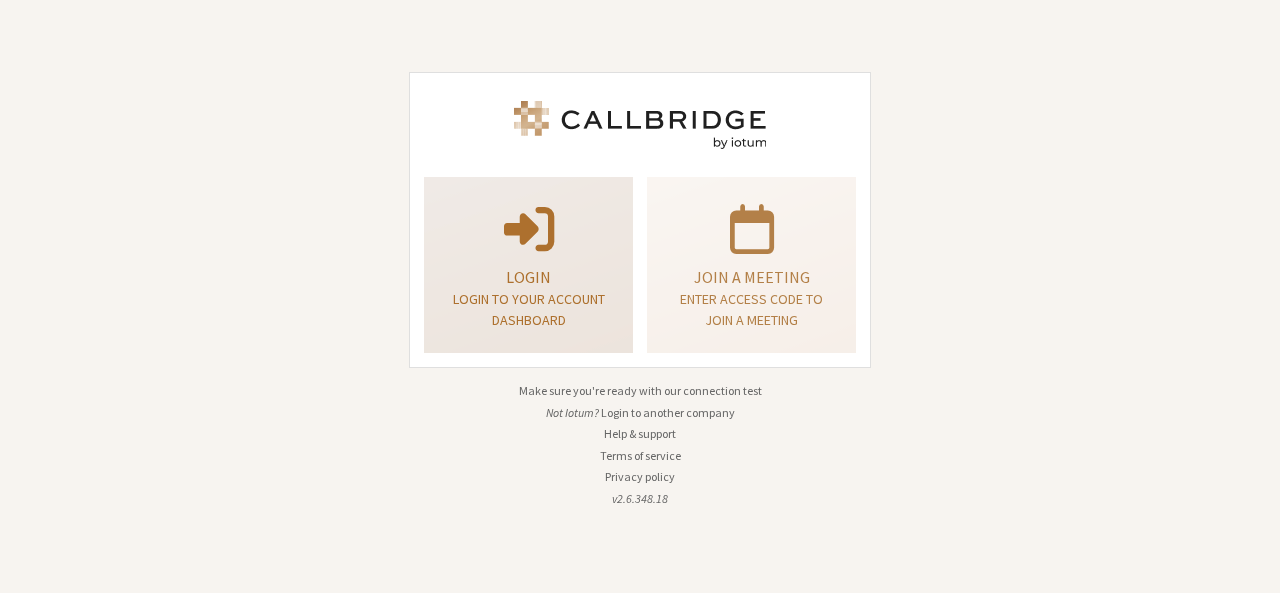click on "Login Login to your account dashboard" at bounding box center (528, 265) 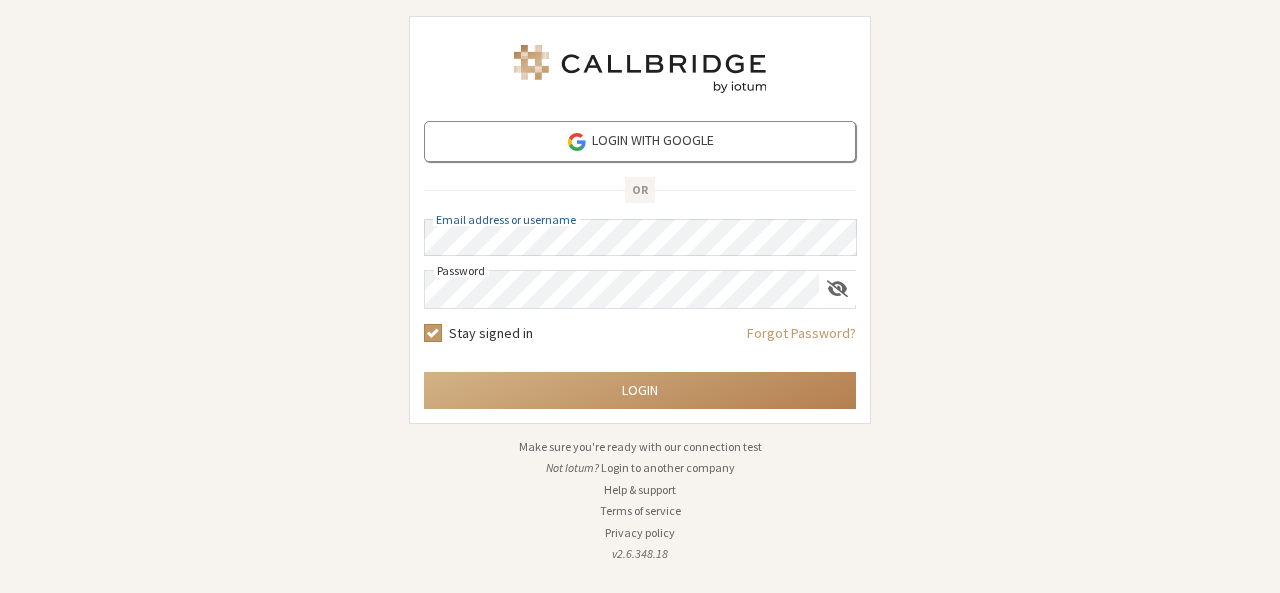 click on "Login with Google OR Email address or username Password Stay signed in Forgot Password? Login Make sure you're ready with our connection test Not Iotum?   Login to another company Help & support Terms of service Privacy policy v2.6.348.18" at bounding box center (640, 296) 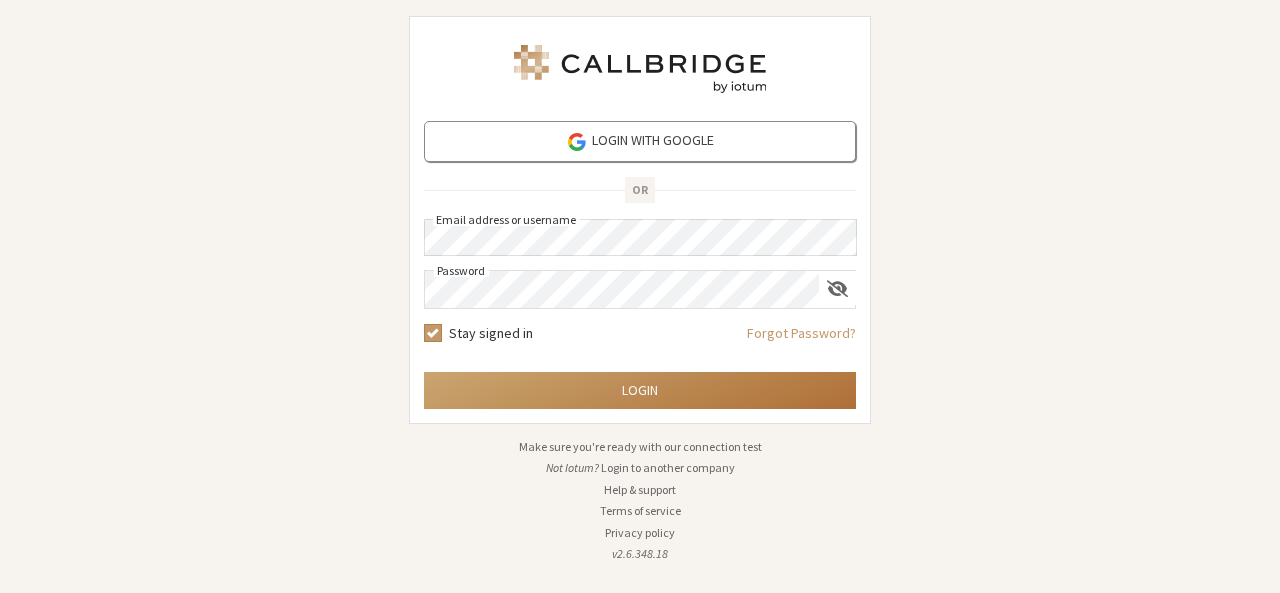 click on "Login" at bounding box center [640, 390] 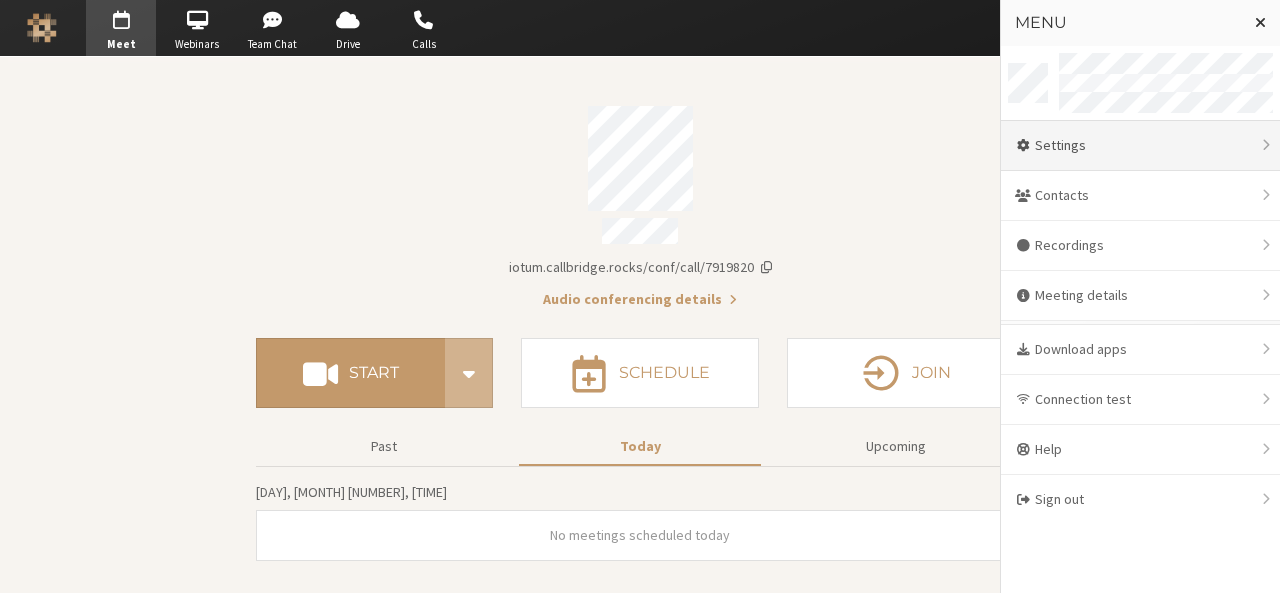 click on "Settings" at bounding box center (1140, 146) 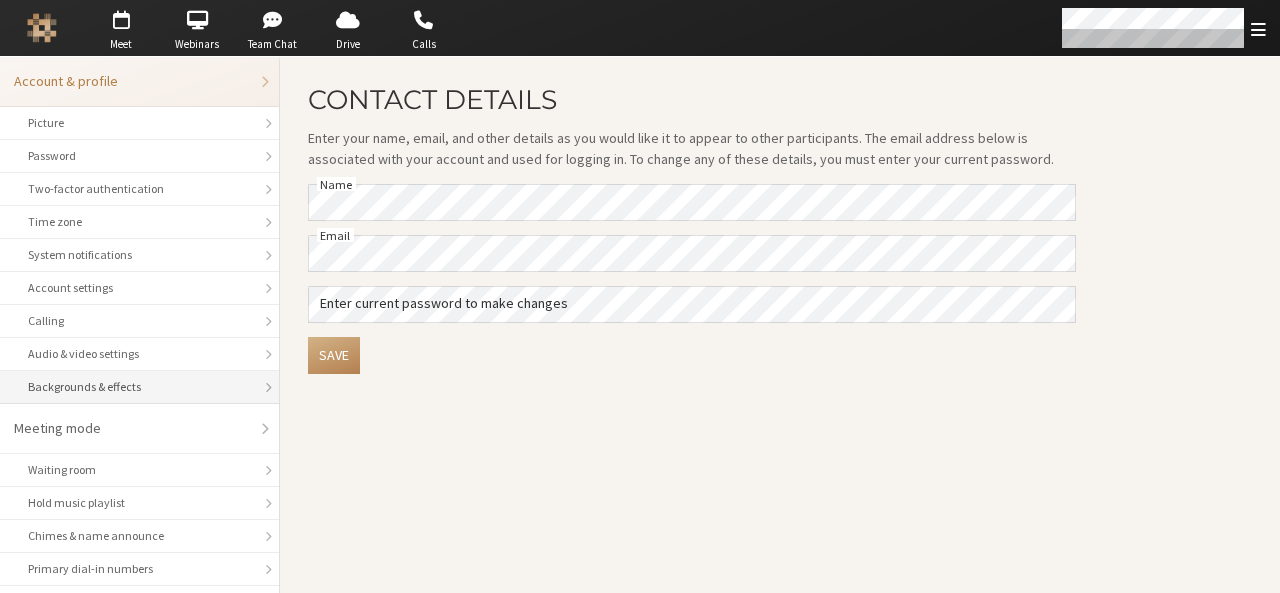 click on "Backgrounds & effects" at bounding box center [139, 387] 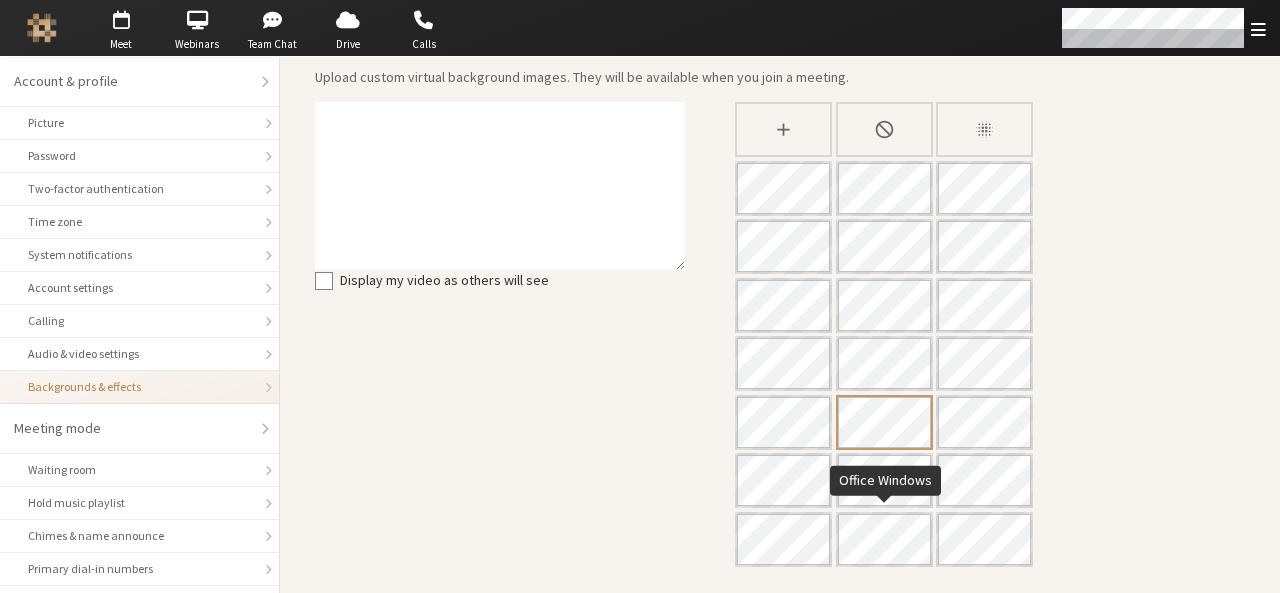 scroll, scrollTop: 0, scrollLeft: 0, axis: both 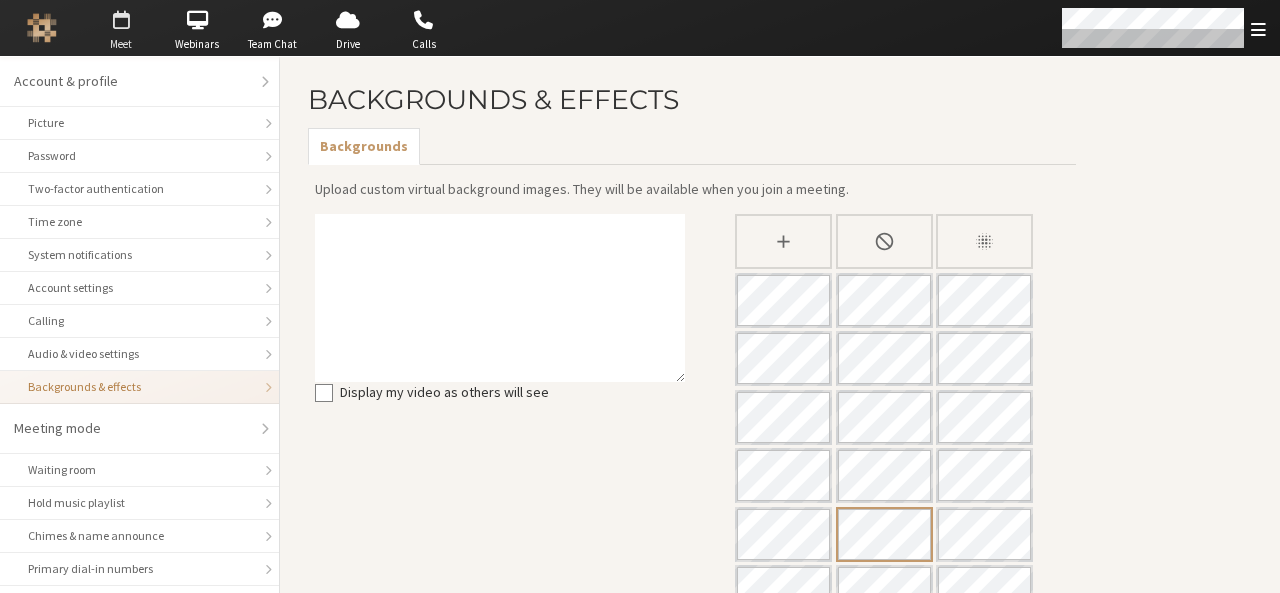 click at bounding box center (121, 20) 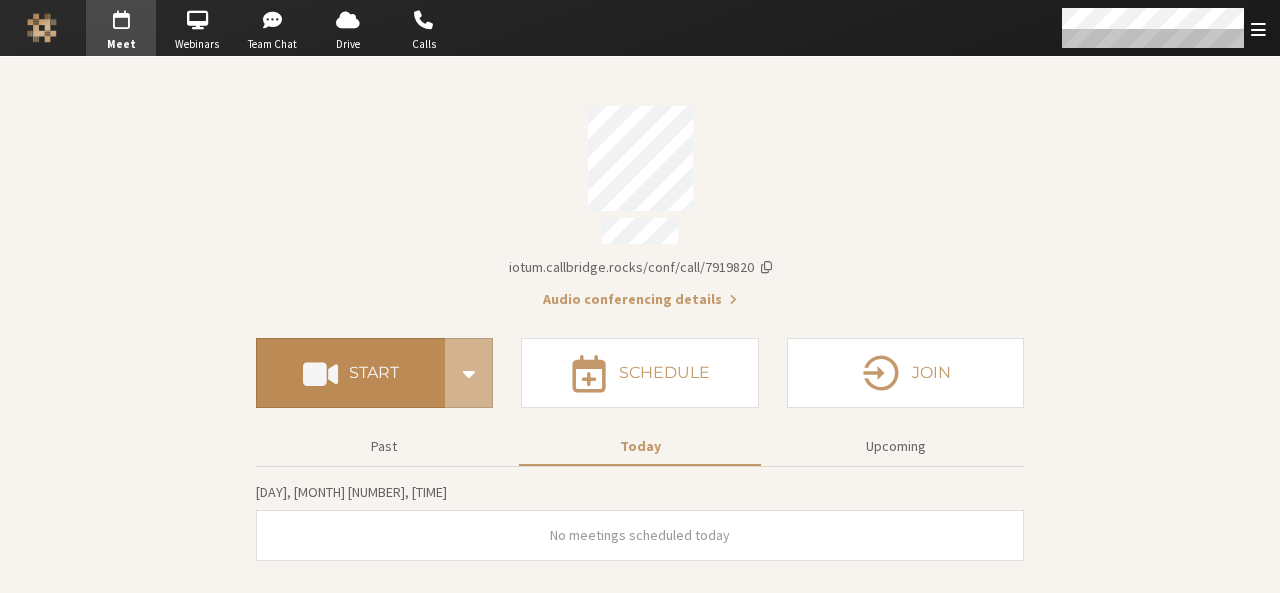 click on "Start" at bounding box center (374, 373) 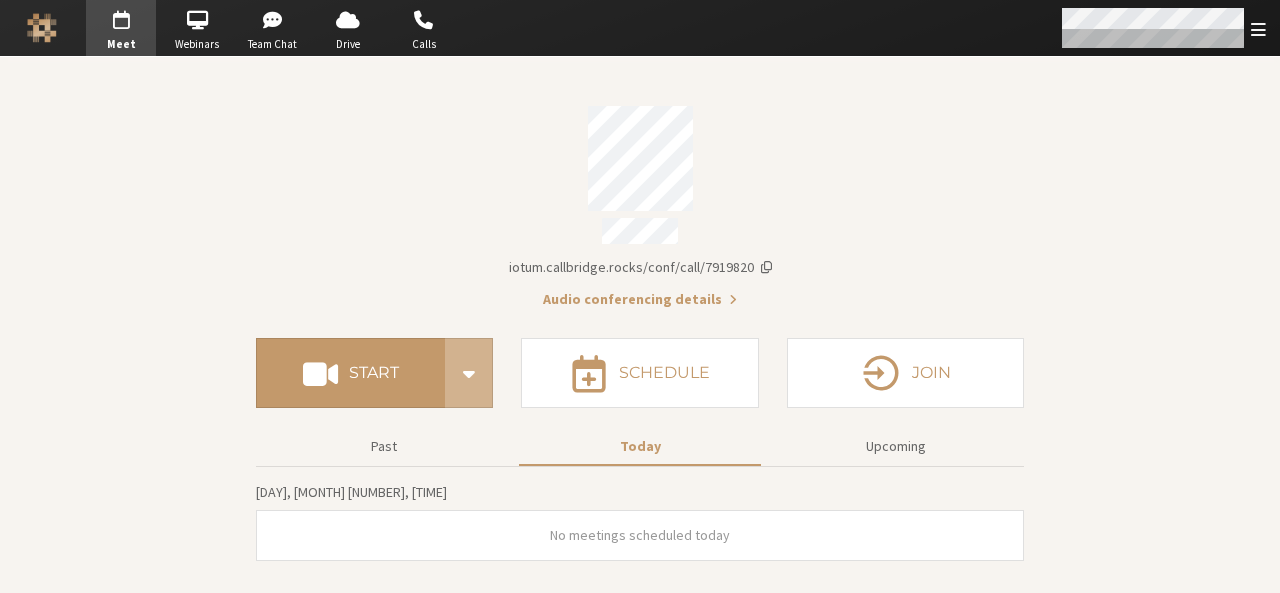 click at bounding box center (1258, 29) 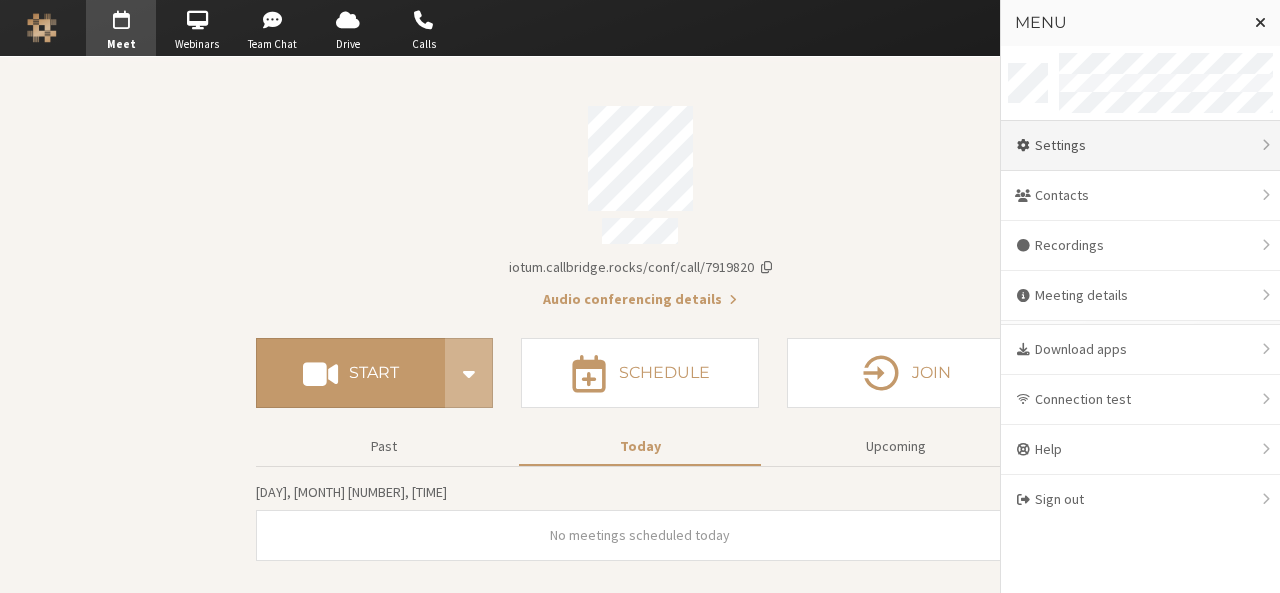 click on "Settings" at bounding box center [1140, 146] 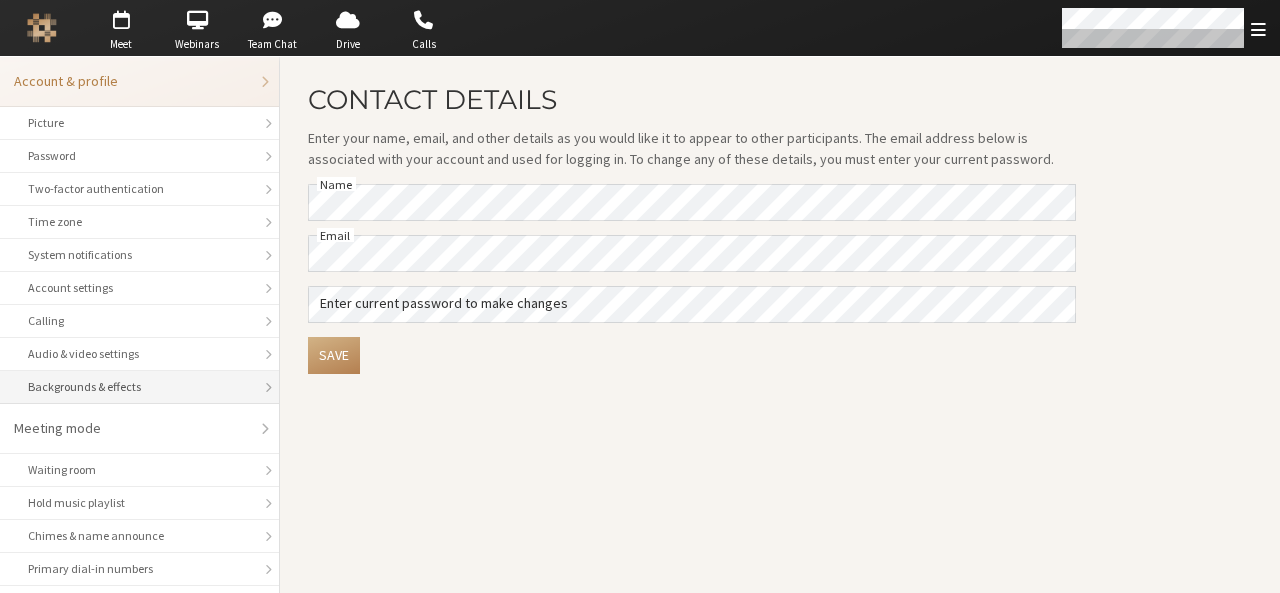 click on "Backgrounds & effects" at bounding box center (139, 387) 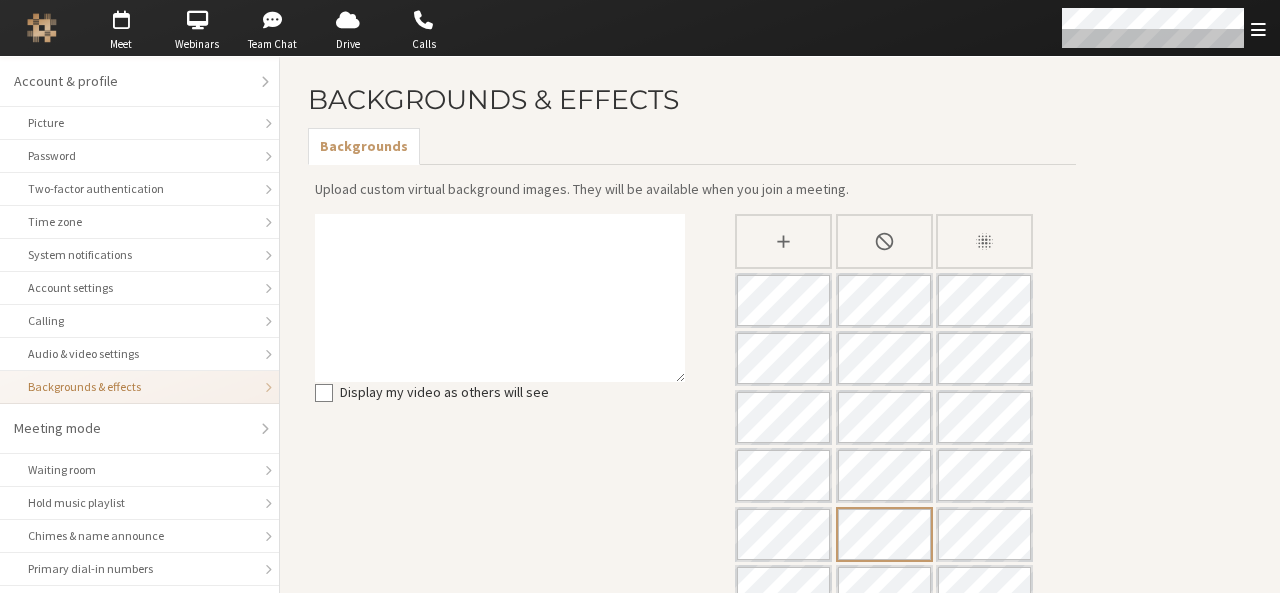 type 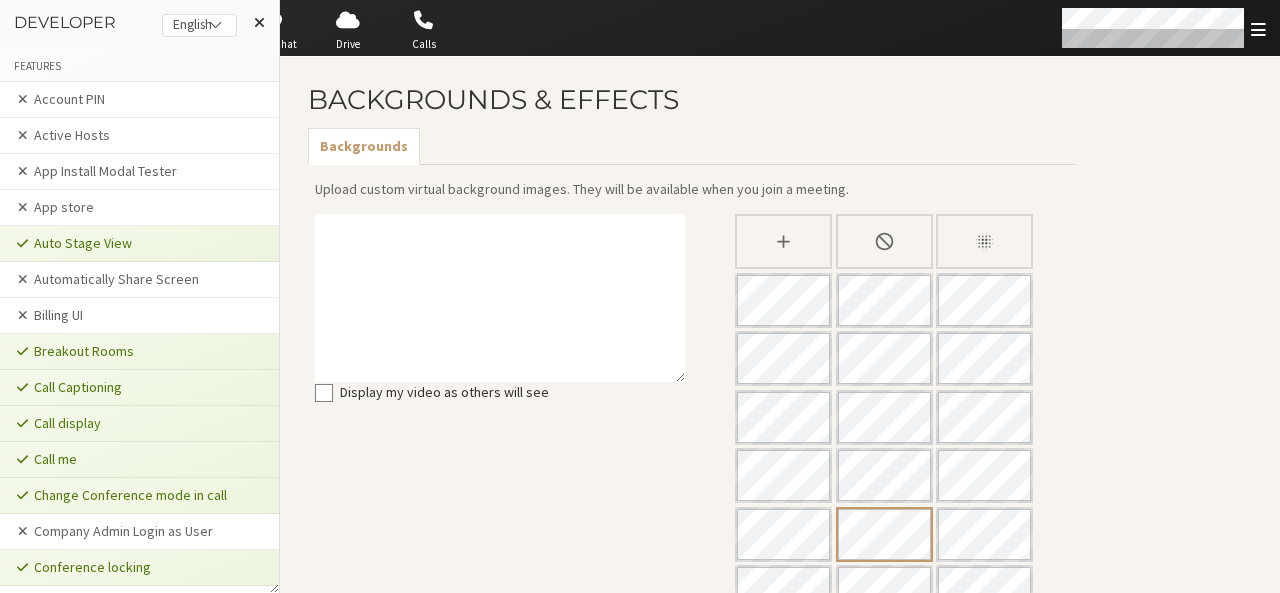 scroll, scrollTop: 3950, scrollLeft: 0, axis: vertical 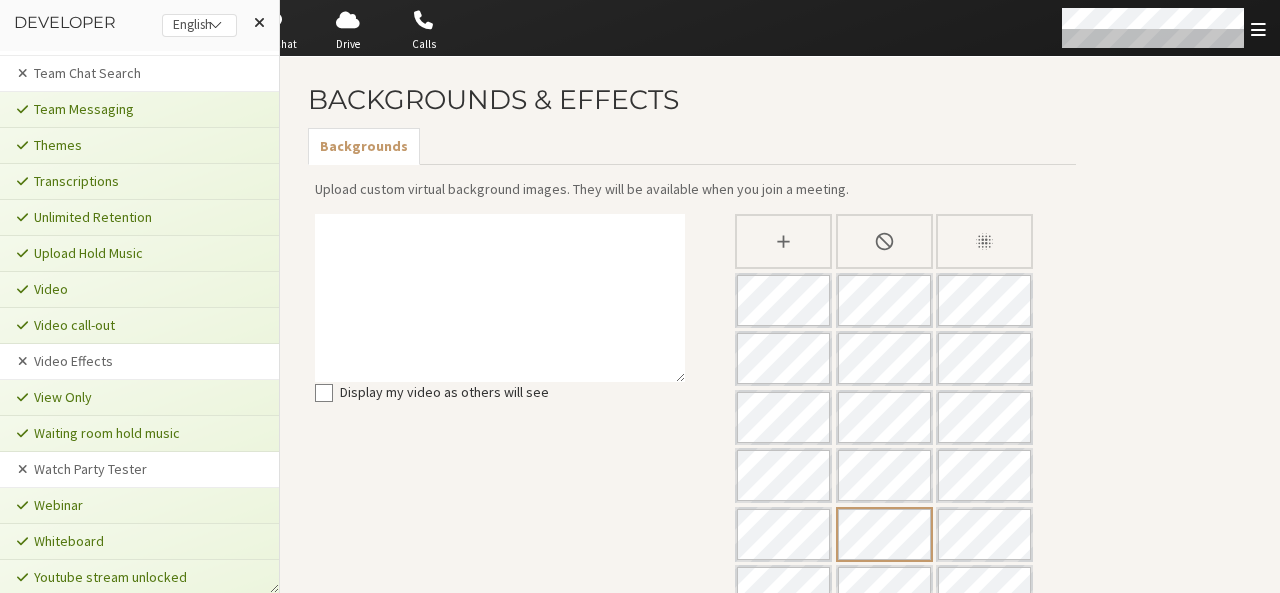 click on "Backgrounds & Effects Backgrounds Upload custom virtual background images. They will be available when you join a meeting. Display my video as others will see" at bounding box center [780, 382] 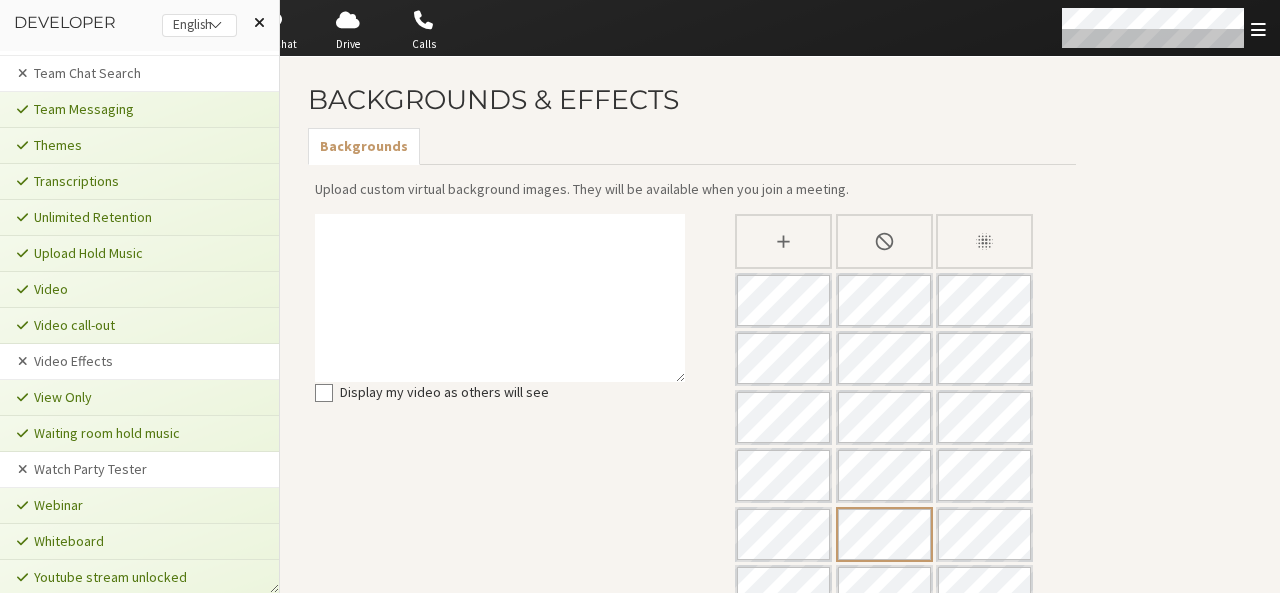 click at bounding box center (259, 22) 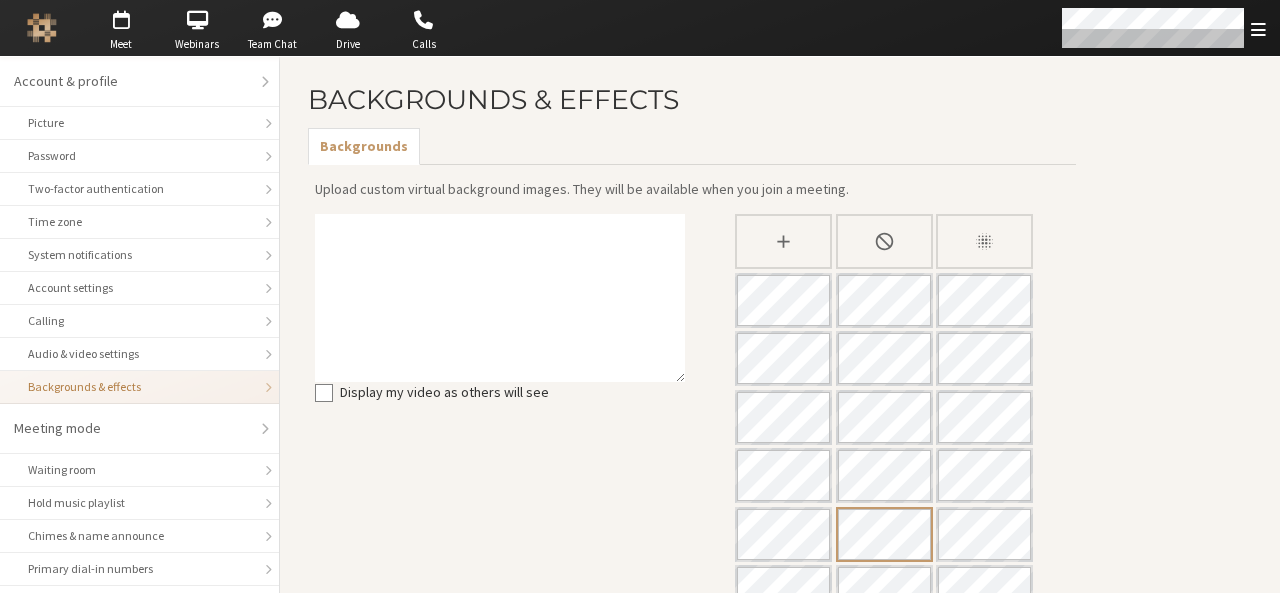 click on "Backgrounds" at bounding box center [692, 146] 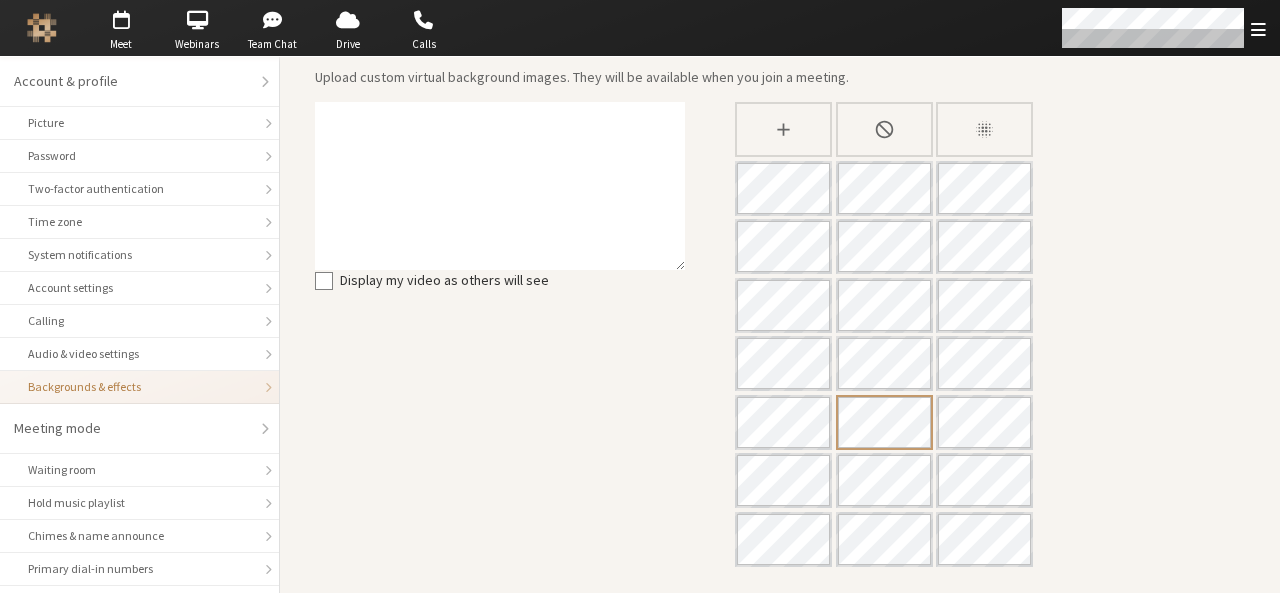 scroll, scrollTop: 0, scrollLeft: 0, axis: both 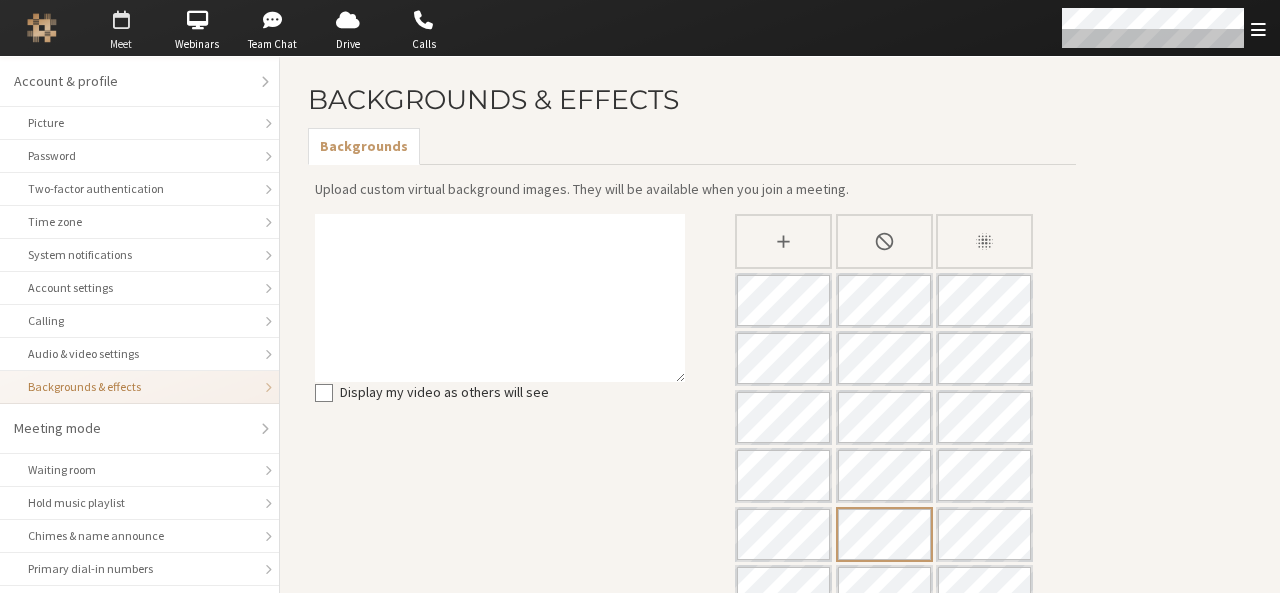 click on "Meet" at bounding box center (121, 44) 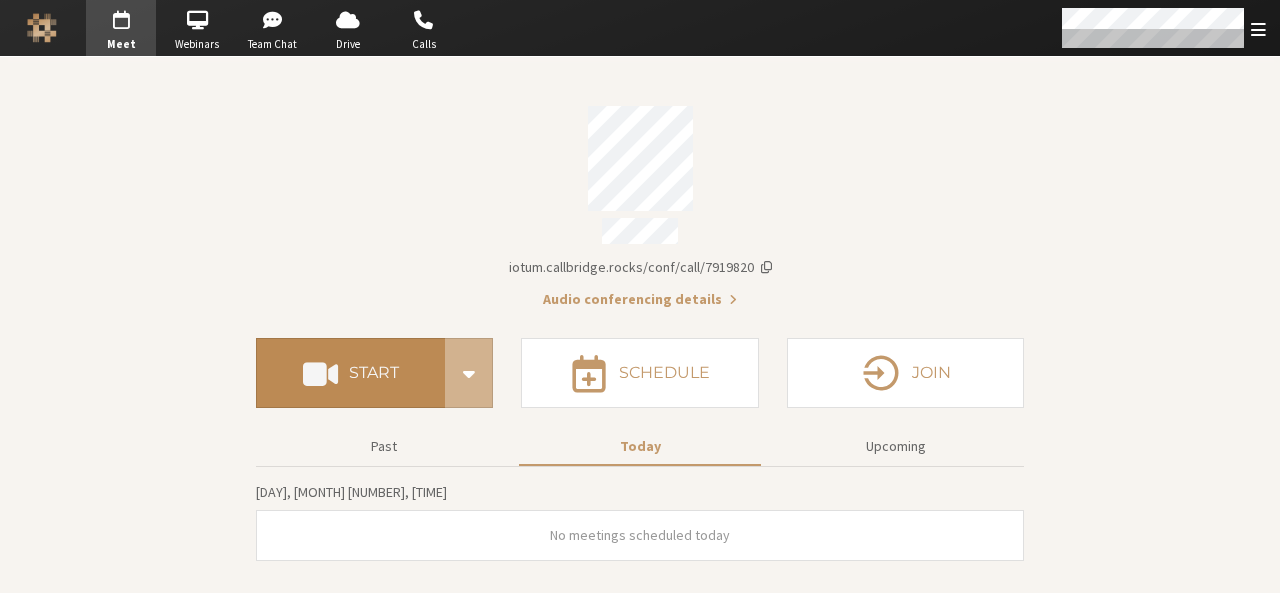 click on "Start" at bounding box center (374, 373) 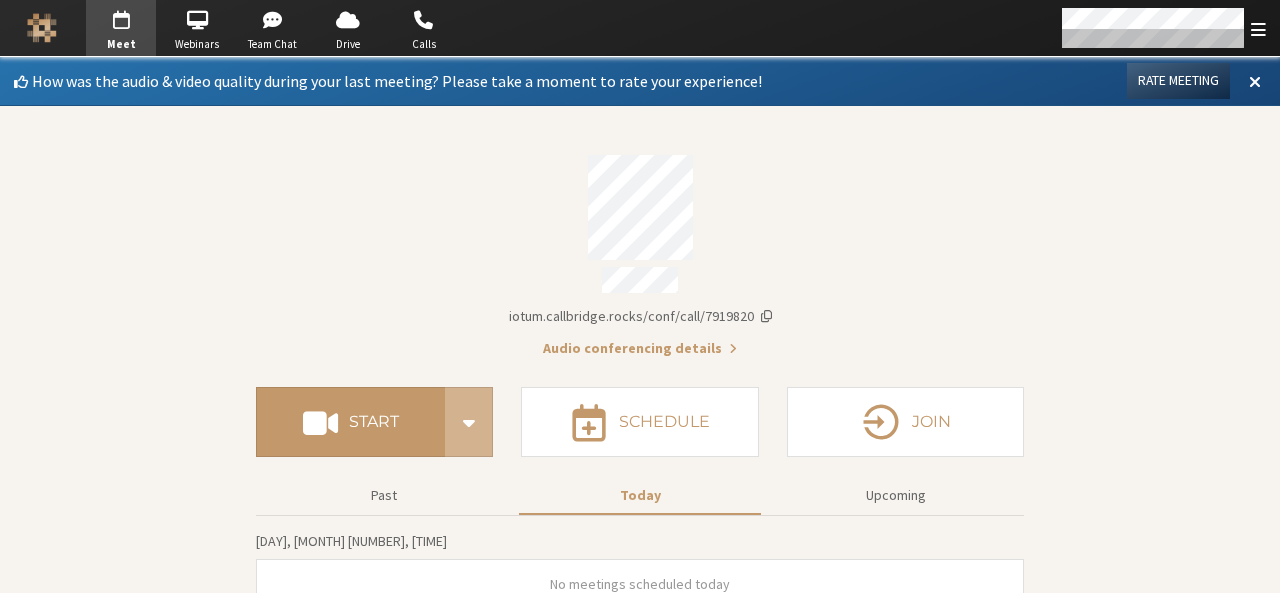 scroll, scrollTop: 20, scrollLeft: 0, axis: vertical 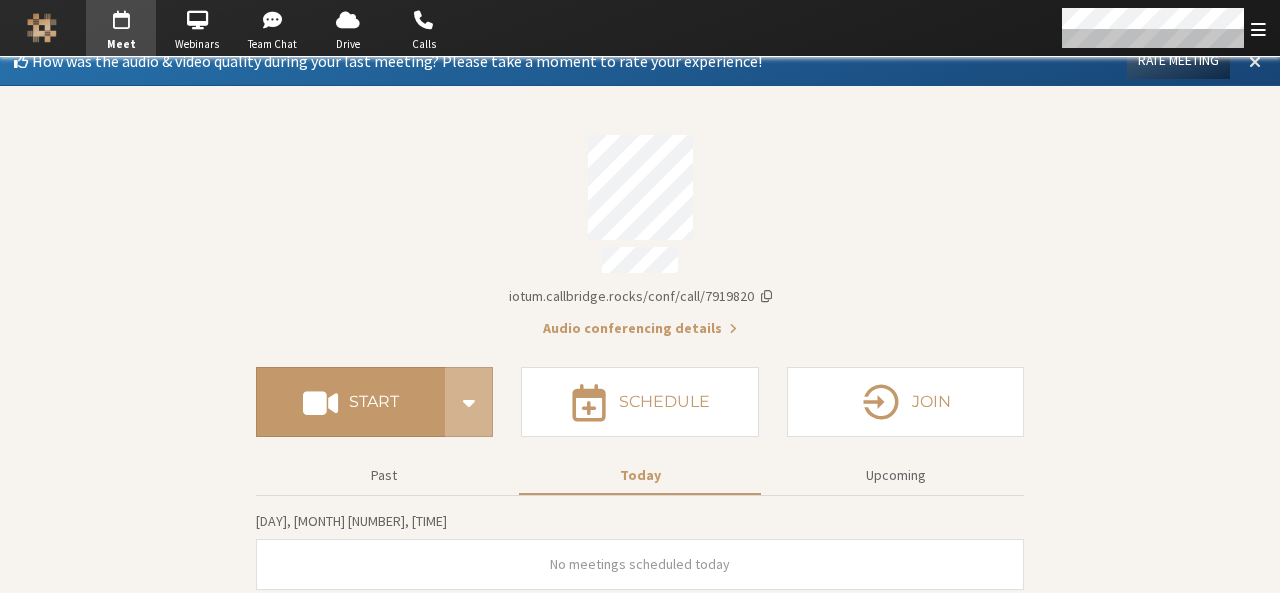 click at bounding box center (1255, 61) 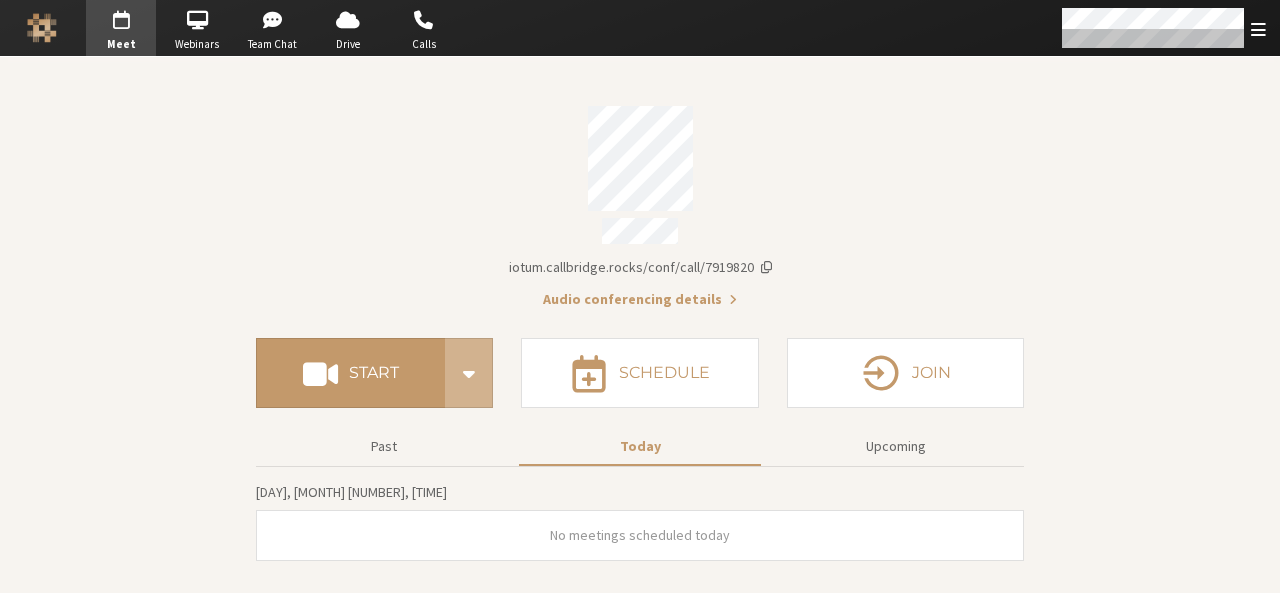 scroll, scrollTop: 0, scrollLeft: 0, axis: both 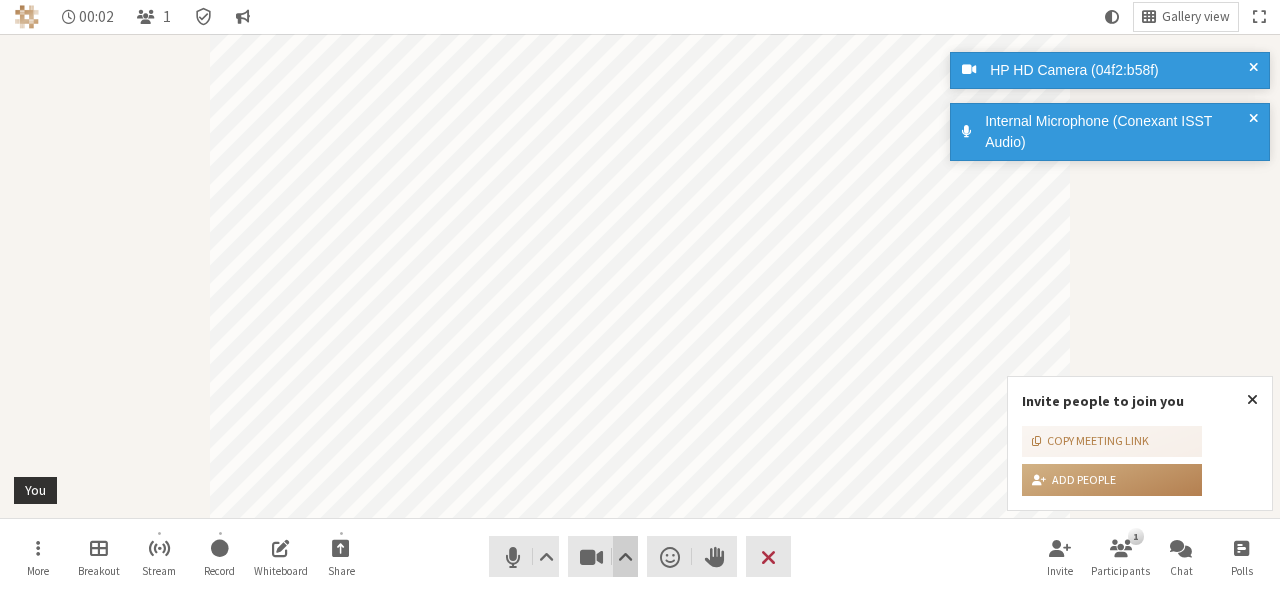 click at bounding box center (625, 557) 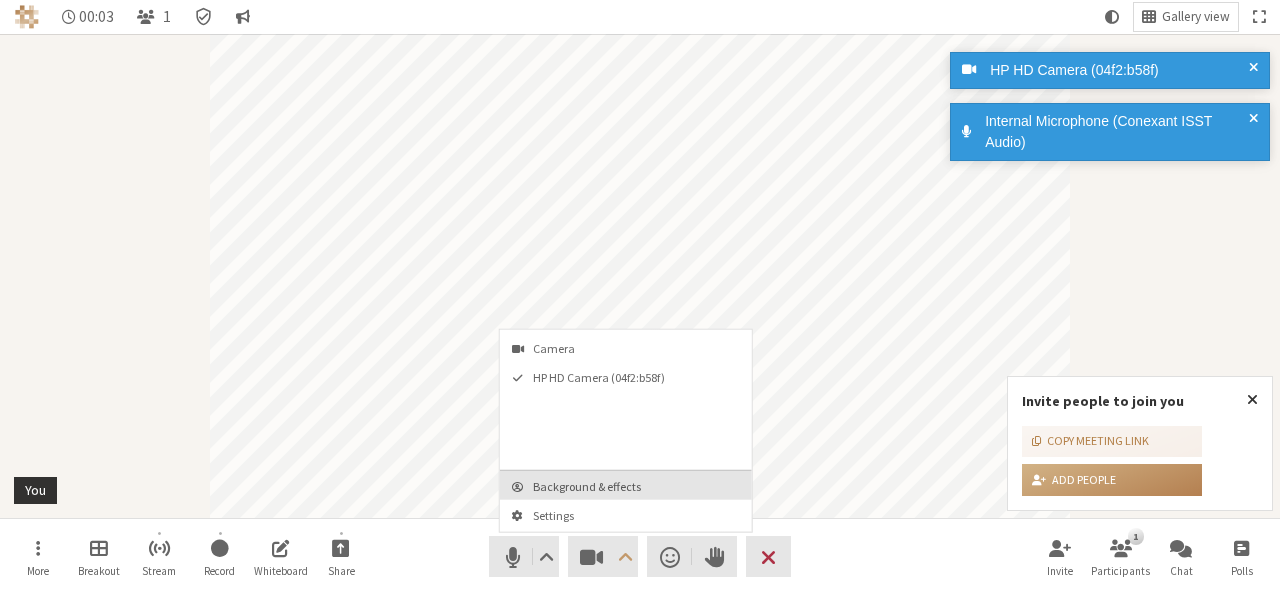 click on "Background & effects" at bounding box center (626, 485) 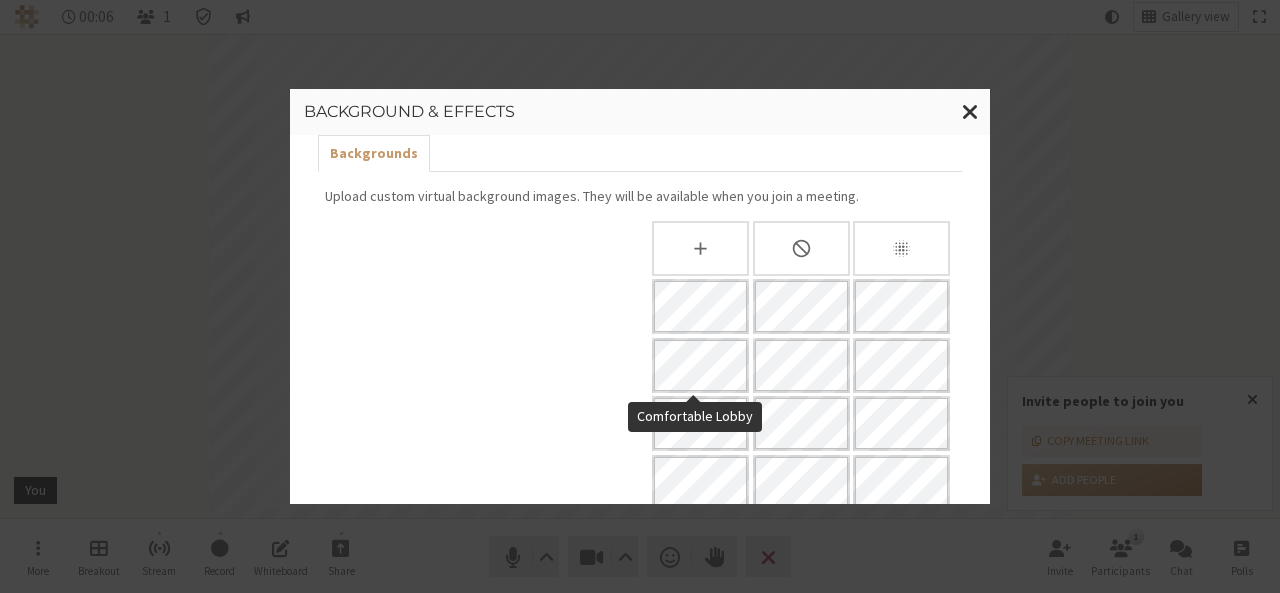scroll, scrollTop: 0, scrollLeft: 0, axis: both 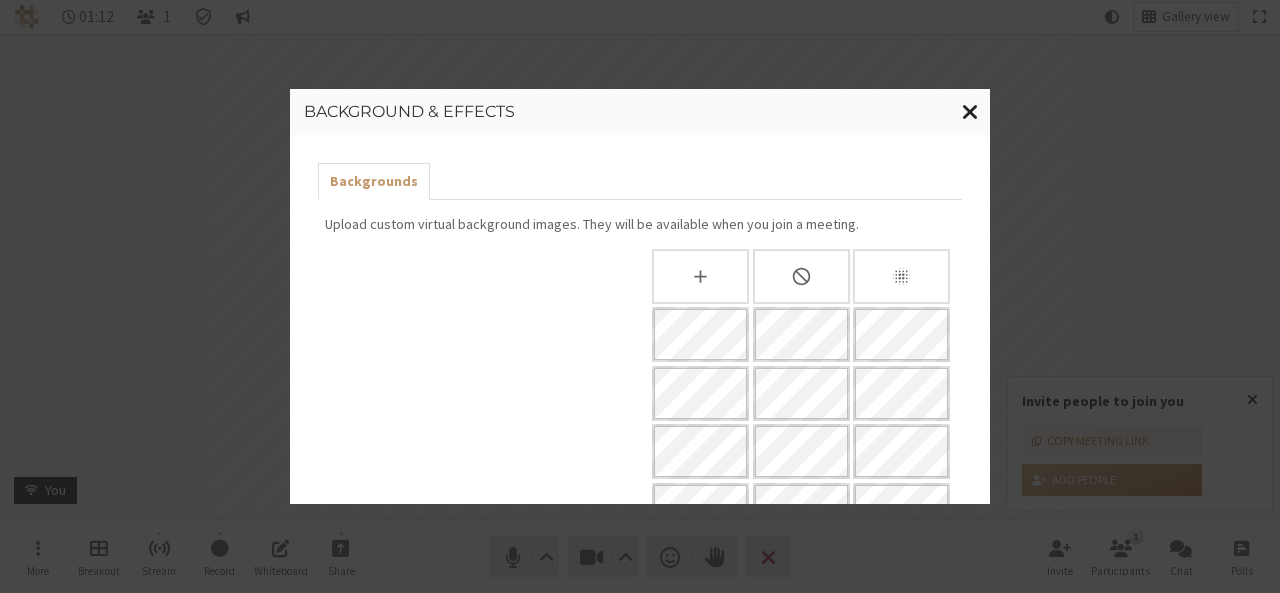click at bounding box center (970, 111) 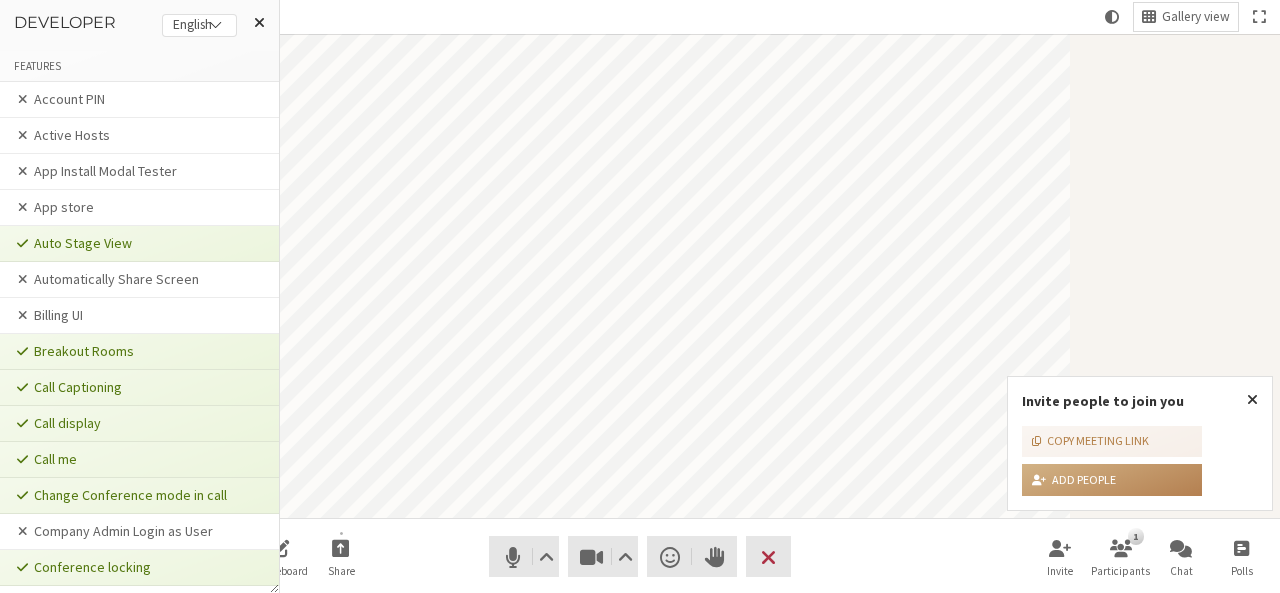 scroll, scrollTop: 3950, scrollLeft: 0, axis: vertical 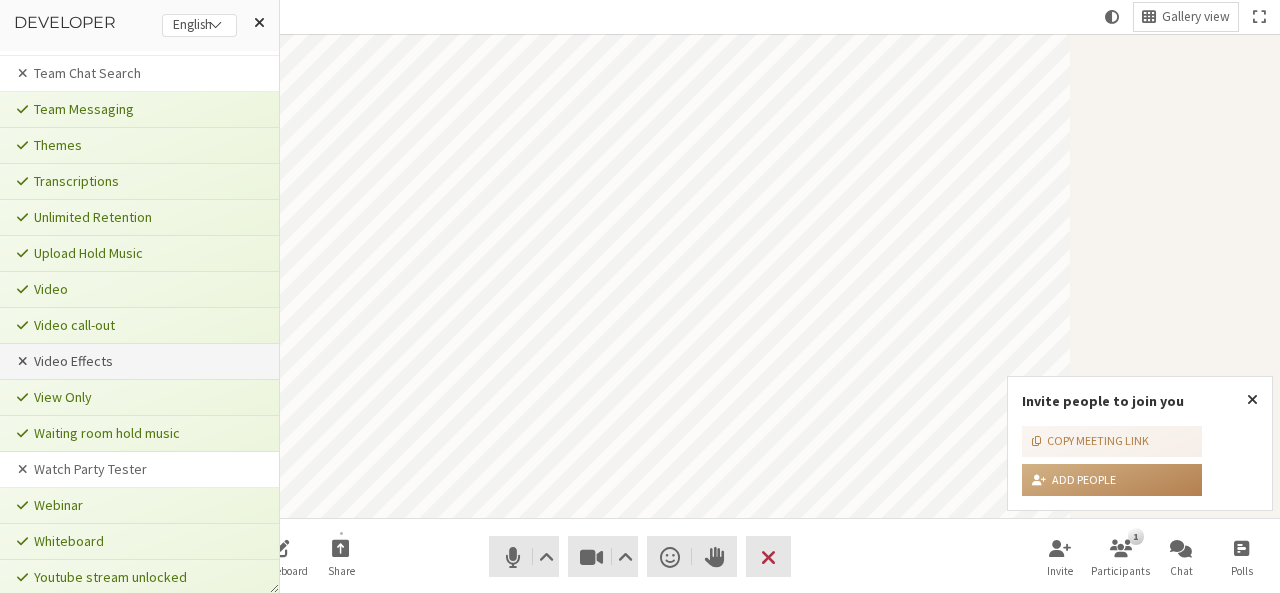 click on "Video Effects" at bounding box center [139, 362] 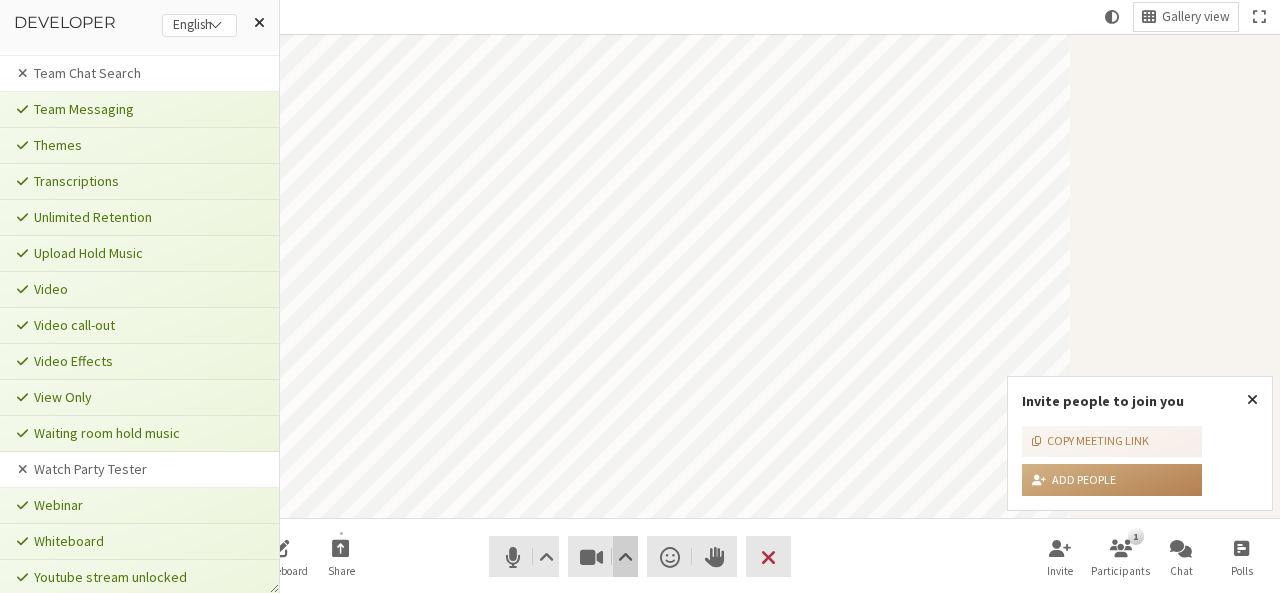 click at bounding box center (625, 557) 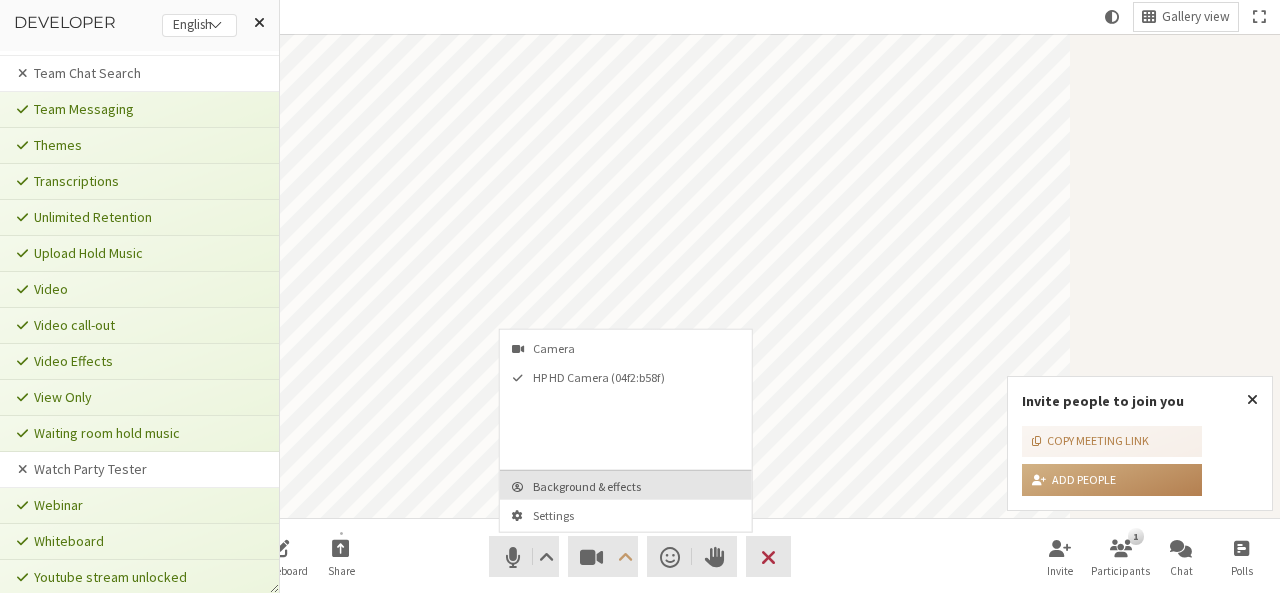 click on "Background & effects" at bounding box center [638, 486] 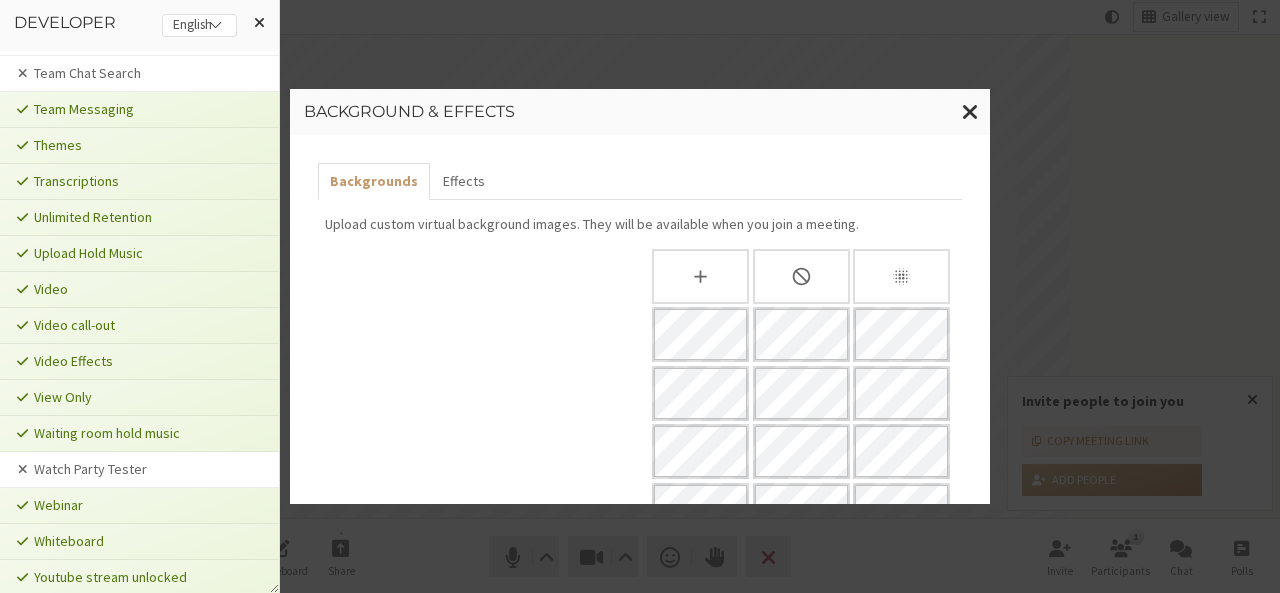 scroll, scrollTop: 386, scrollLeft: 0, axis: vertical 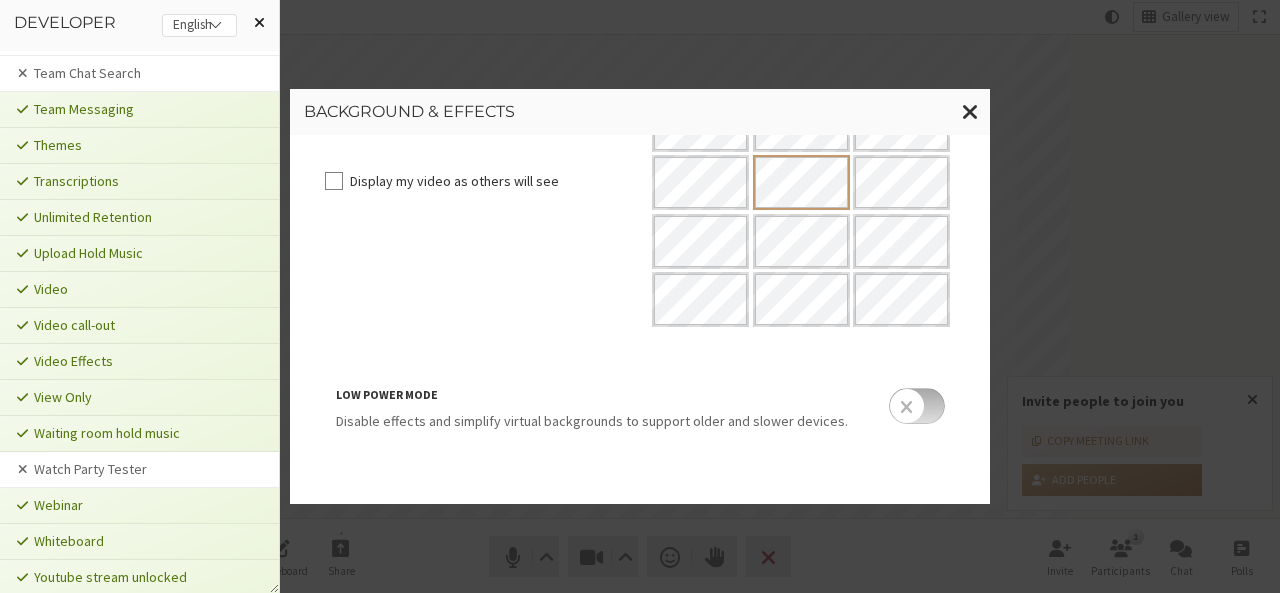 click at bounding box center (259, 22) 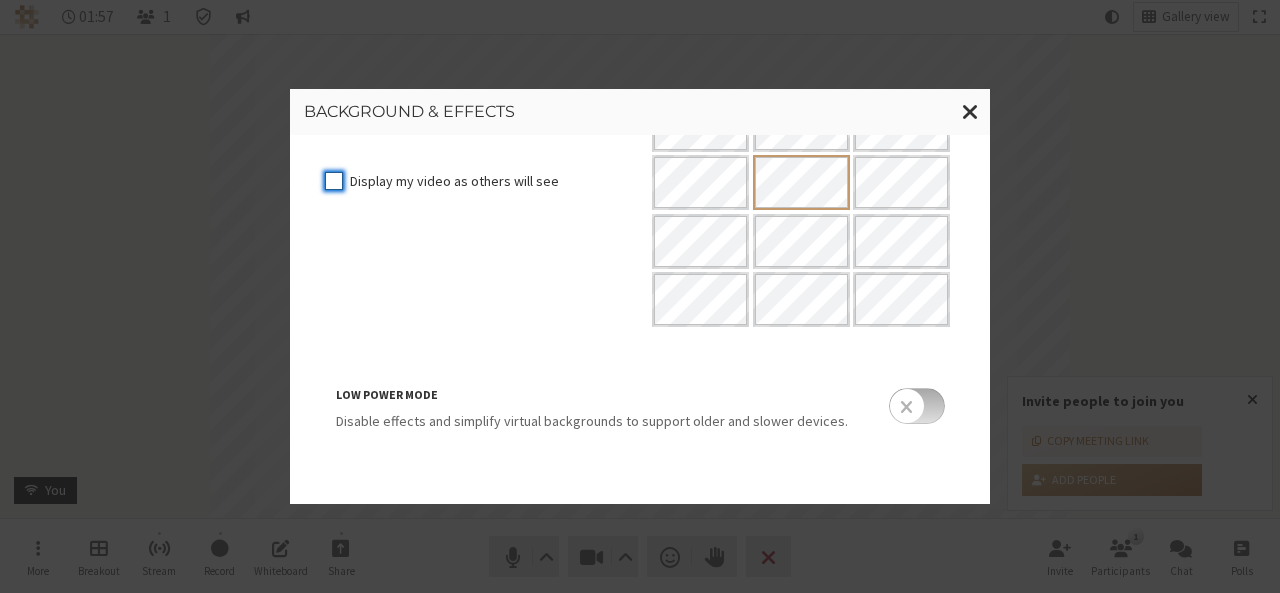 scroll, scrollTop: 108, scrollLeft: 0, axis: vertical 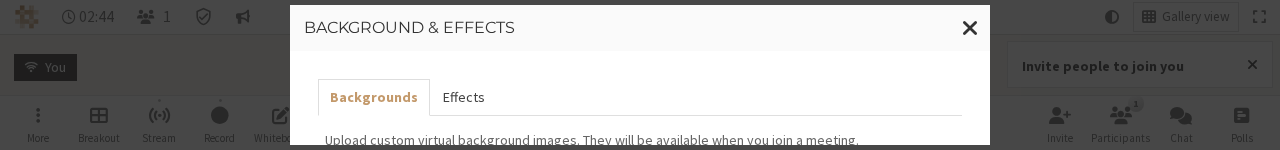click on "Effects" at bounding box center [463, 97] 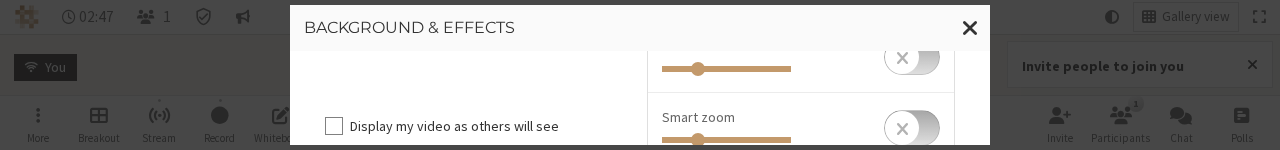 scroll, scrollTop: 341, scrollLeft: 0, axis: vertical 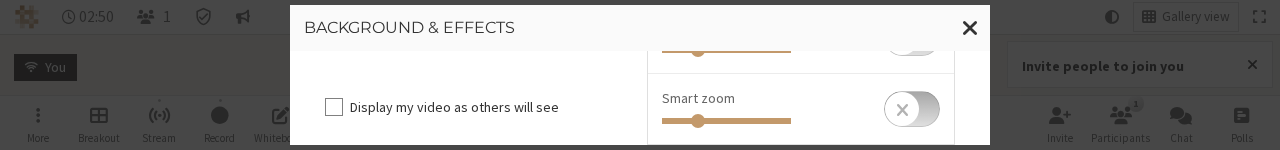 click at bounding box center (912, 109) 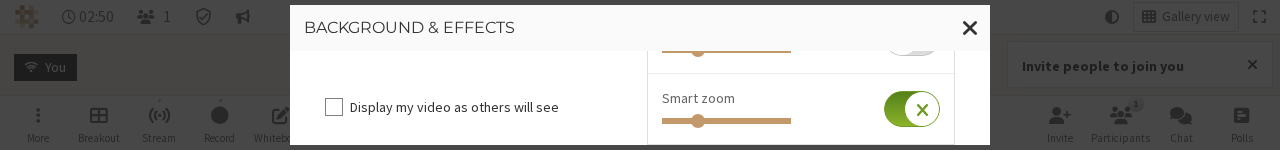 checkbox on "true" 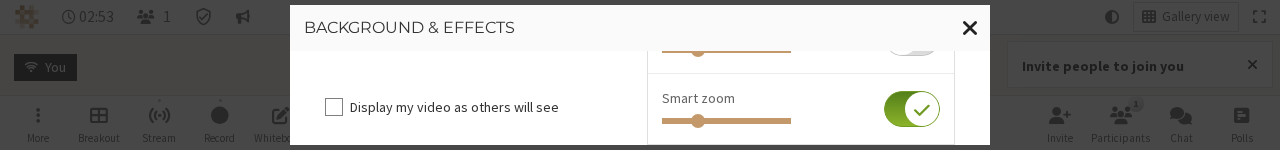 click at bounding box center [970, 27] 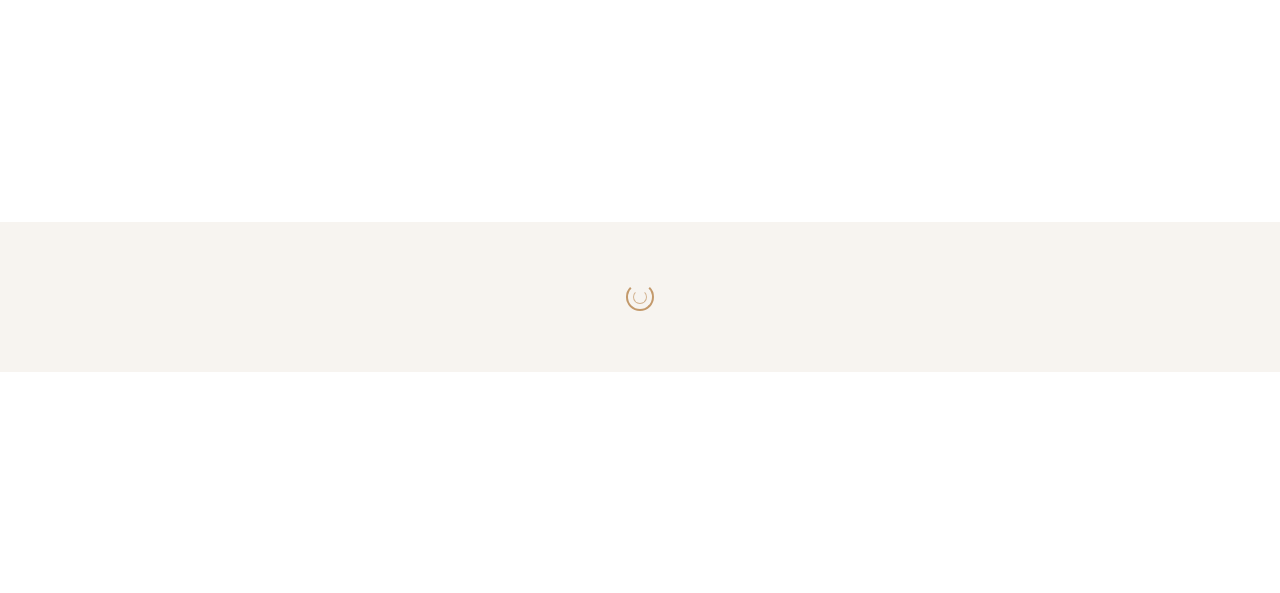 scroll, scrollTop: 0, scrollLeft: 0, axis: both 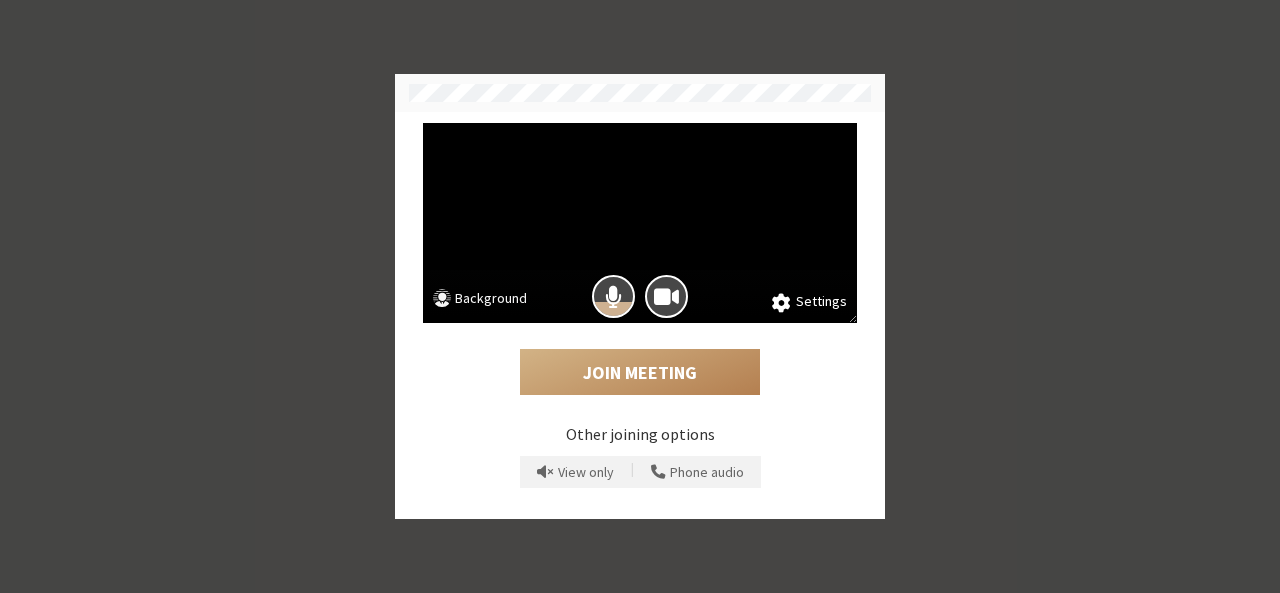 click on "Background" at bounding box center (480, 300) 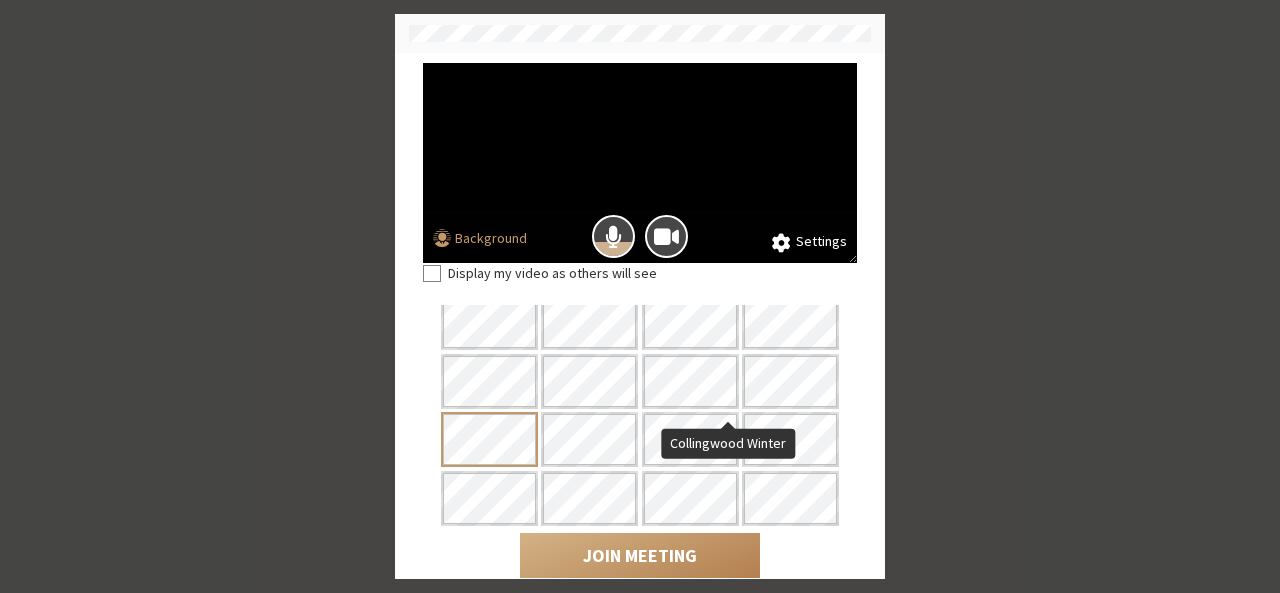 scroll, scrollTop: 0, scrollLeft: 0, axis: both 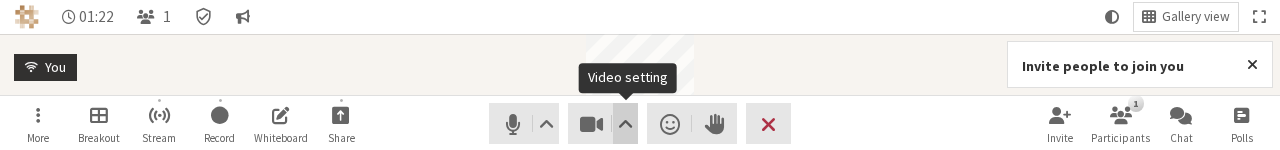 click at bounding box center [625, 124] 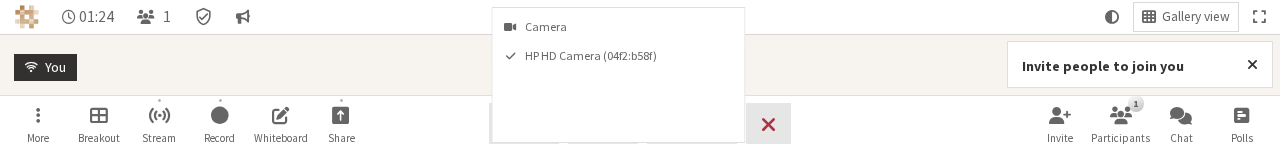 scroll, scrollTop: 64, scrollLeft: 0, axis: vertical 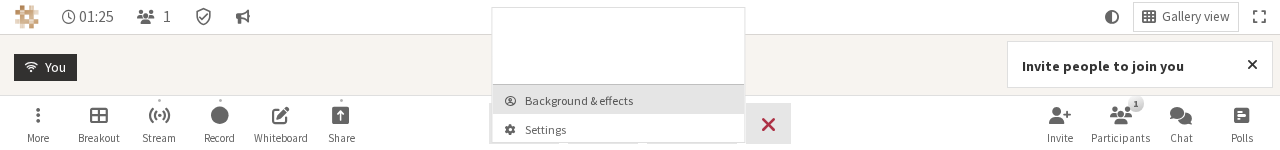 click on "Background & effects" at bounding box center (630, 100) 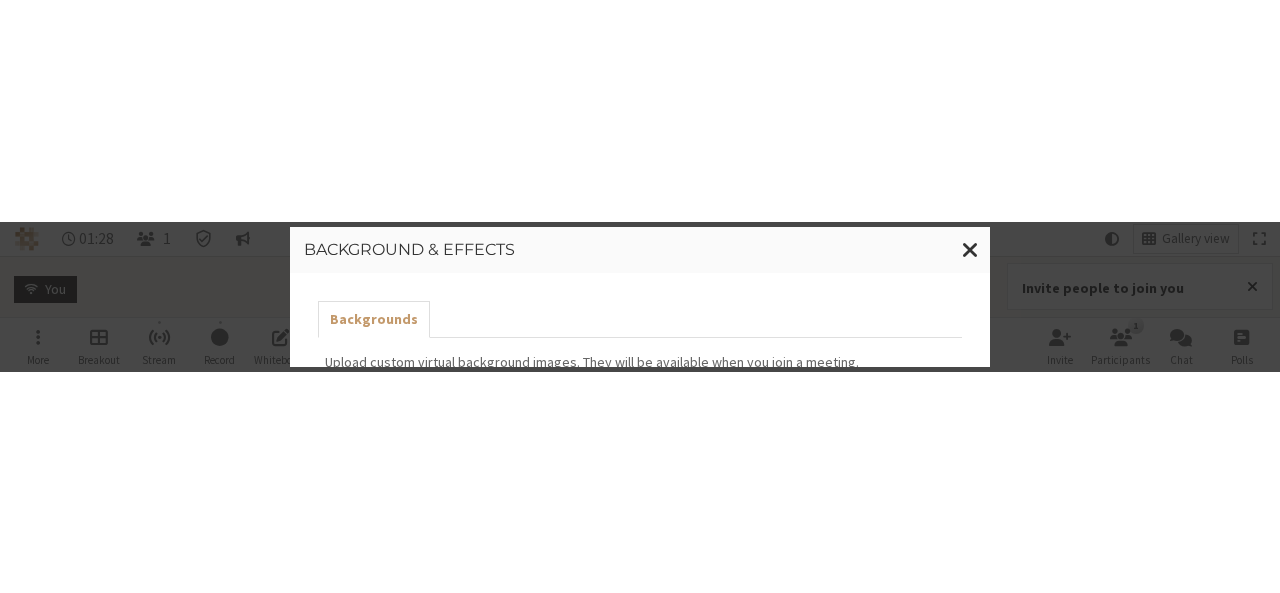 scroll, scrollTop: 511, scrollLeft: 0, axis: vertical 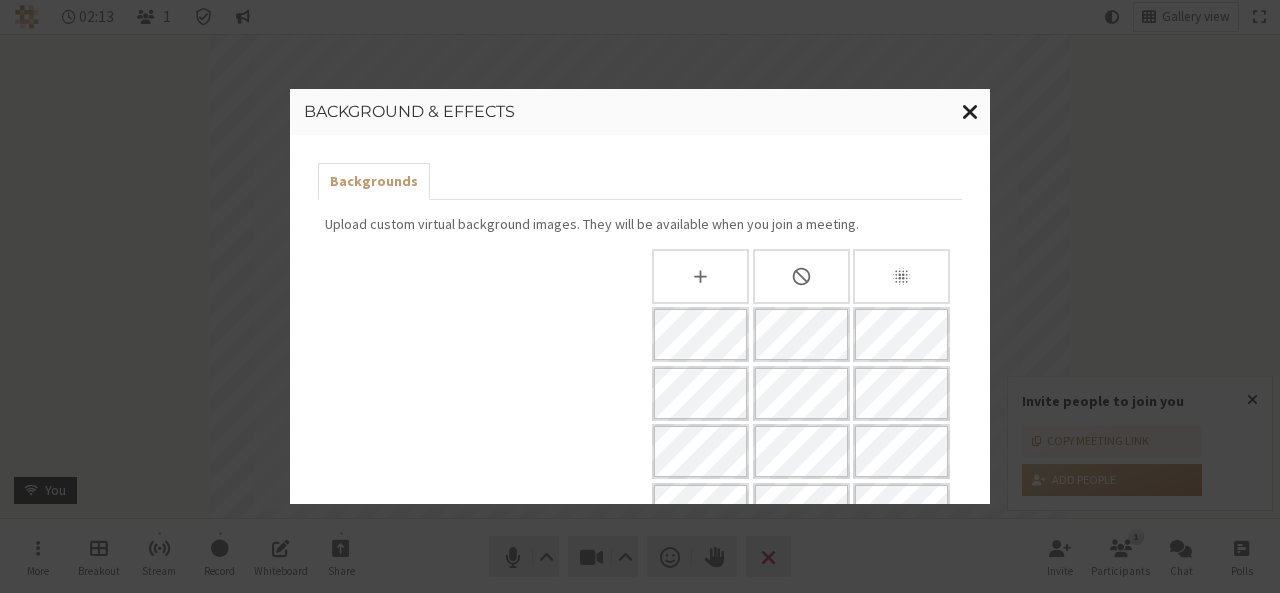 click at bounding box center [970, 111] 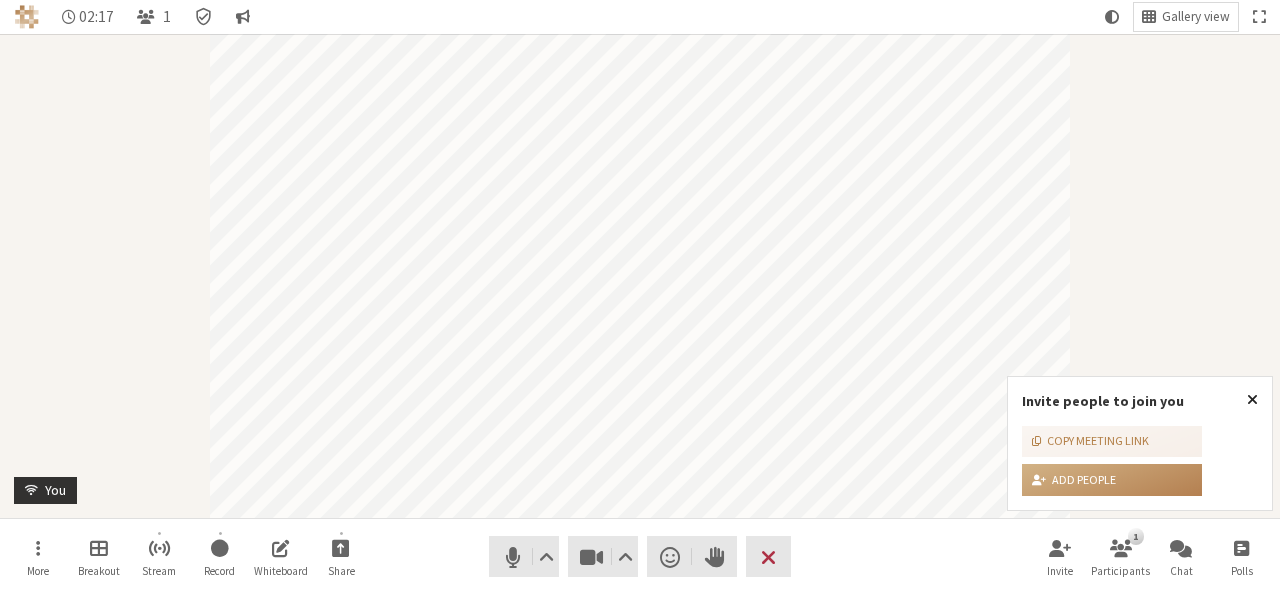 click at bounding box center [1252, 400] 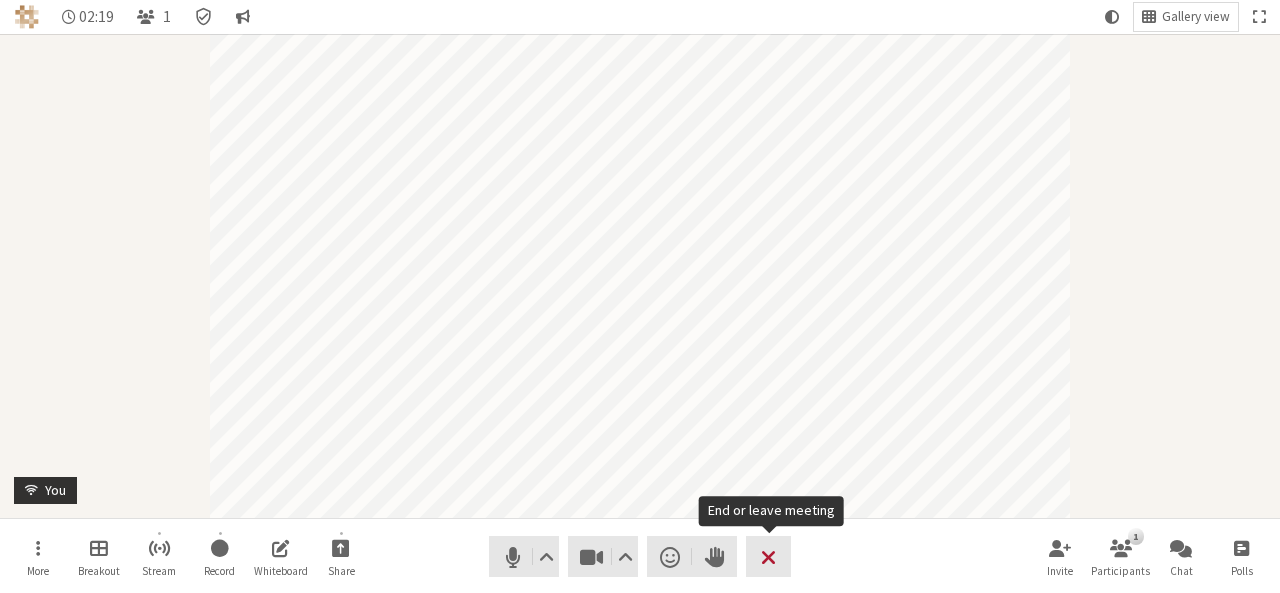 click at bounding box center [768, 557] 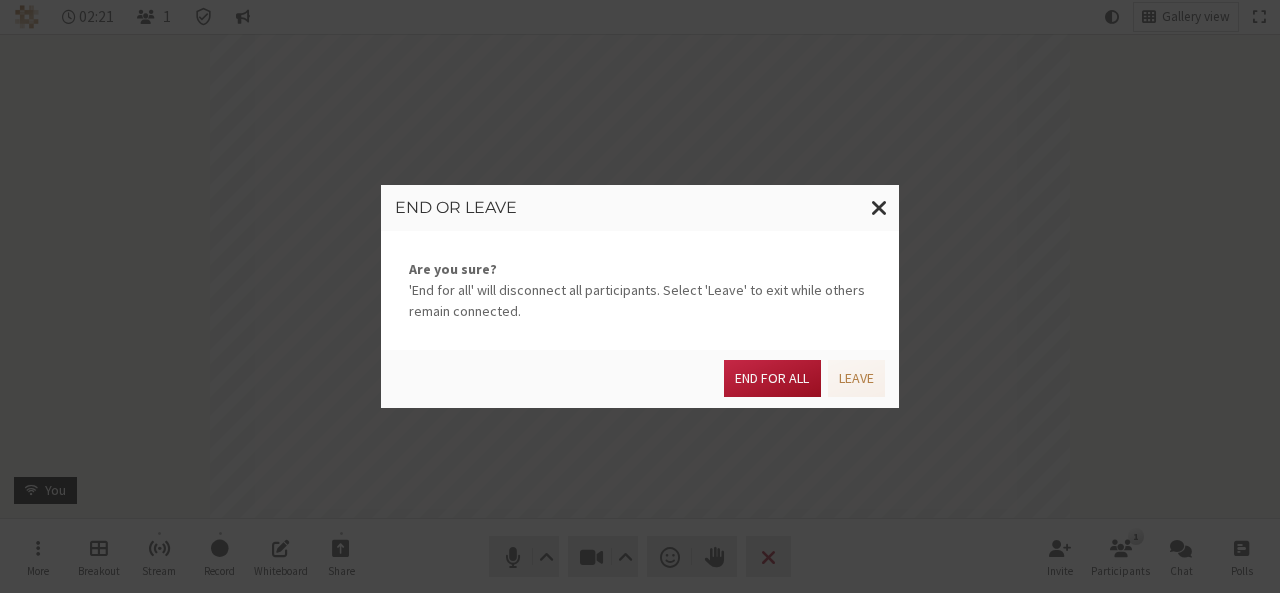 click on "End for all" at bounding box center [772, 378] 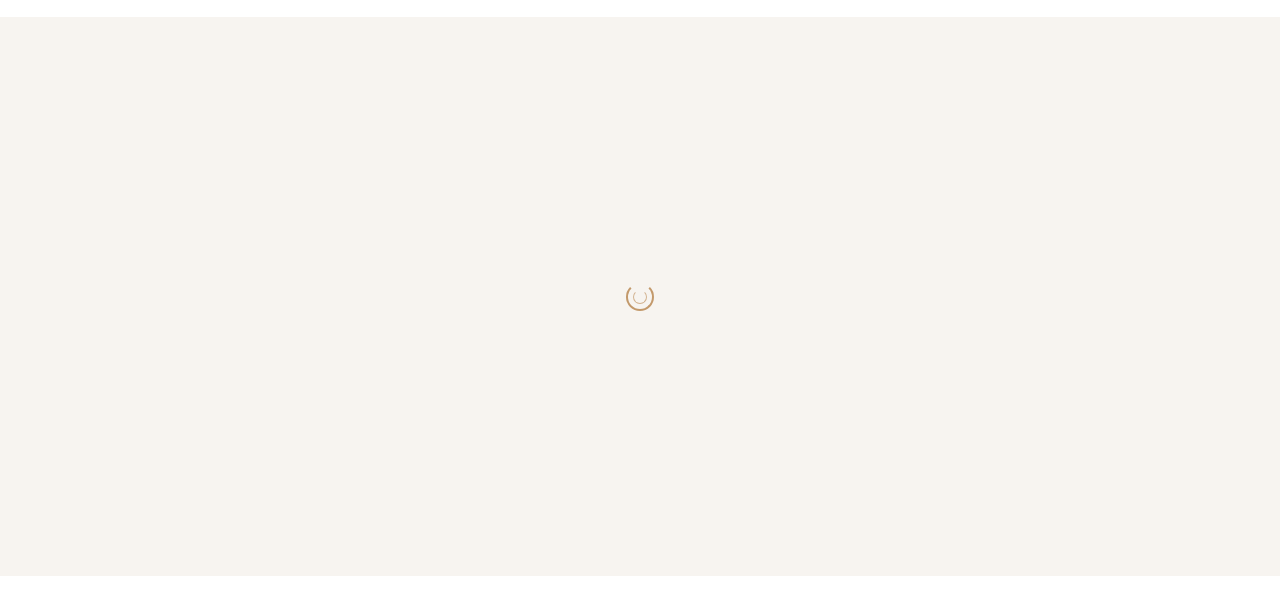 scroll, scrollTop: 0, scrollLeft: 0, axis: both 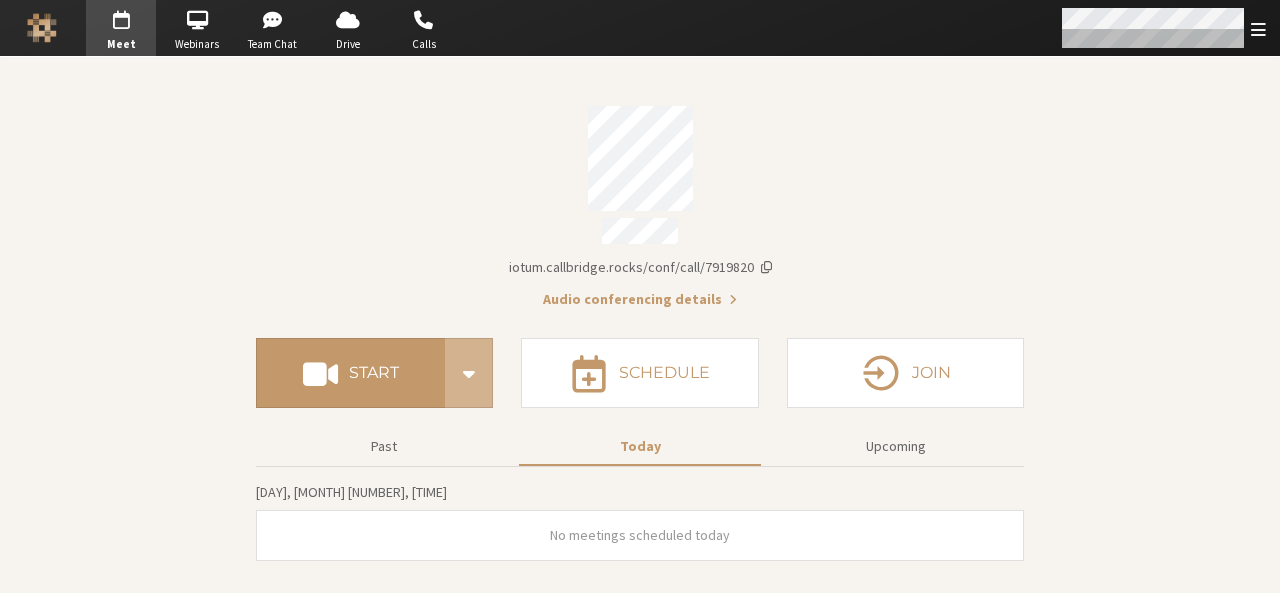 click at bounding box center [1162, 28] 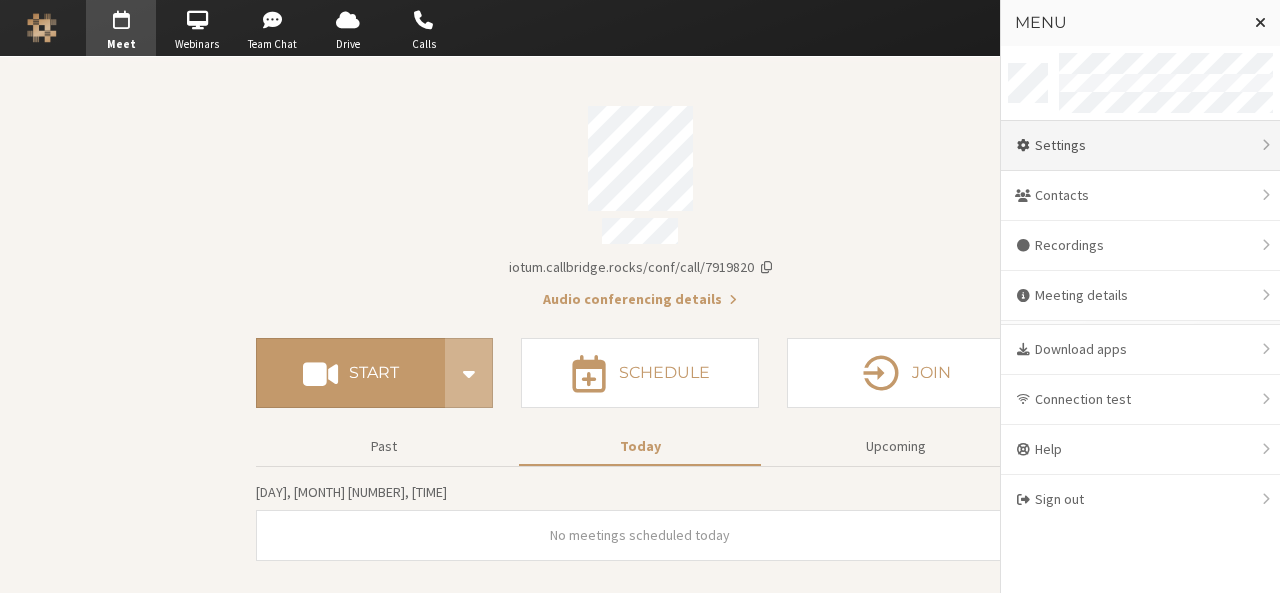 click on "Settings" at bounding box center [1140, 146] 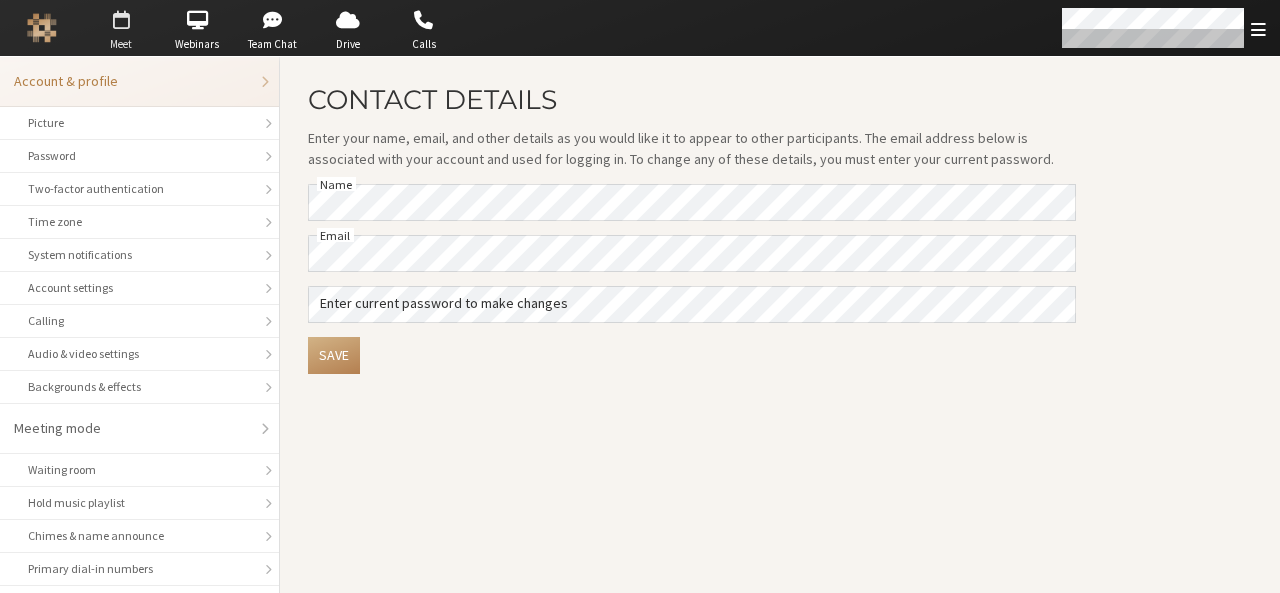 click at bounding box center (121, 20) 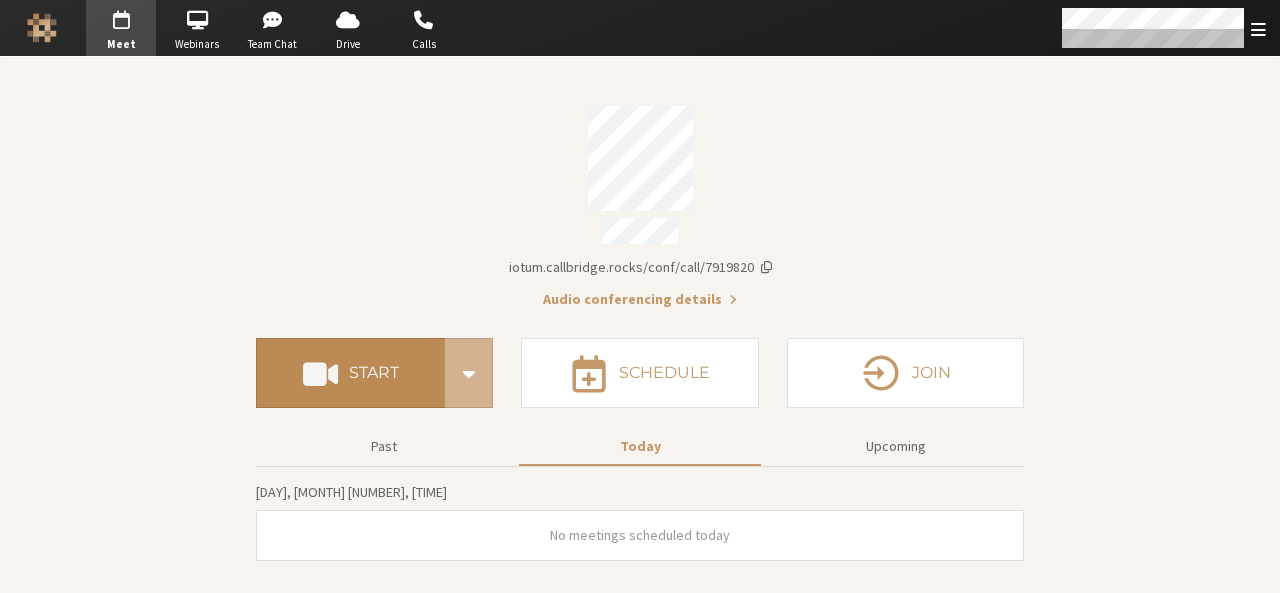 click on "Start" at bounding box center [350, 373] 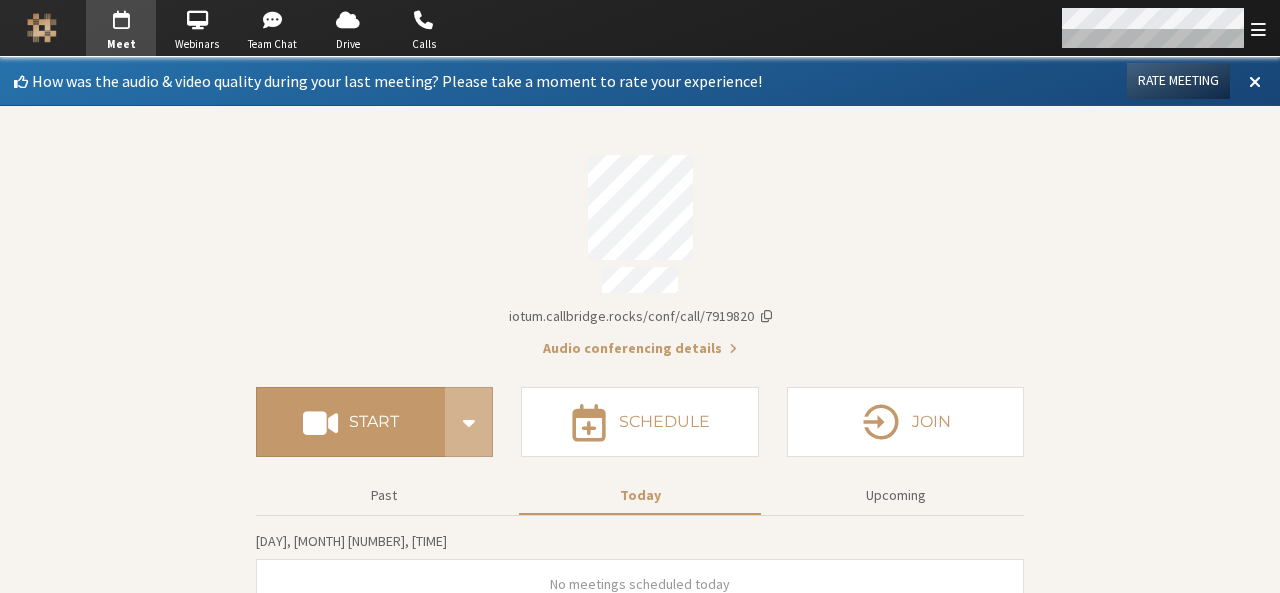 click at bounding box center (1258, 29) 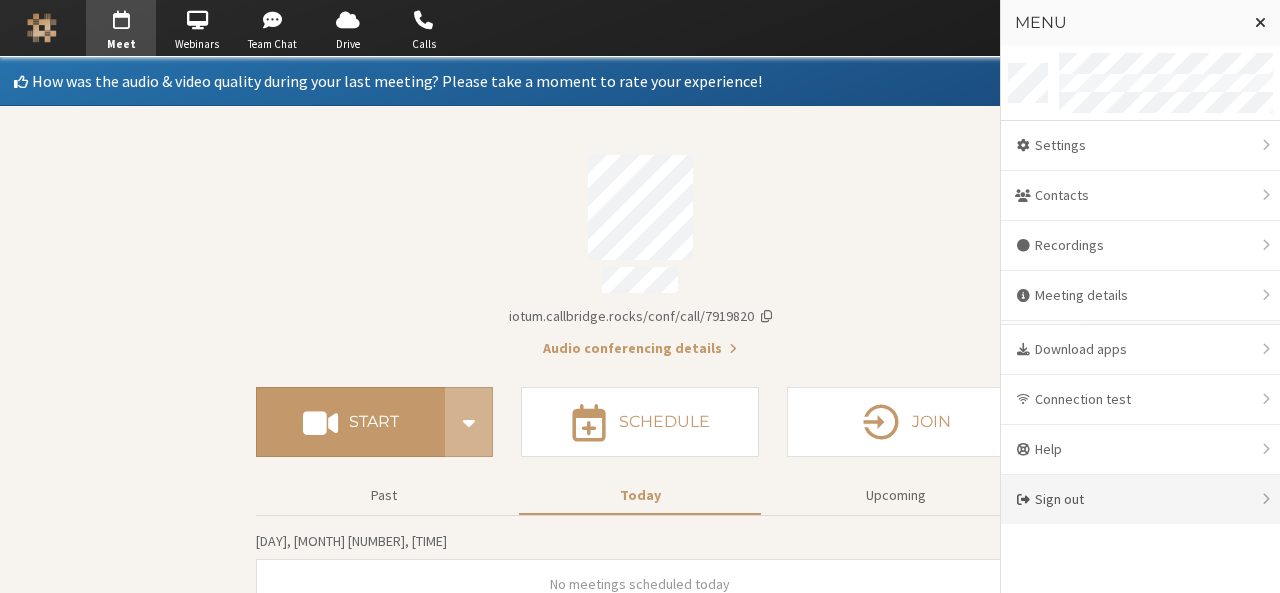 click on "Sign out" at bounding box center (1140, 499) 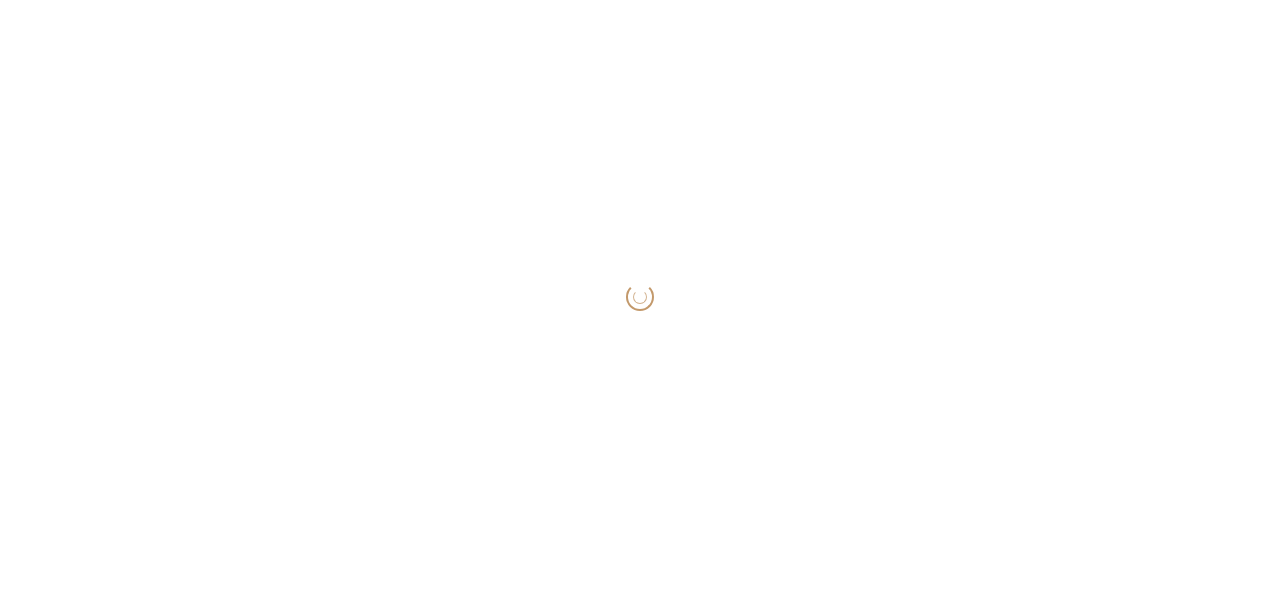 scroll, scrollTop: 0, scrollLeft: 0, axis: both 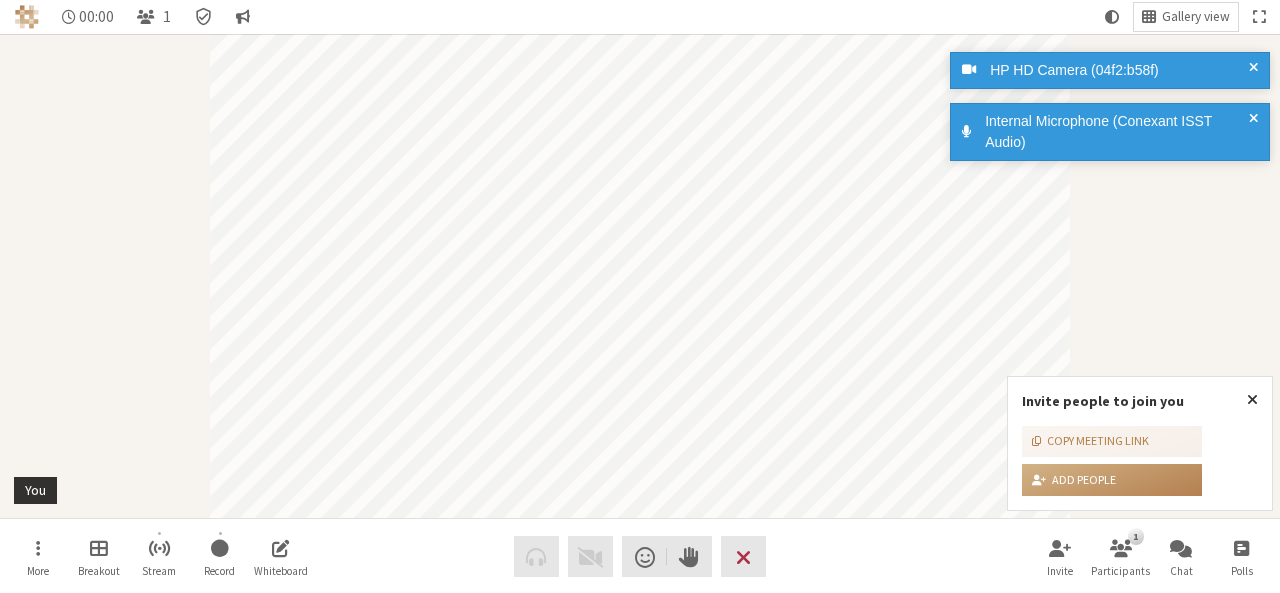 click at bounding box center (38, 547) 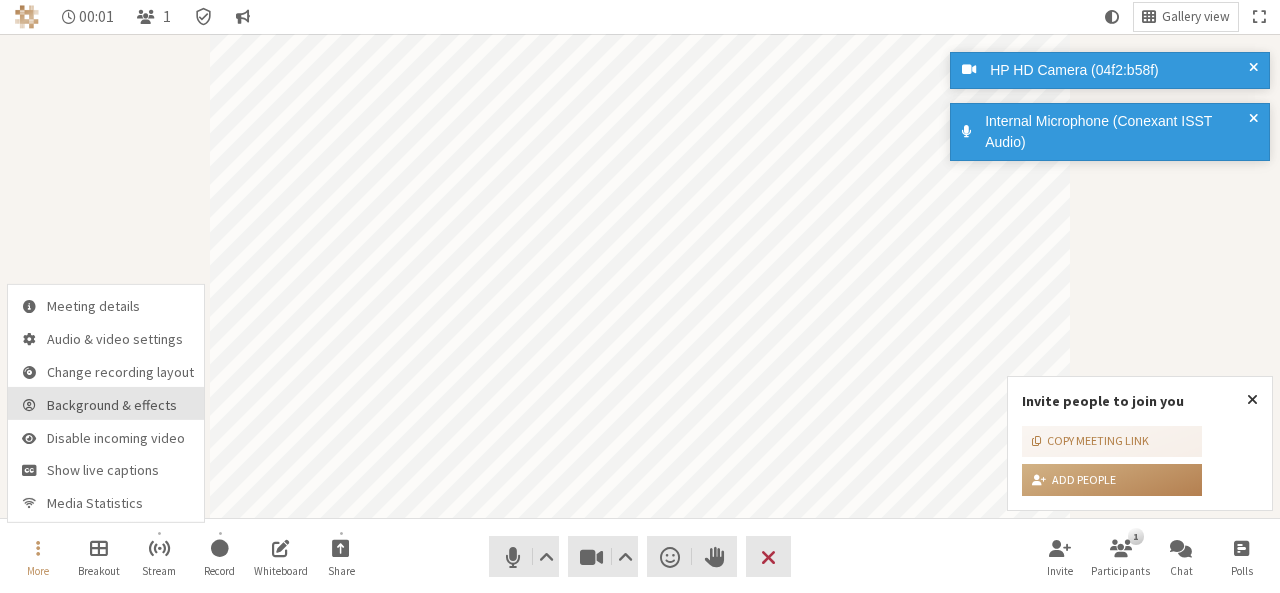 click on "Background & effects" at bounding box center (120, 405) 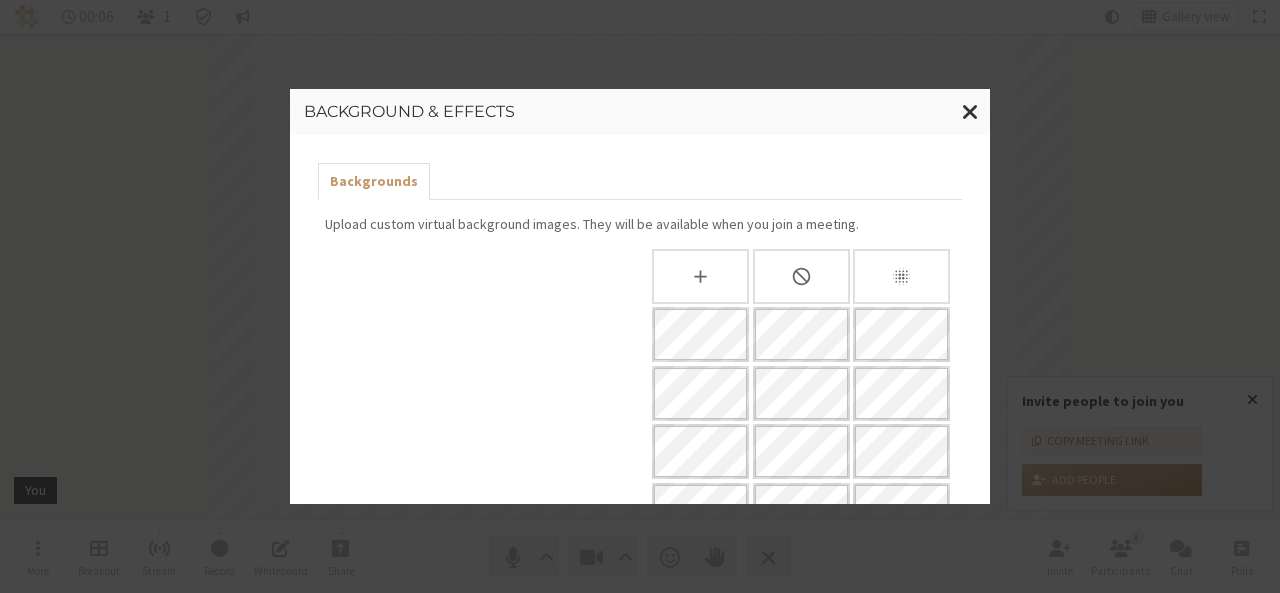 scroll, scrollTop: 236, scrollLeft: 0, axis: vertical 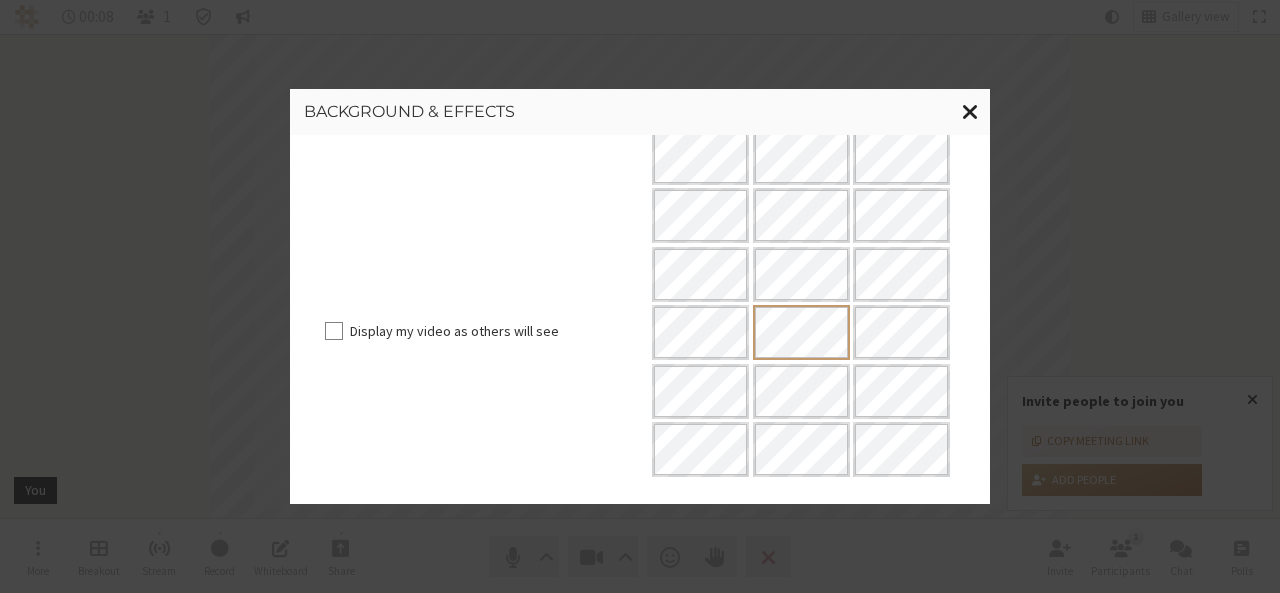 click at bounding box center [970, 111] 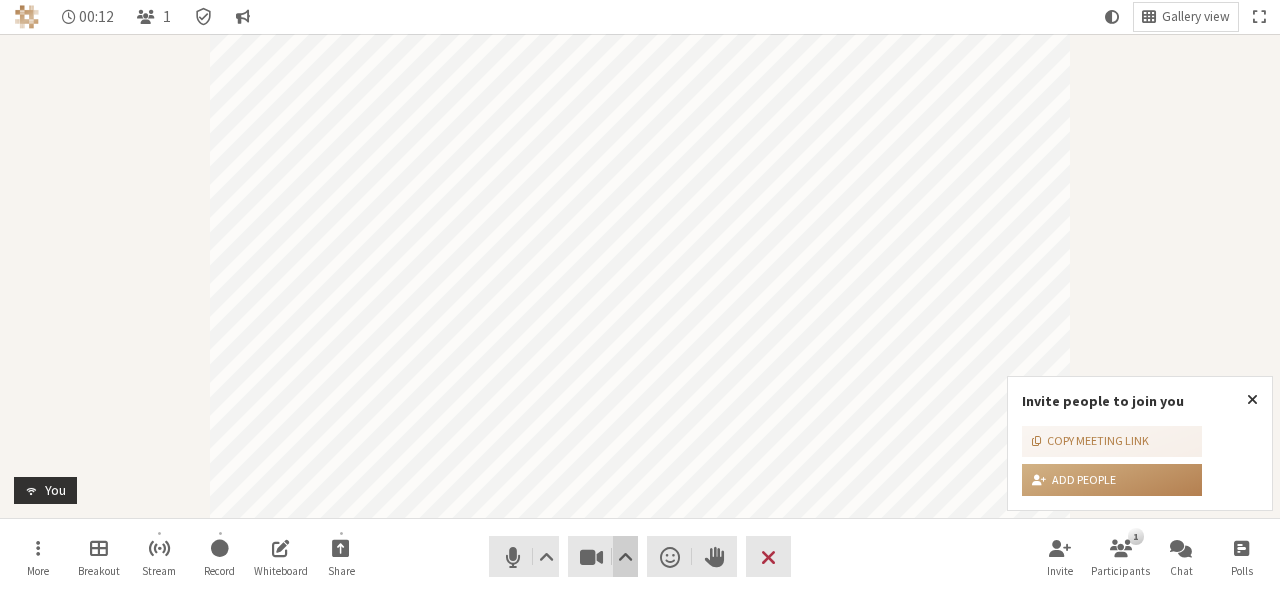 click at bounding box center (625, 557) 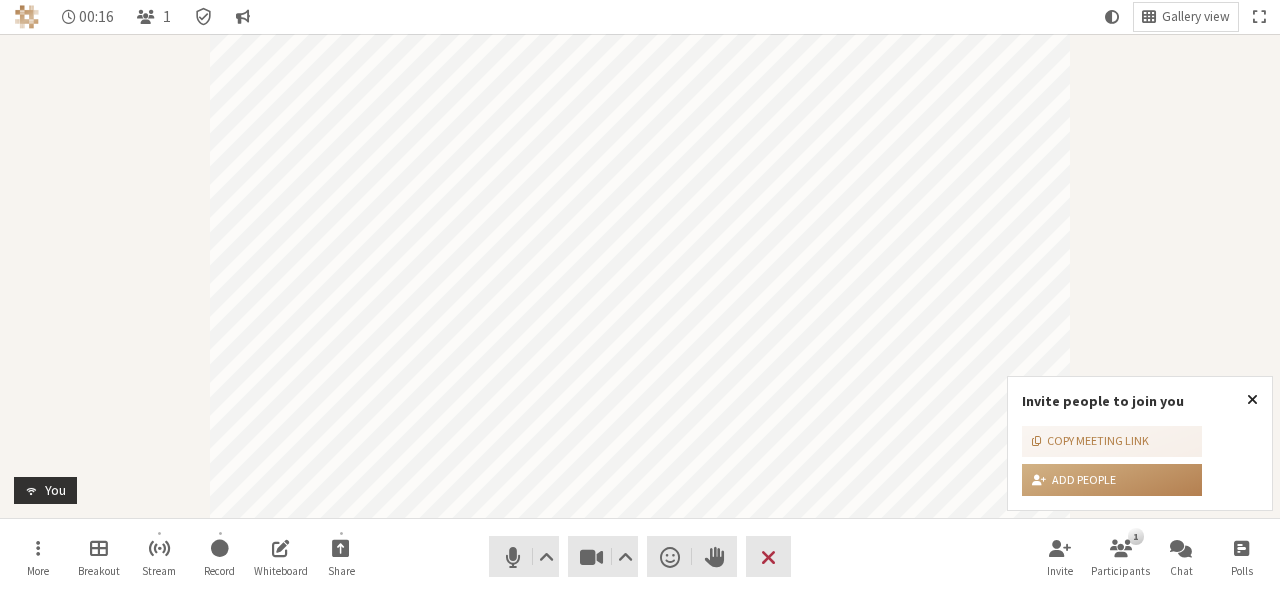 click at bounding box center [1252, 400] 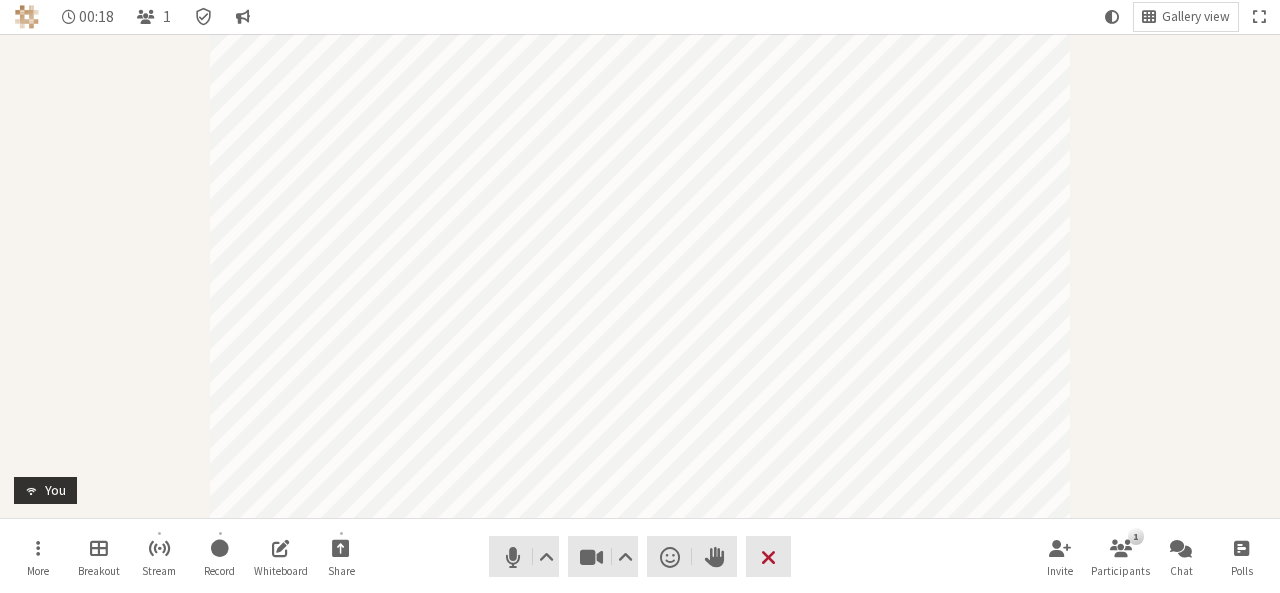 click at bounding box center [768, 557] 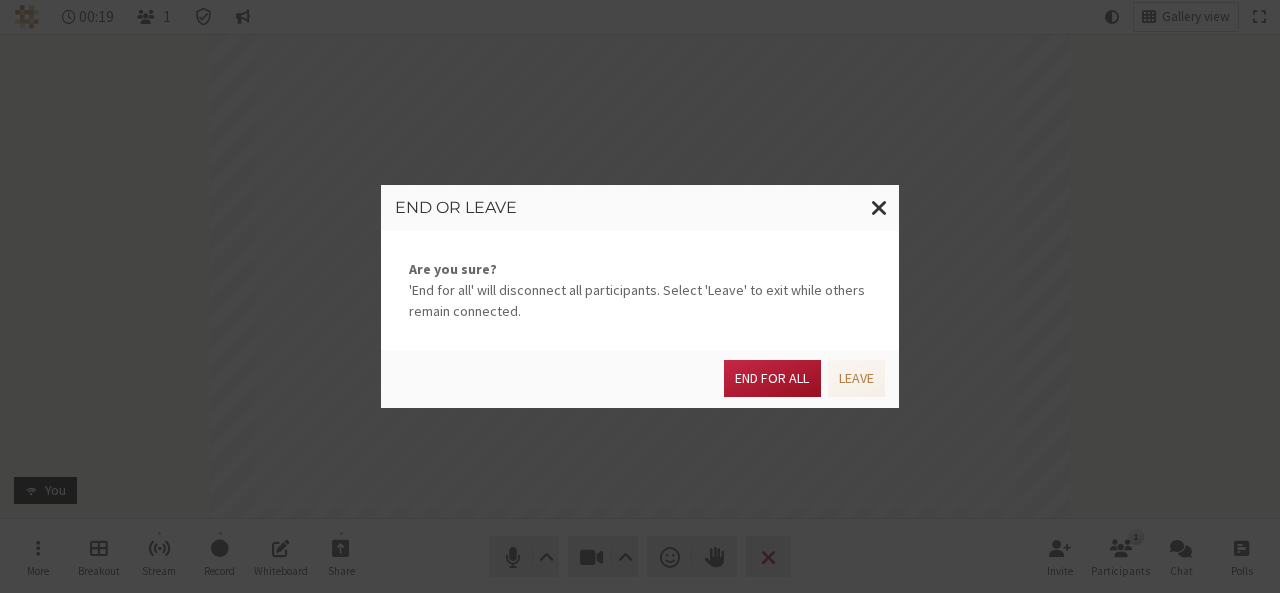 click on "End for all" at bounding box center (772, 378) 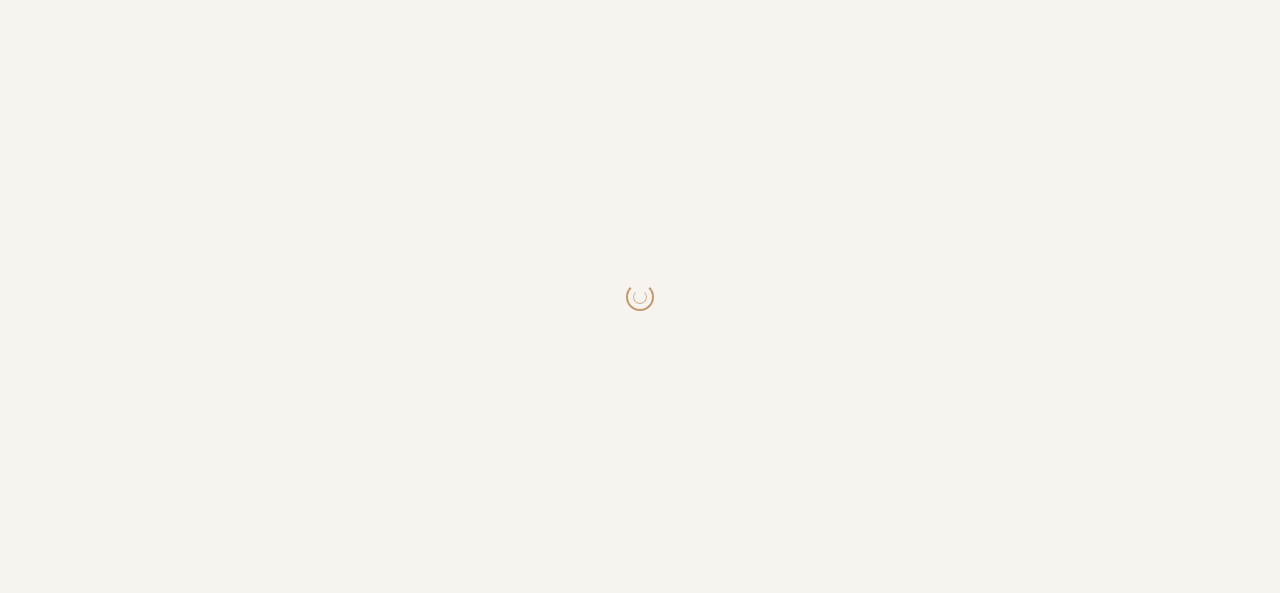 scroll, scrollTop: 0, scrollLeft: 0, axis: both 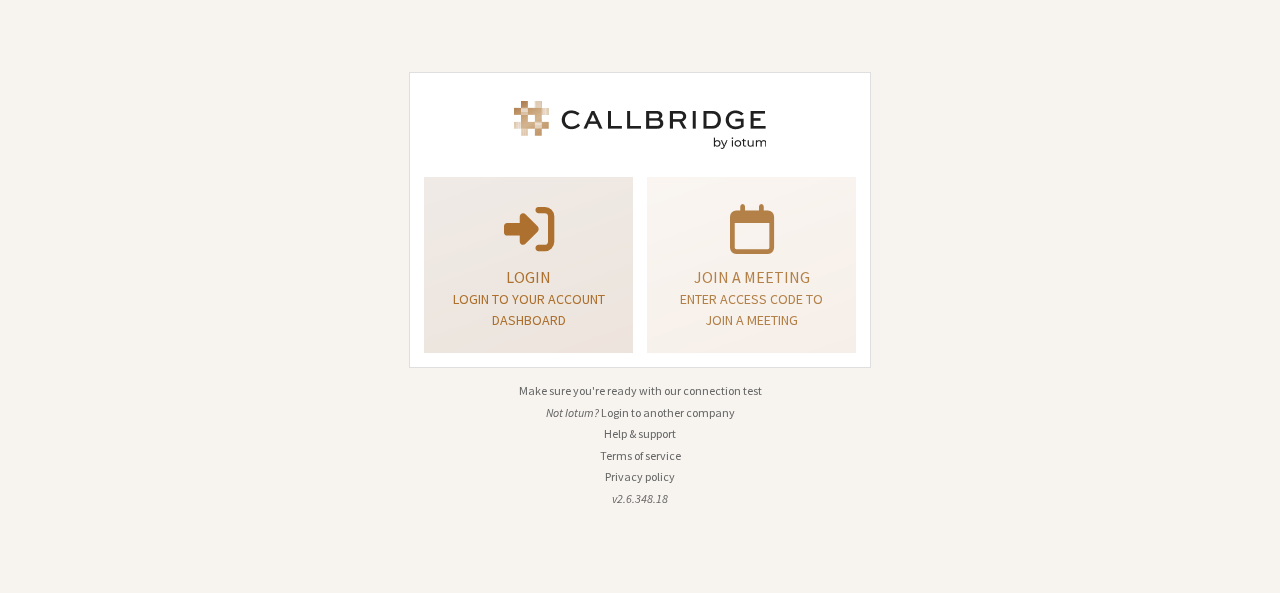 click on "Login to your account dashboard" at bounding box center (528, 310) 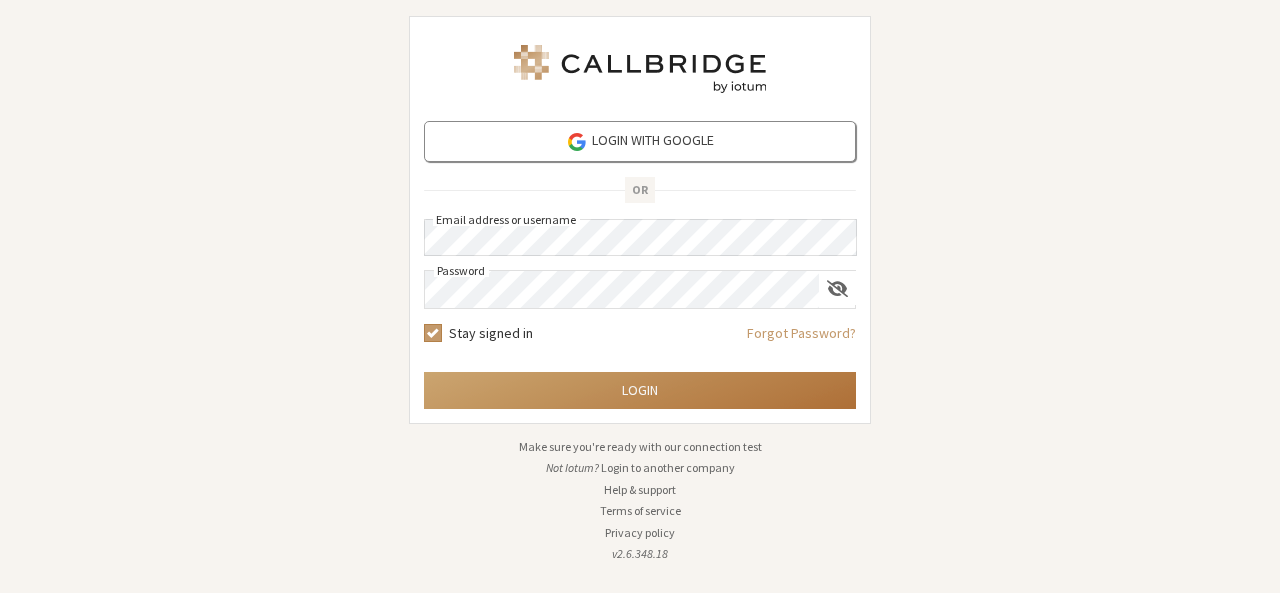 click on "Login" at bounding box center [640, 390] 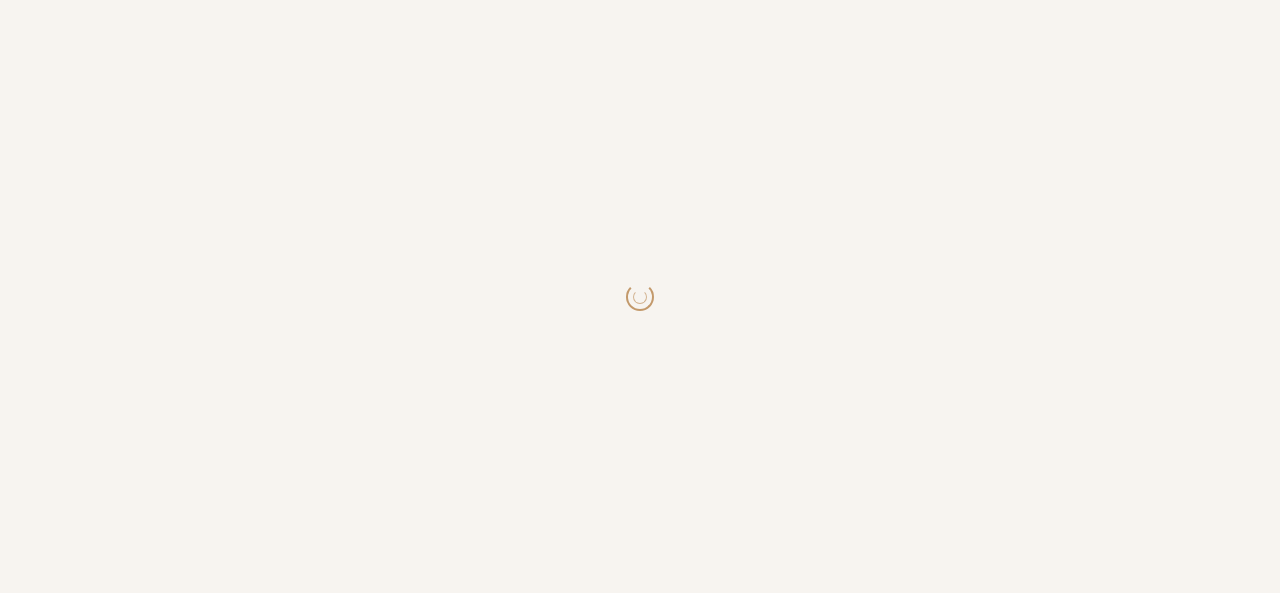 scroll, scrollTop: 0, scrollLeft: 0, axis: both 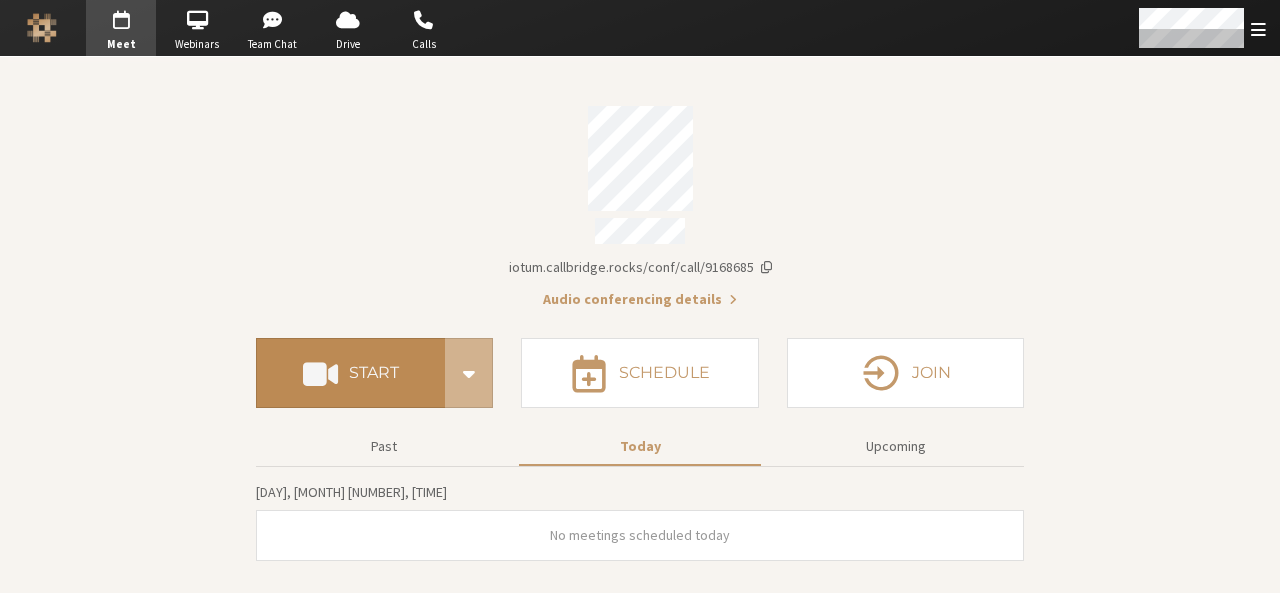 click on "Start" at bounding box center (374, 373) 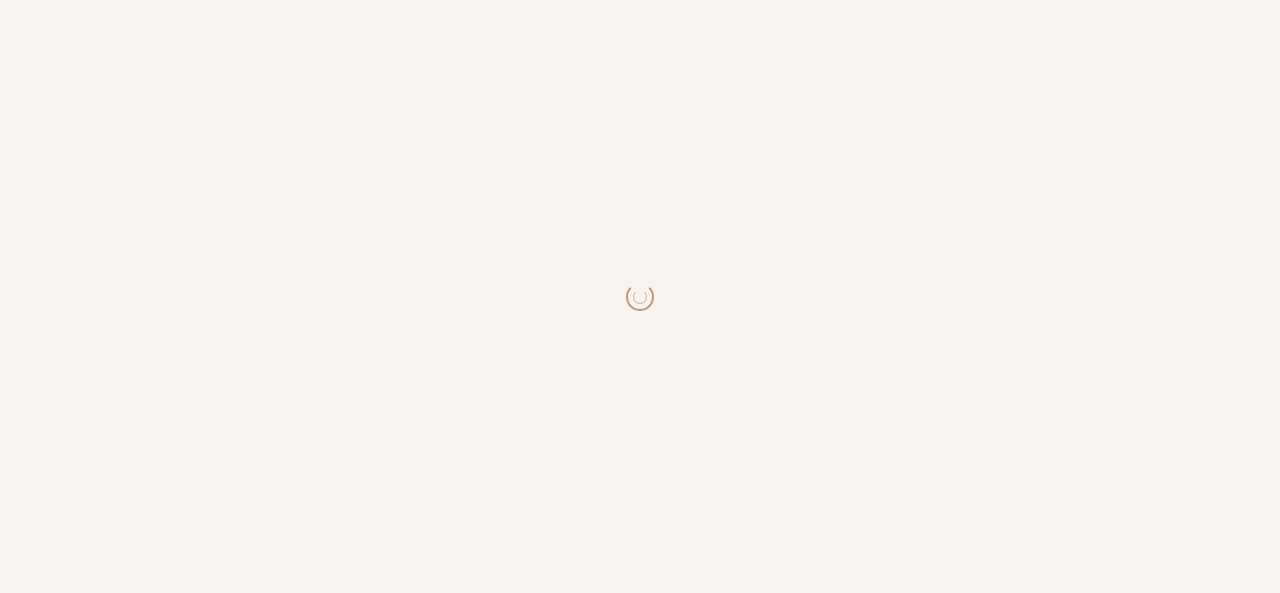 scroll, scrollTop: 0, scrollLeft: 0, axis: both 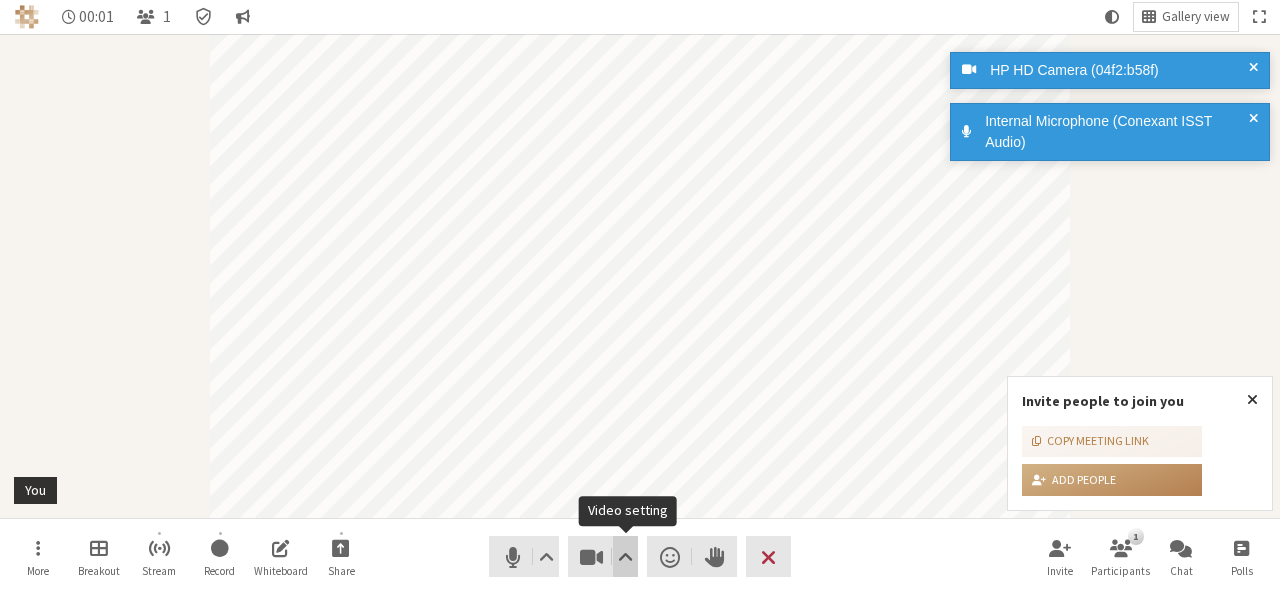 click at bounding box center (625, 557) 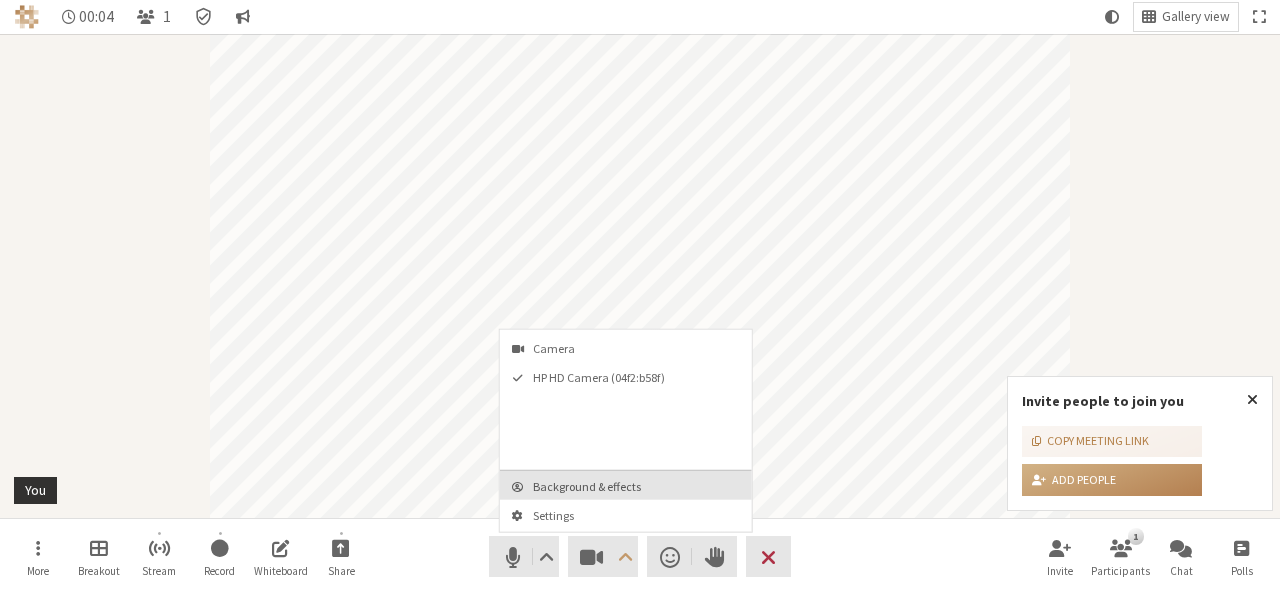 click on "Background & effects" at bounding box center [638, 486] 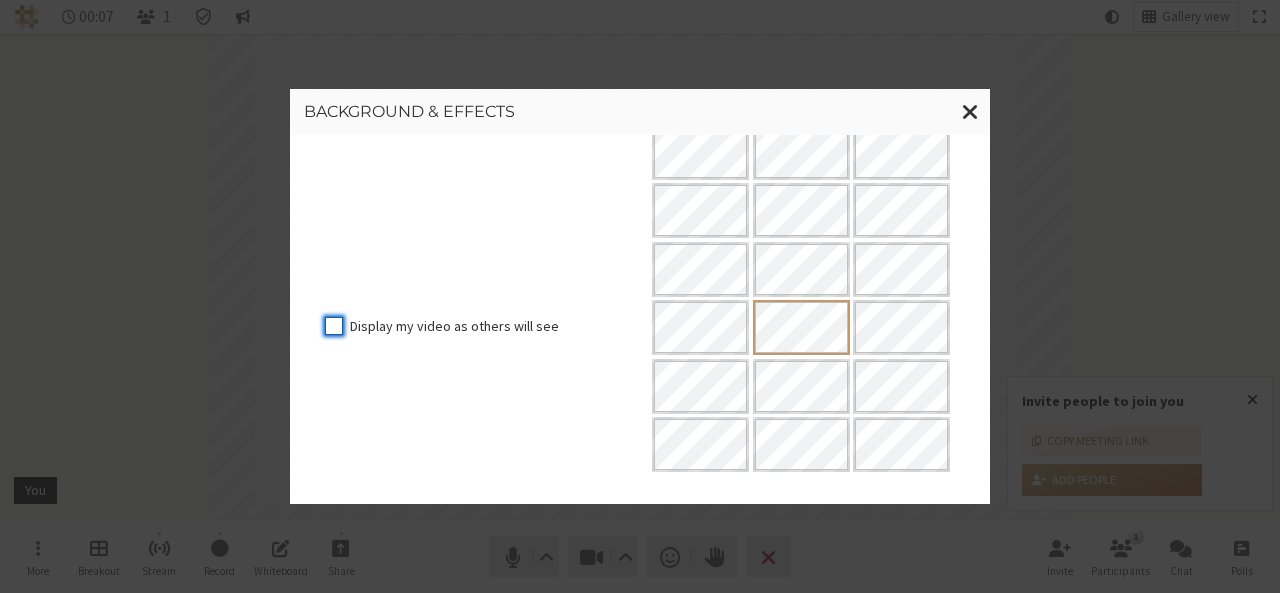 scroll, scrollTop: 386, scrollLeft: 0, axis: vertical 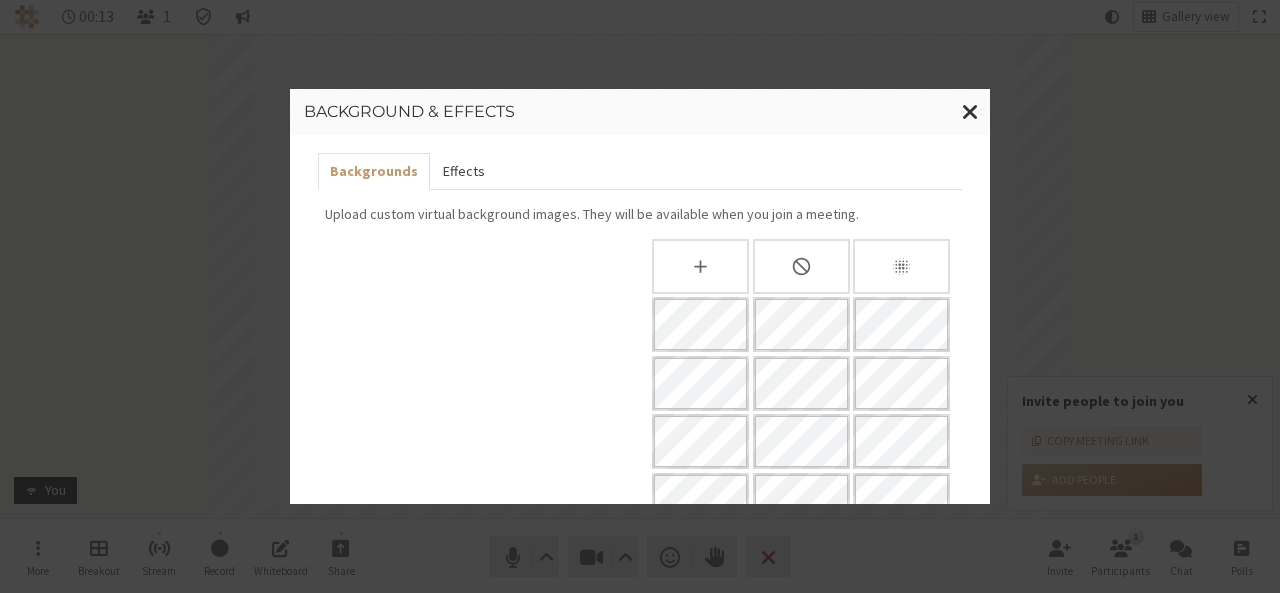 click on "Effects" at bounding box center [463, 171] 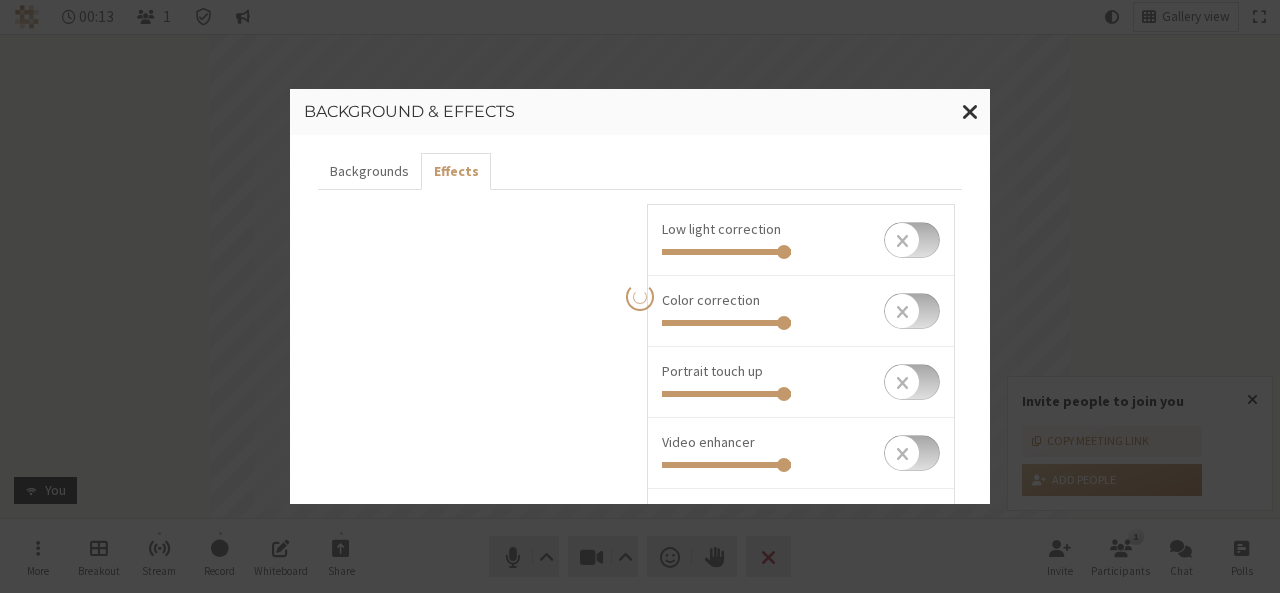 type on "0.25" 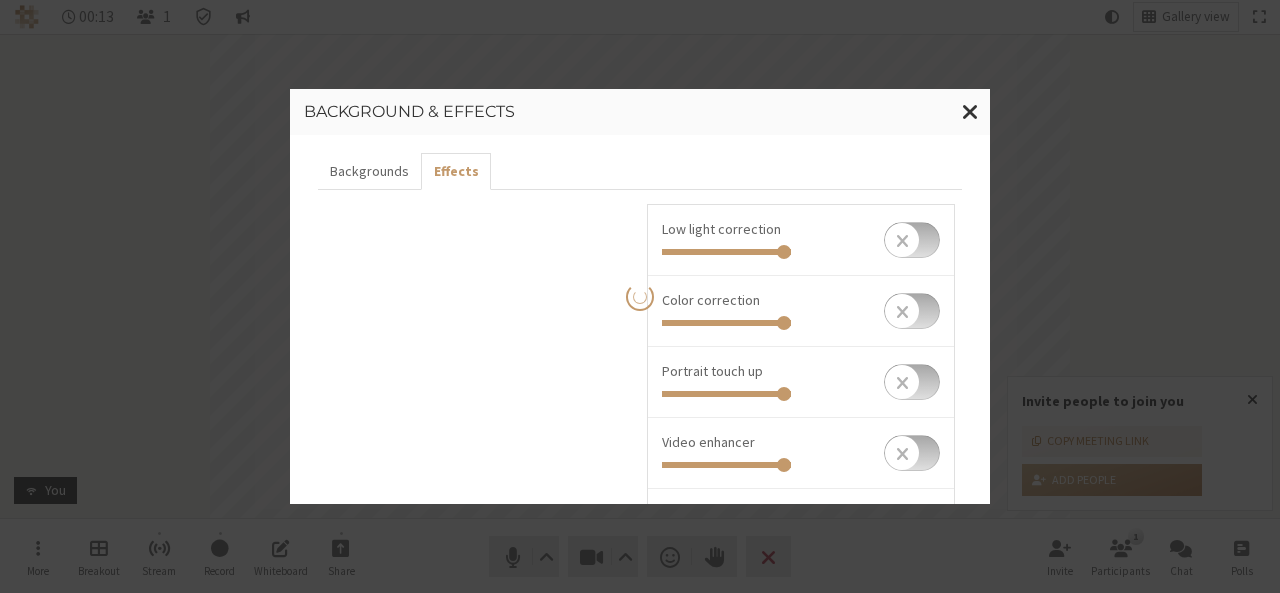 type on "0.5" 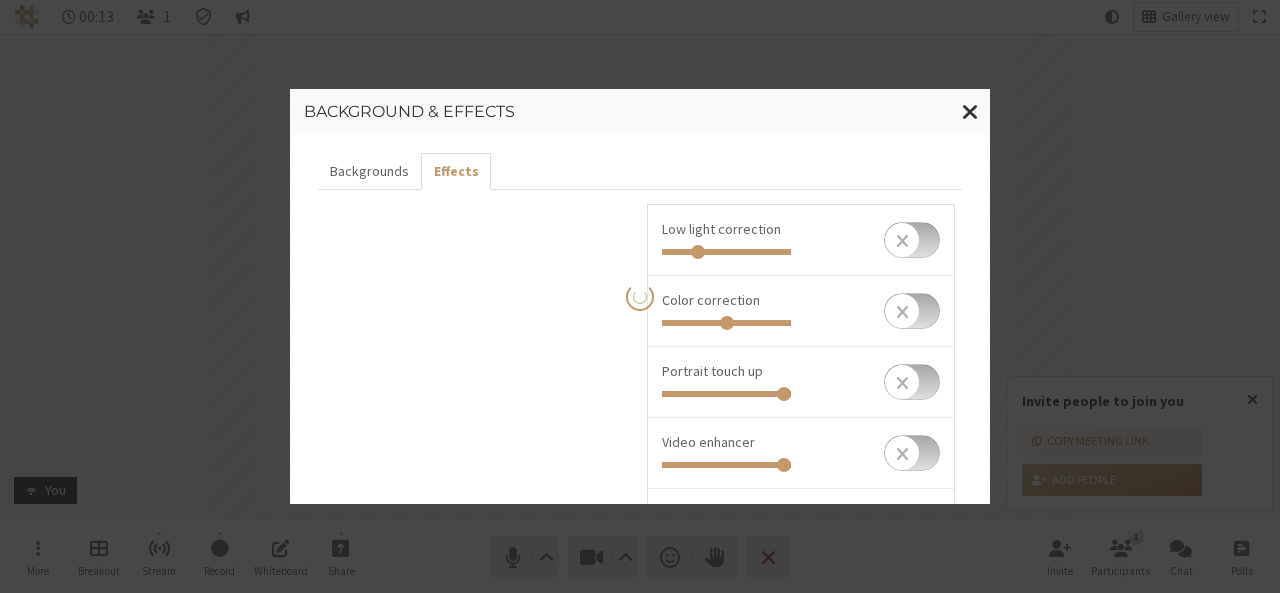 type on "0.5" 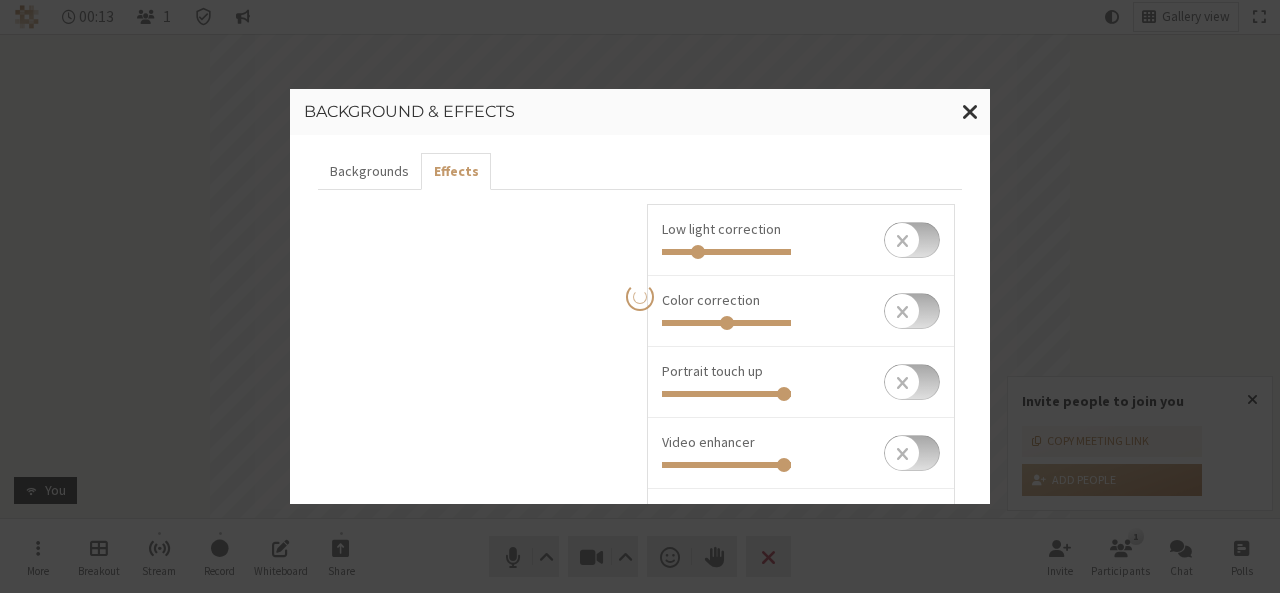 type on "0.25" 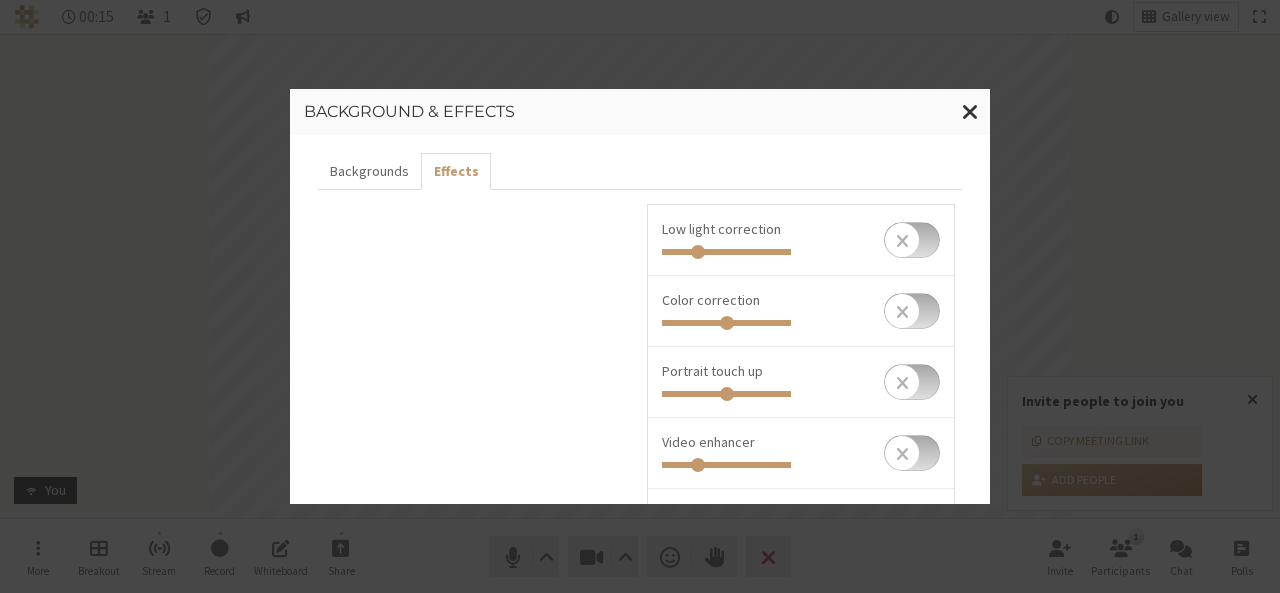 scroll, scrollTop: 254, scrollLeft: 0, axis: vertical 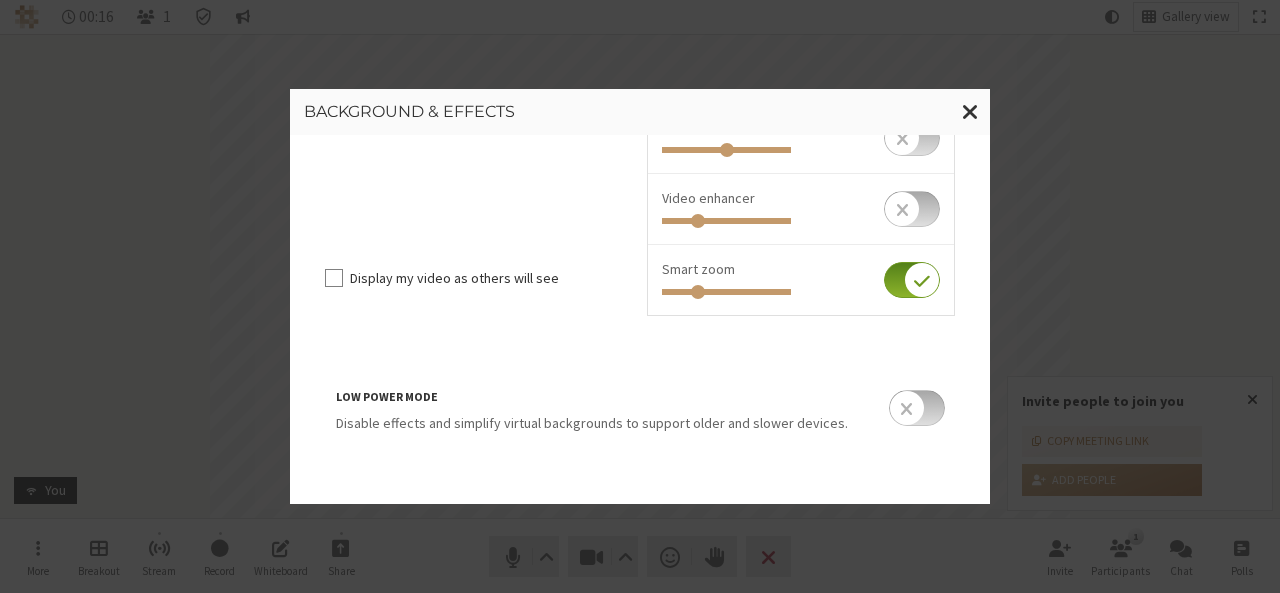 click at bounding box center (912, 280) 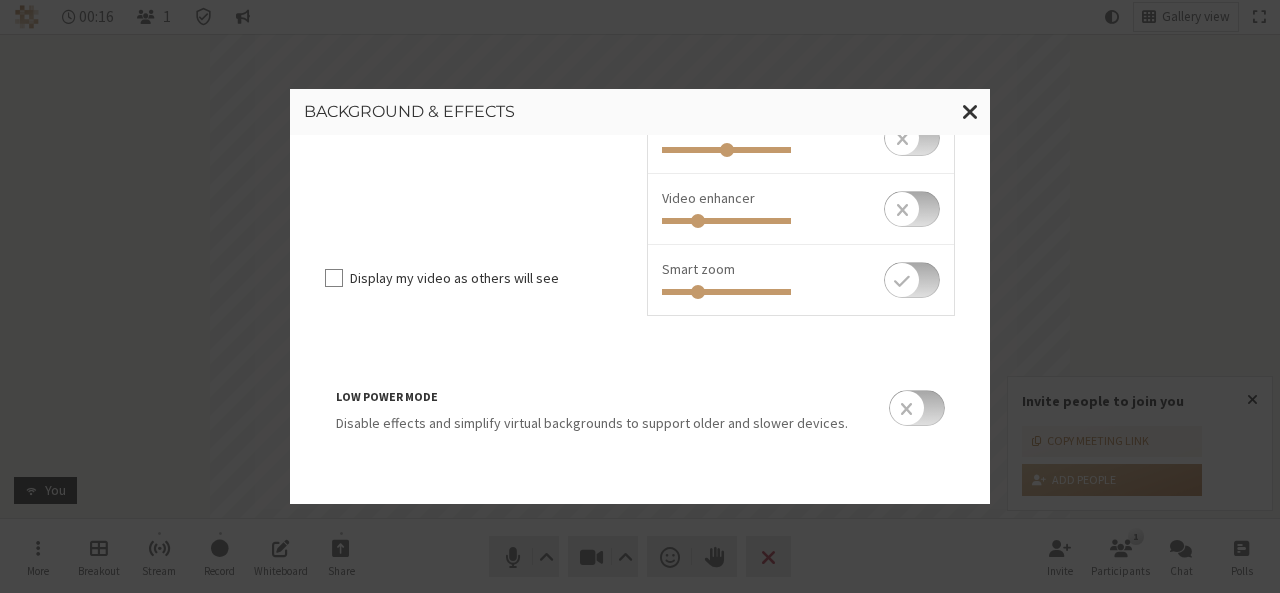 checkbox on "false" 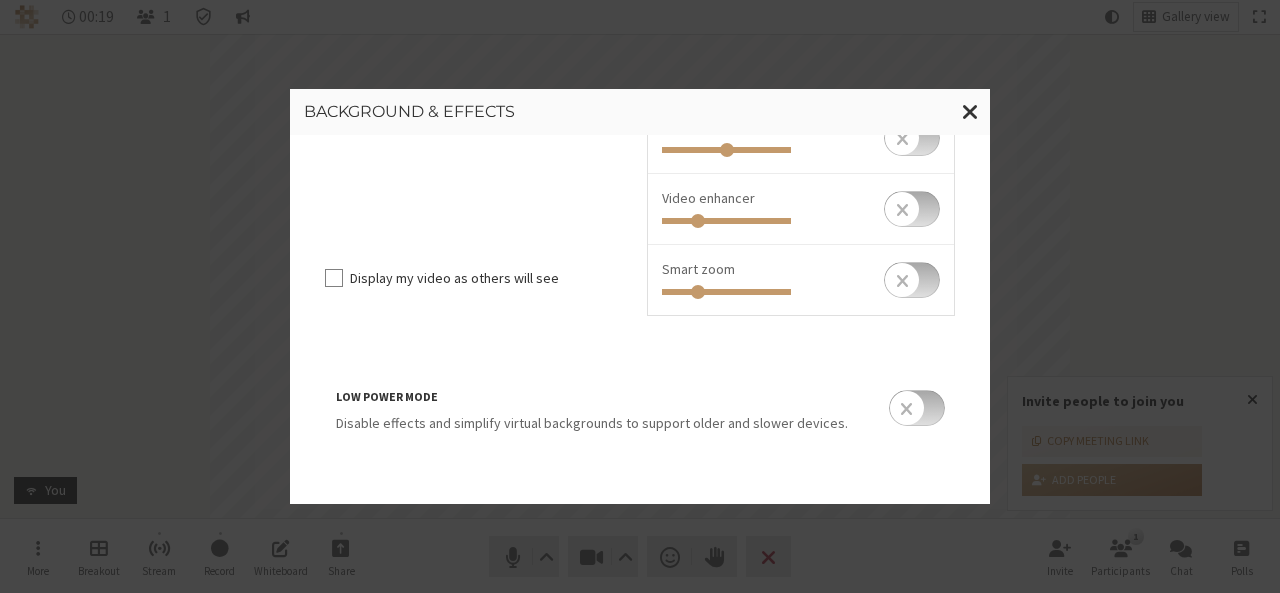 scroll, scrollTop: 0, scrollLeft: 0, axis: both 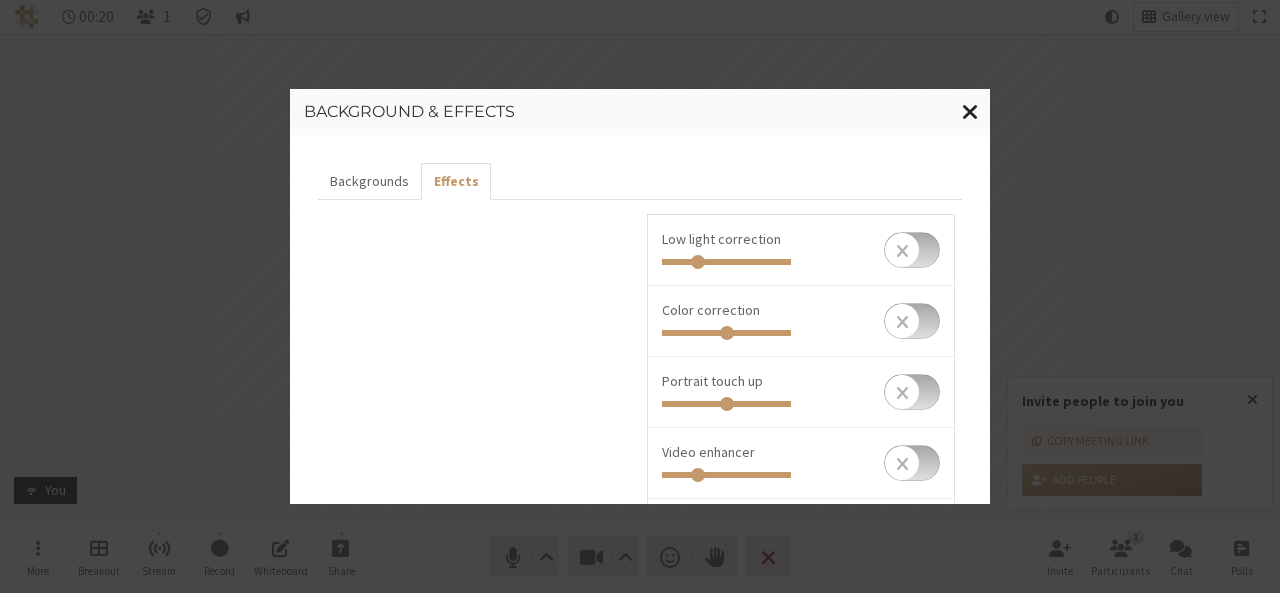click at bounding box center [970, 111] 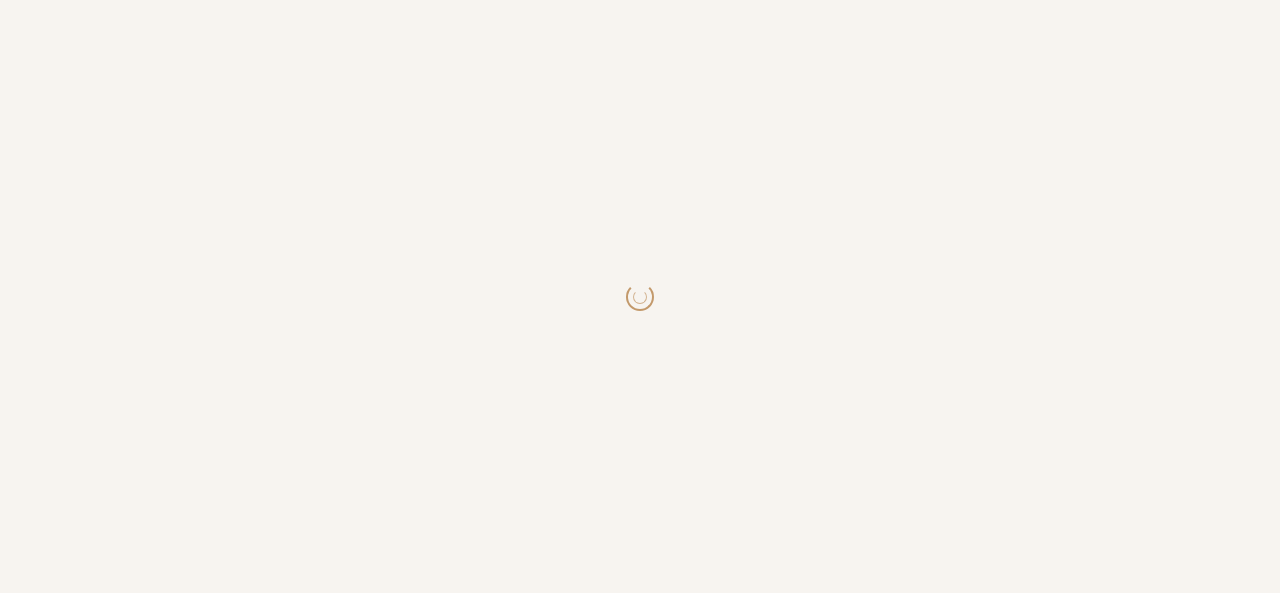 scroll, scrollTop: 0, scrollLeft: 0, axis: both 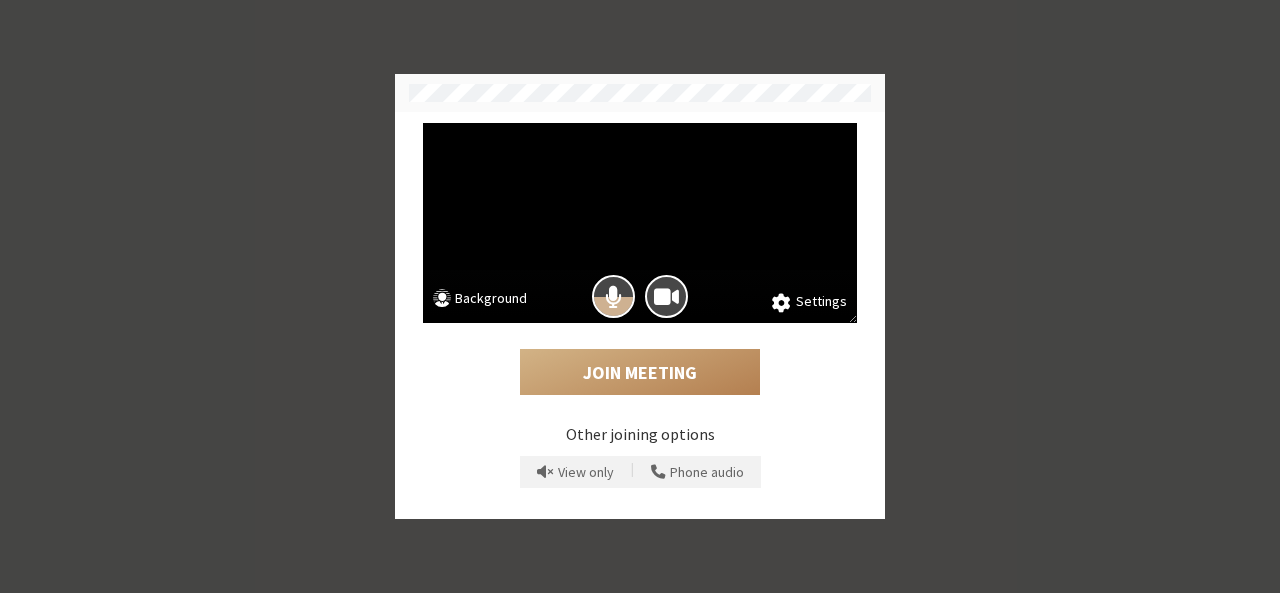 click on "Settings
Background Join Meeting Other joining options View only | Phone audio" at bounding box center (640, 296) 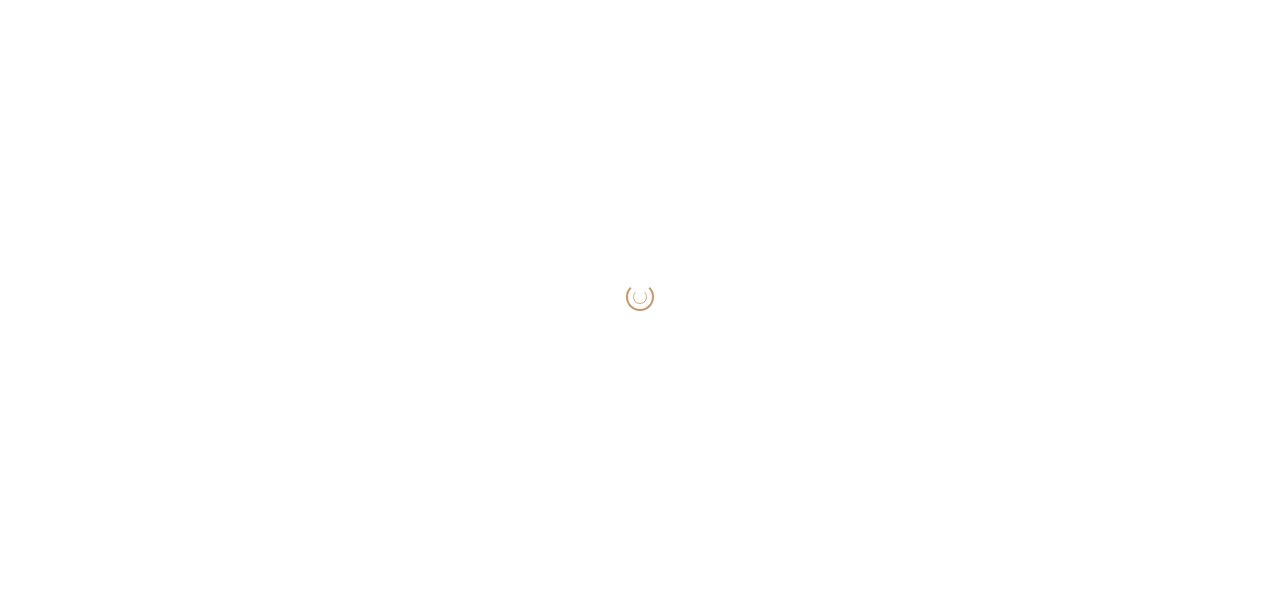 scroll, scrollTop: 0, scrollLeft: 0, axis: both 